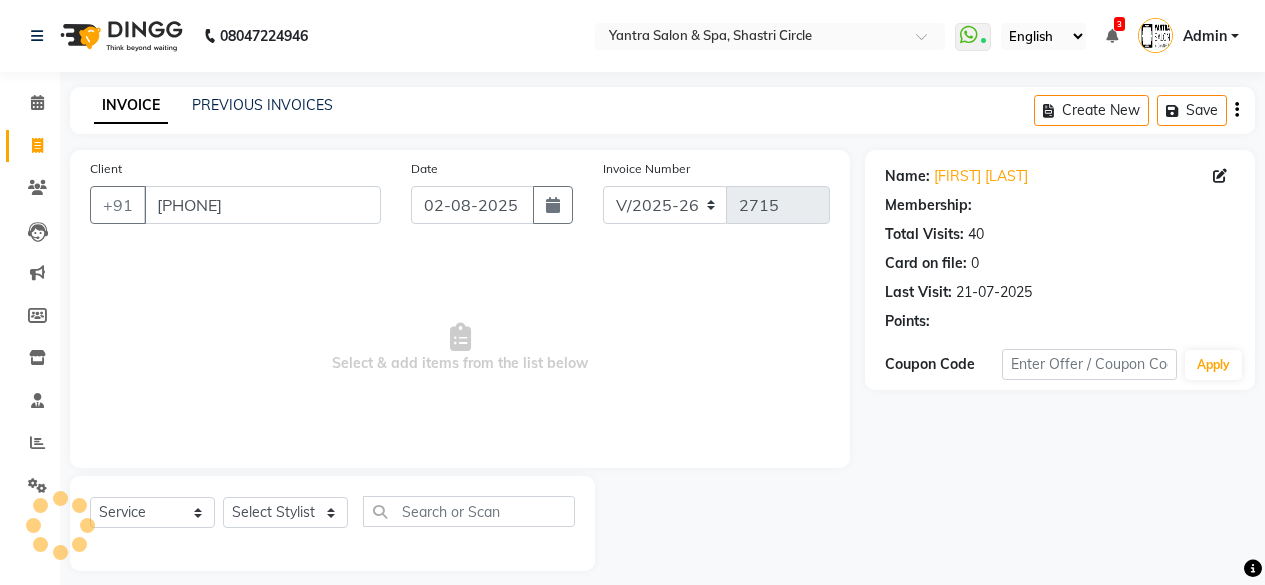 select on "154" 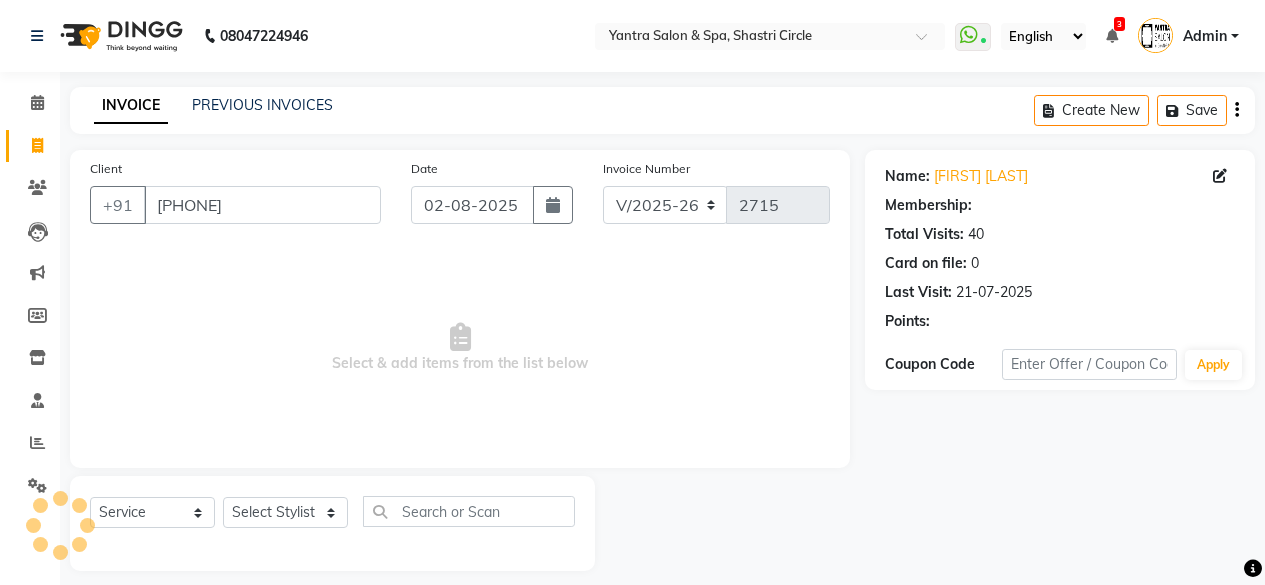 scroll, scrollTop: 0, scrollLeft: 0, axis: both 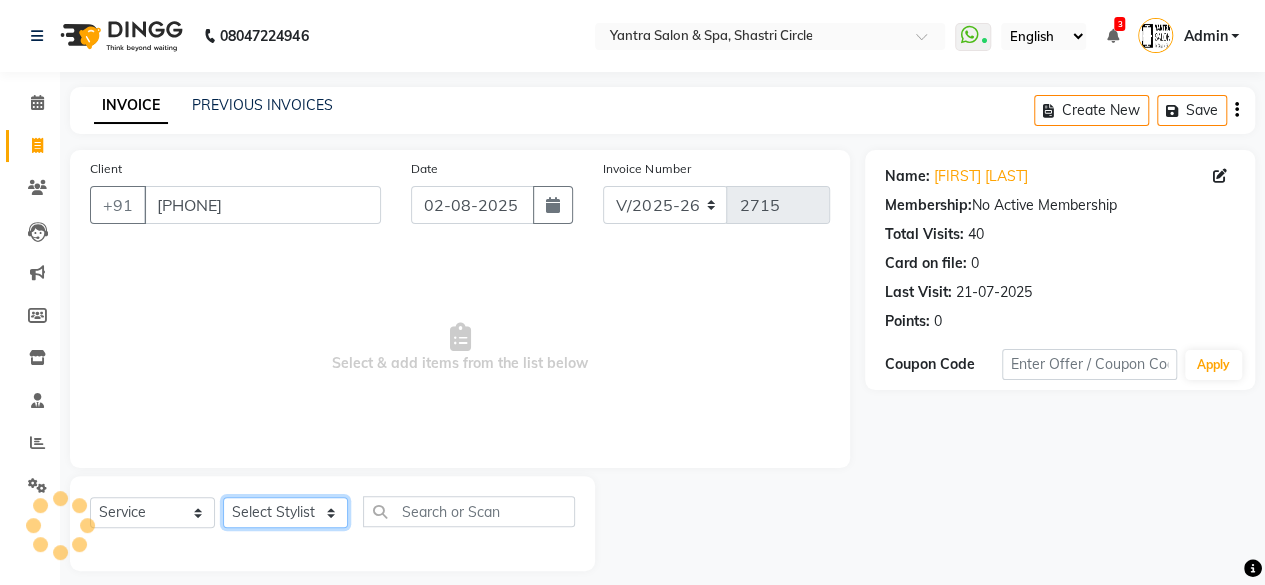 click on "Select Stylist Arvind ASHA bhawna goyal Dev Dimple Director Harsha Hemlata kajal Latika lucky Manager Manisha maam Neelu  Pallavi Pinky Priyanka Rahul Sekhar usha" 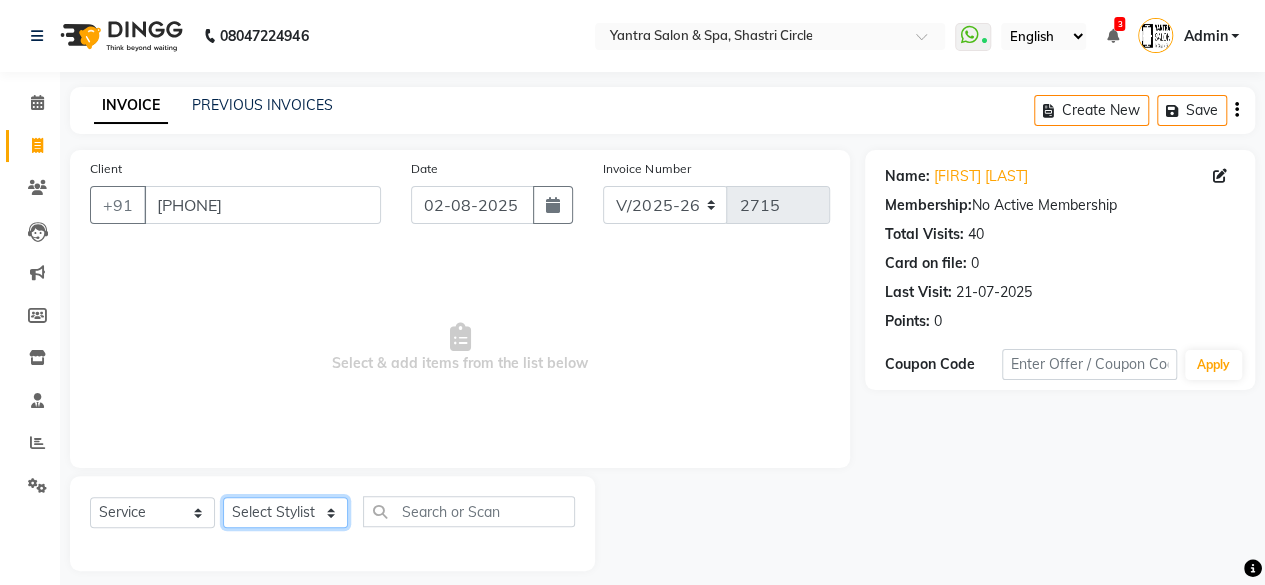 select on "44022" 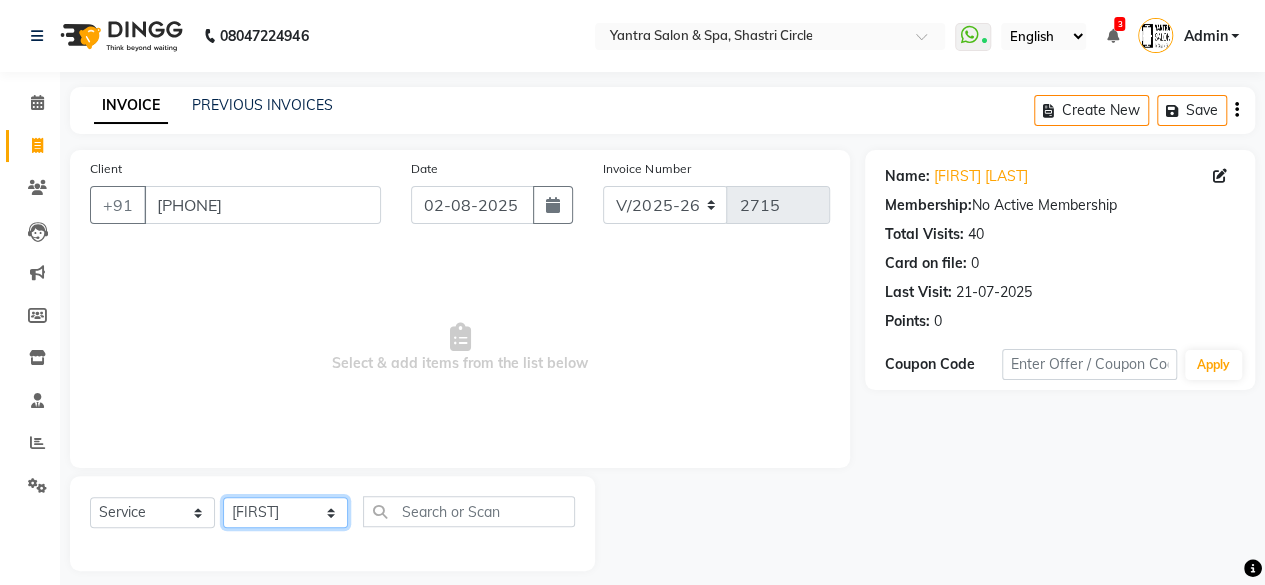 click on "Select Stylist Arvind ASHA bhawna goyal Dev Dimple Director Harsha Hemlata kajal Latika lucky Manager Manisha maam Neelu  Pallavi Pinky Priyanka Rahul Sekhar usha" 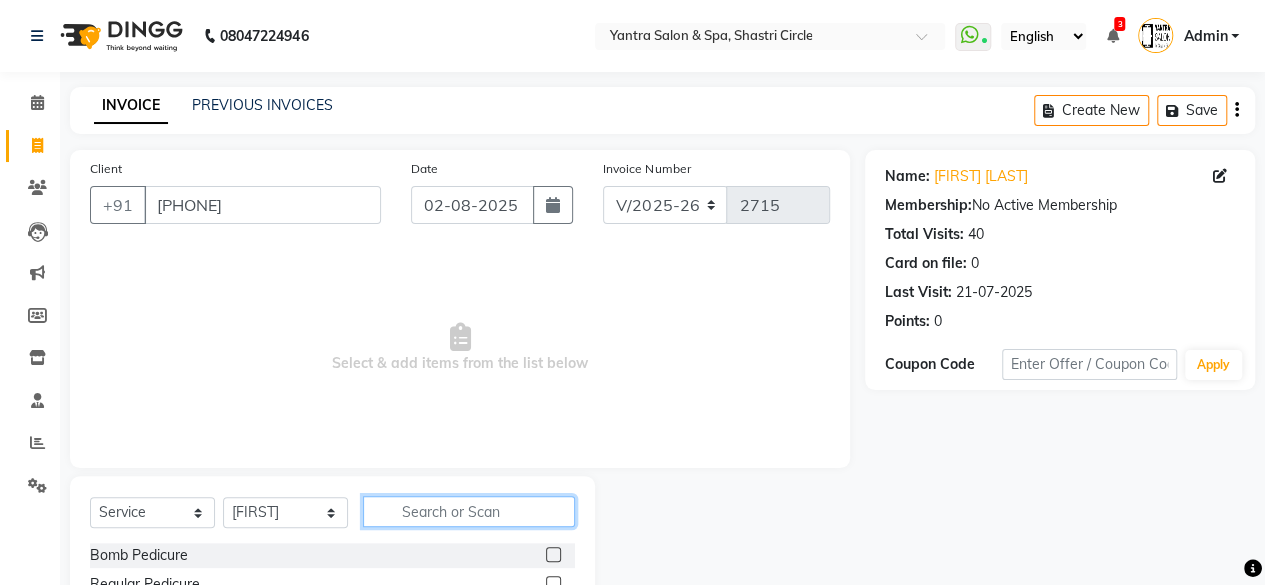 click 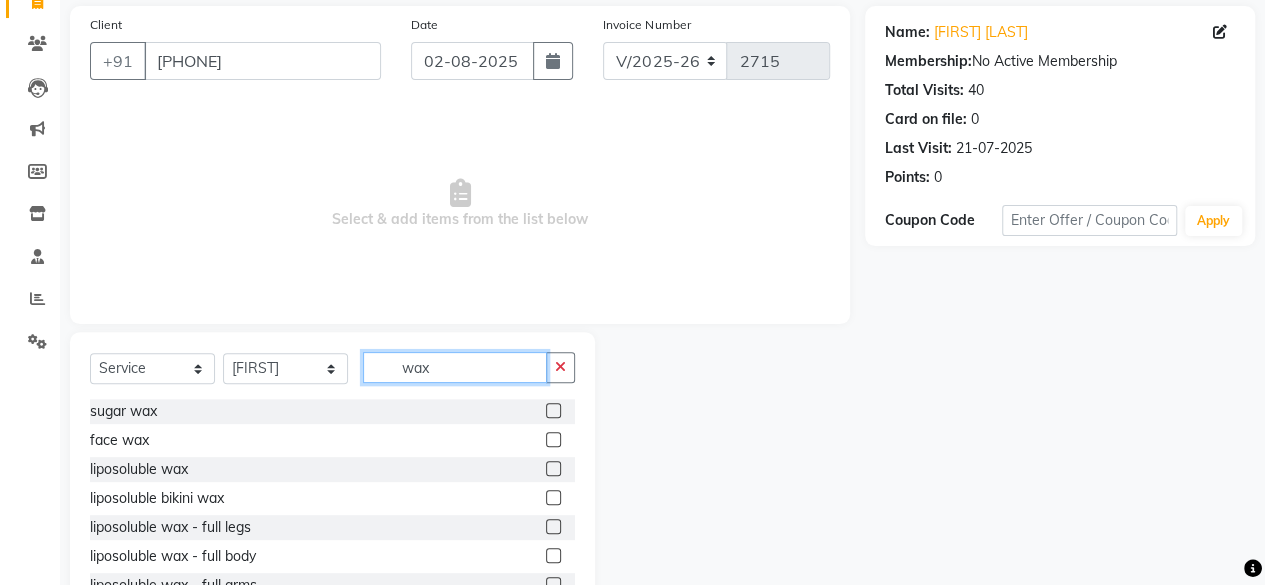 scroll, scrollTop: 215, scrollLeft: 0, axis: vertical 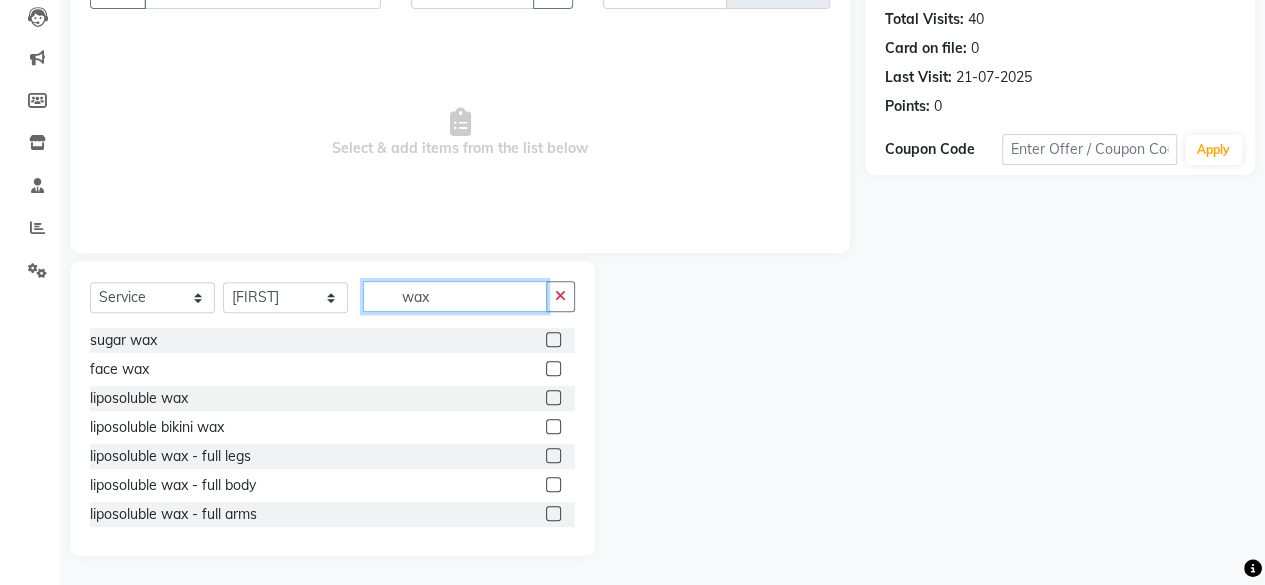 type on "wax" 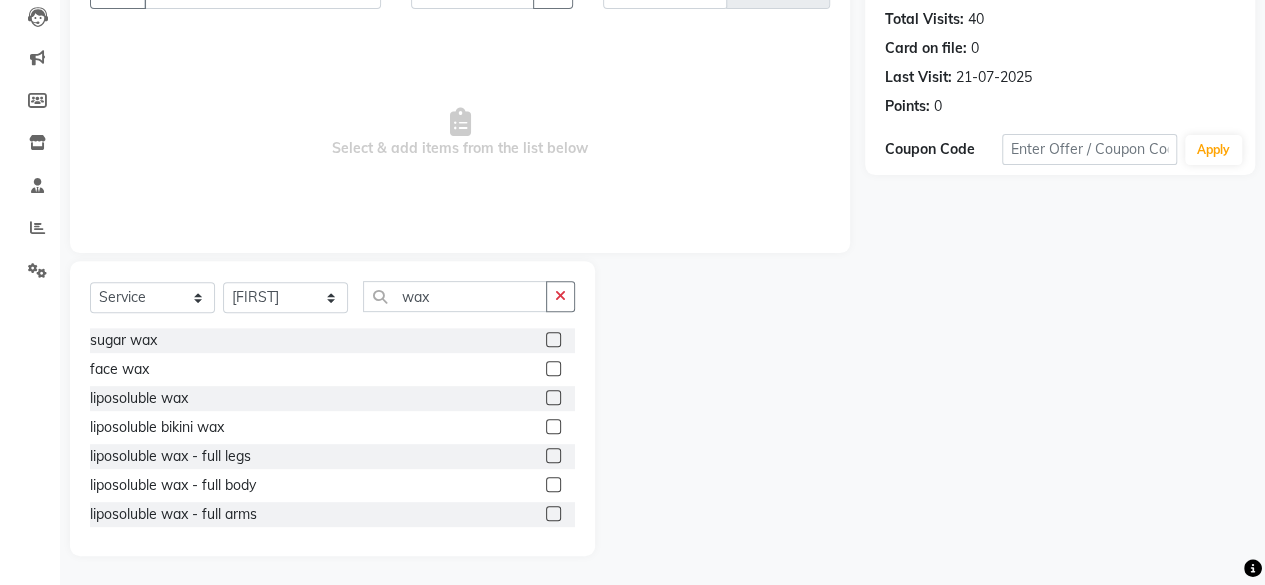 click 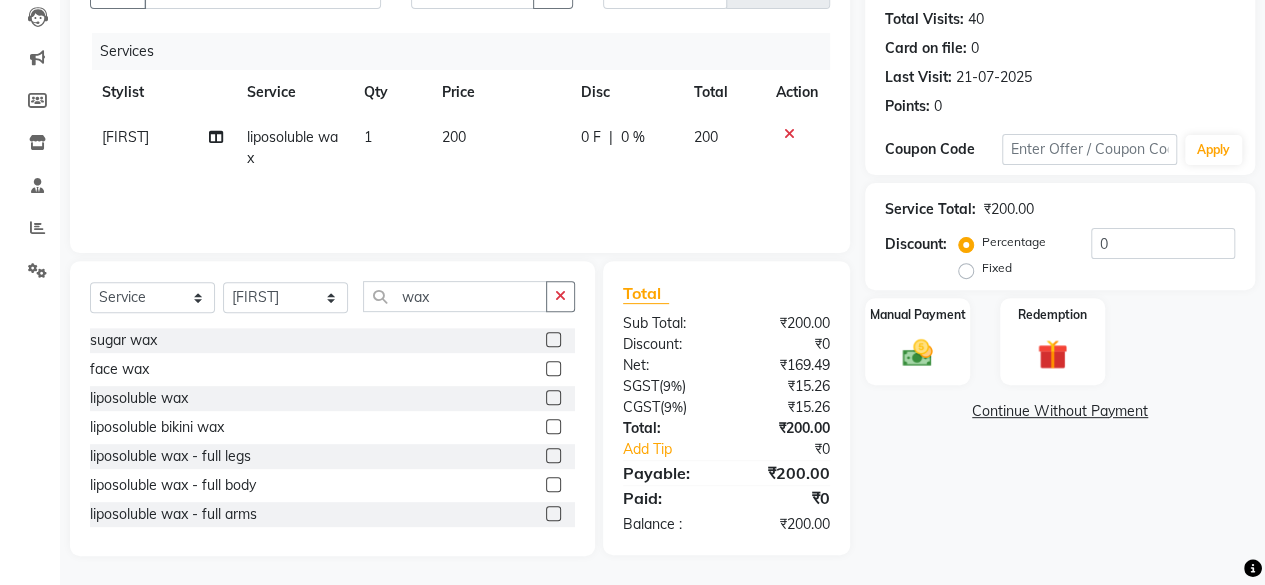 click 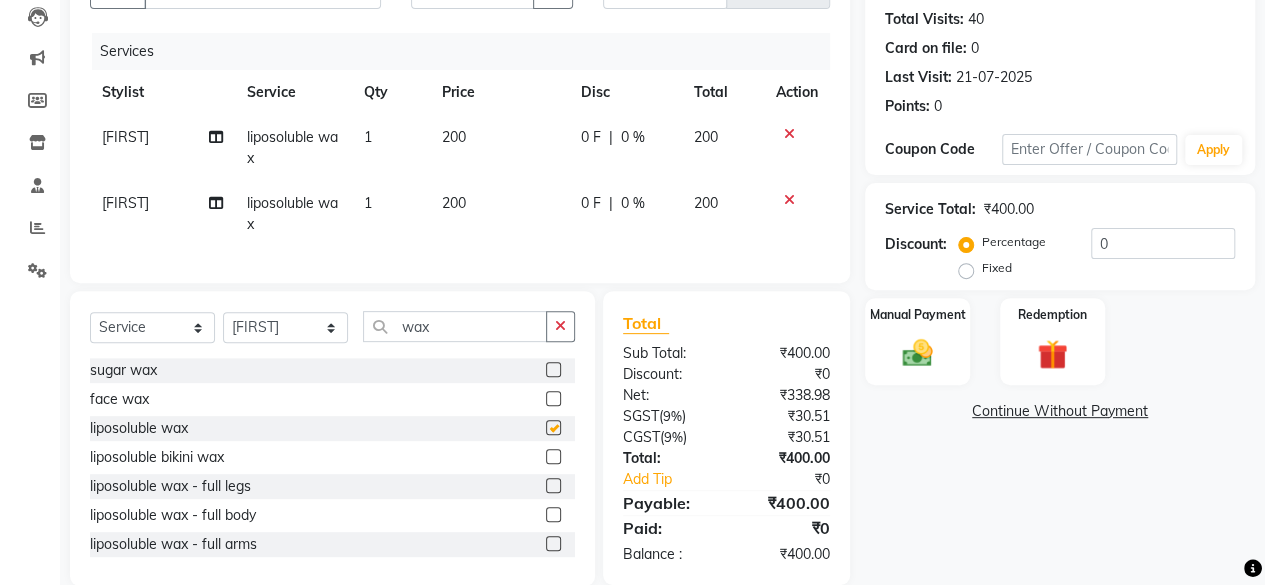 checkbox on "false" 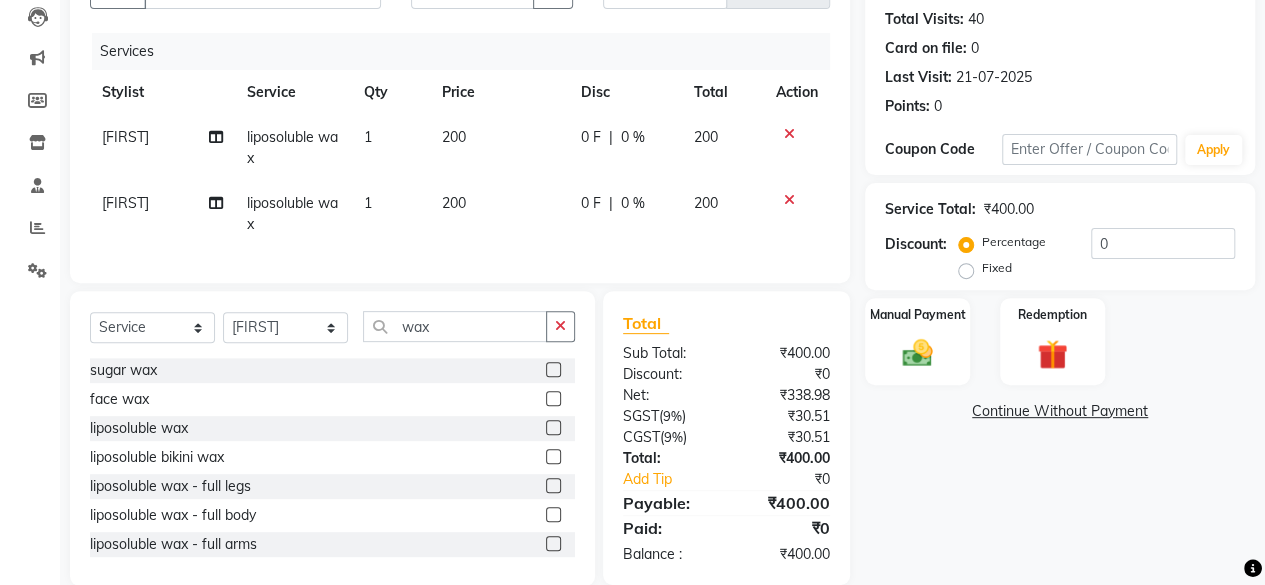 click on "200" 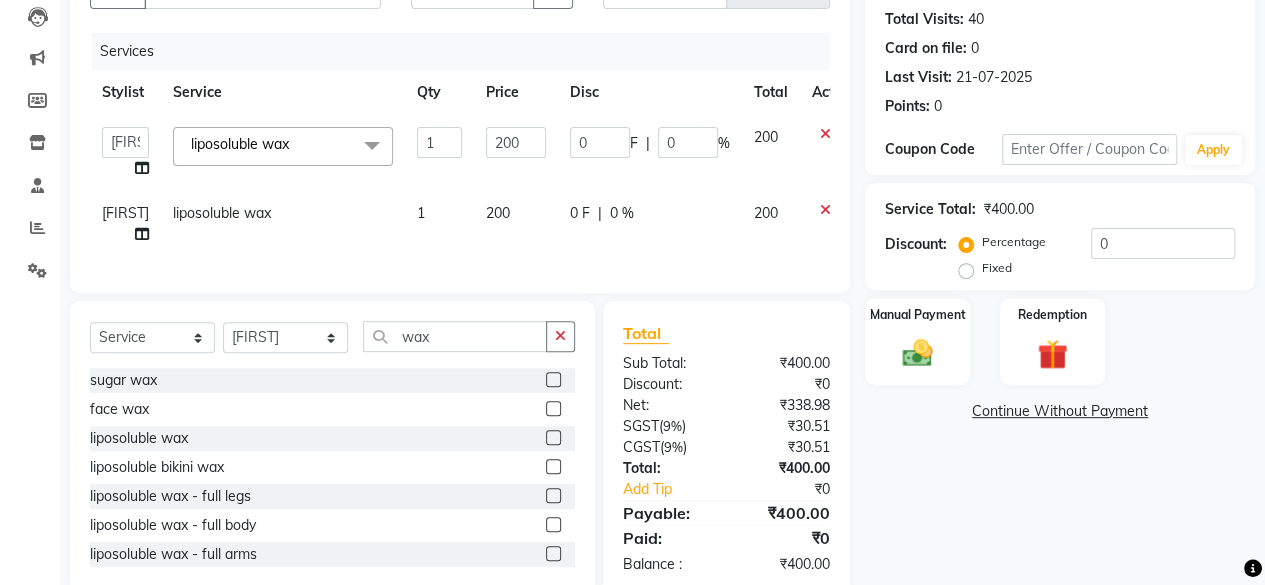 click on "200" 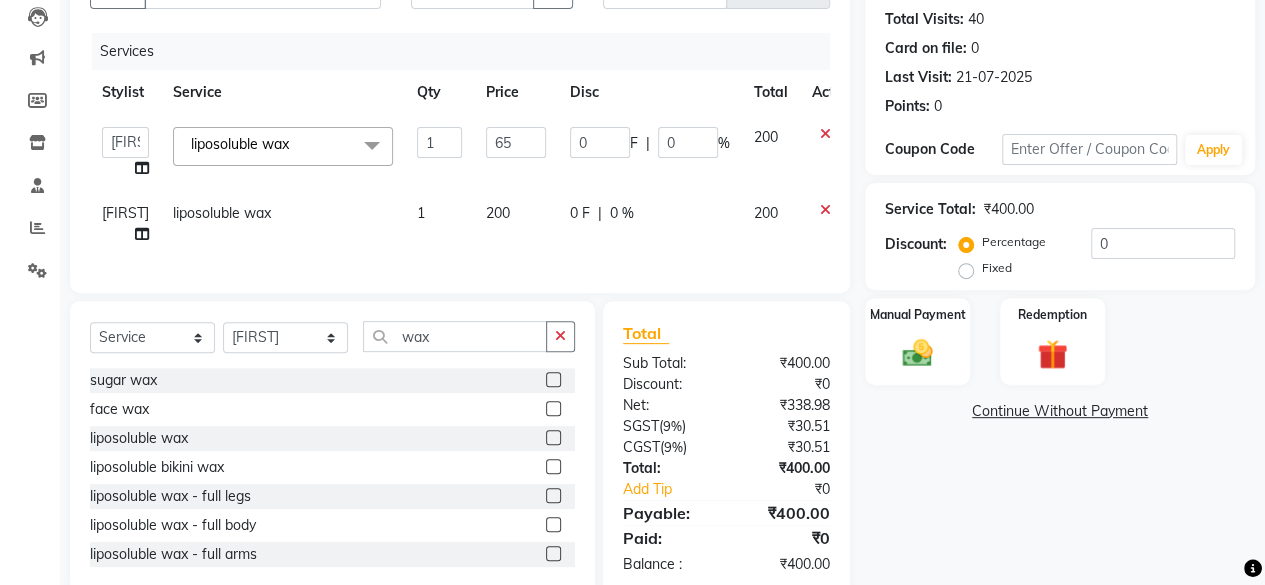 type on "650" 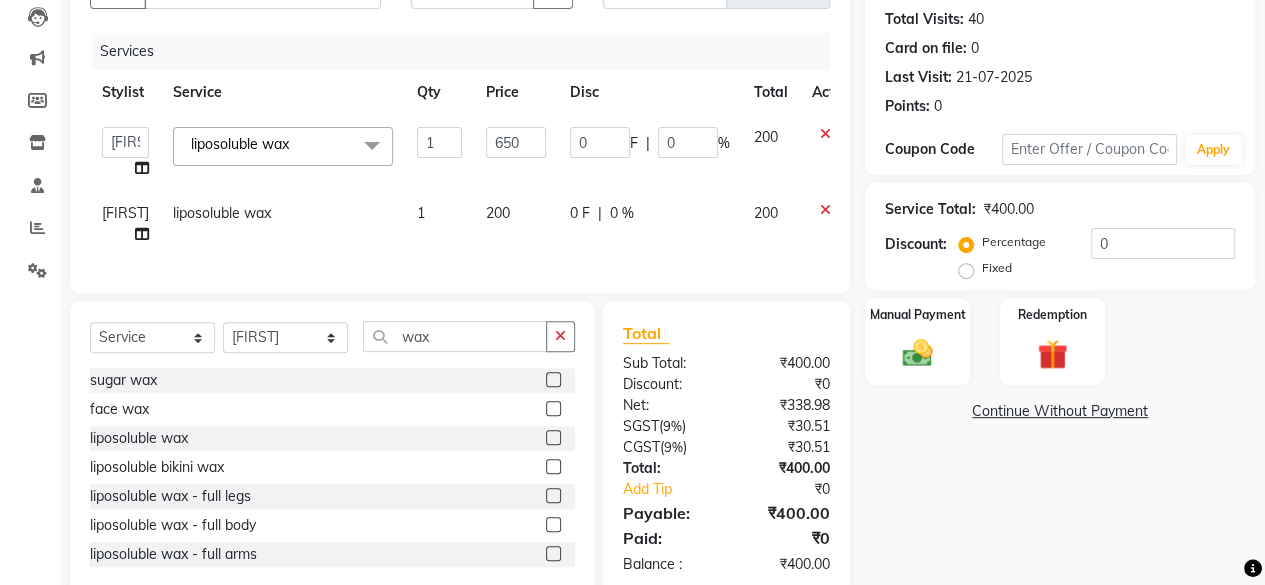 click on "200" 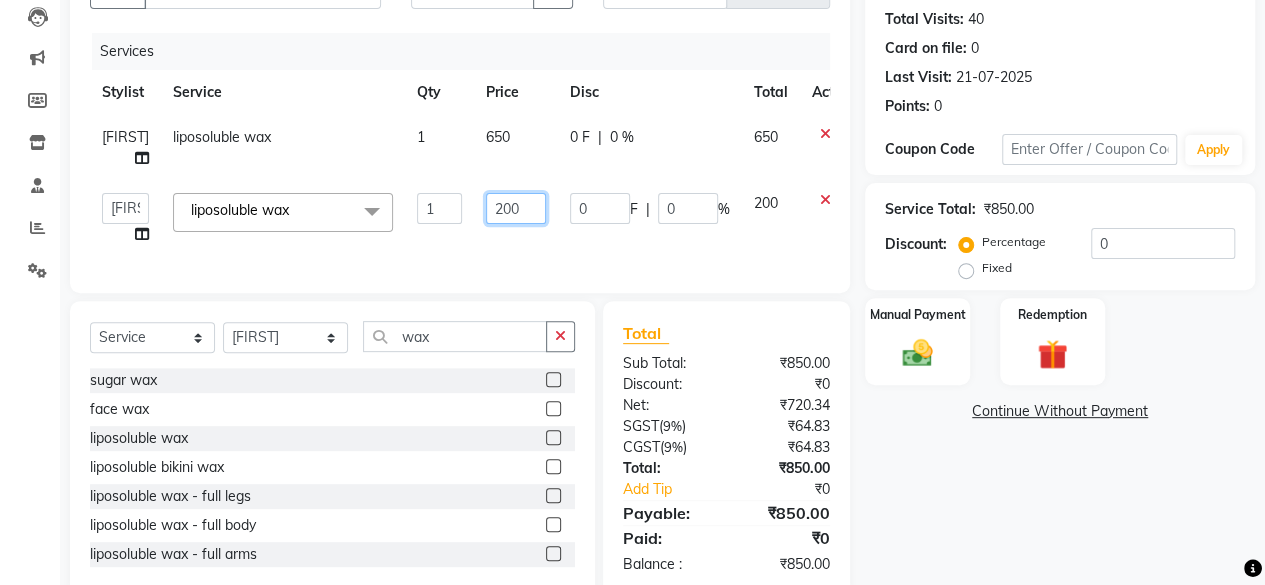 click on "200" 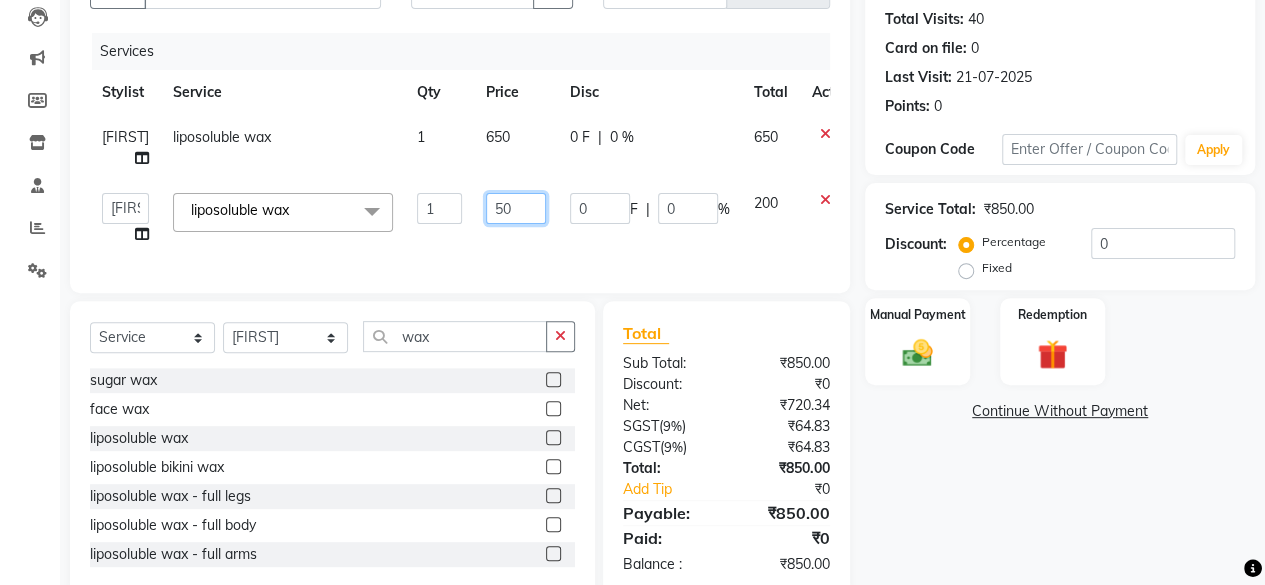 type on "500" 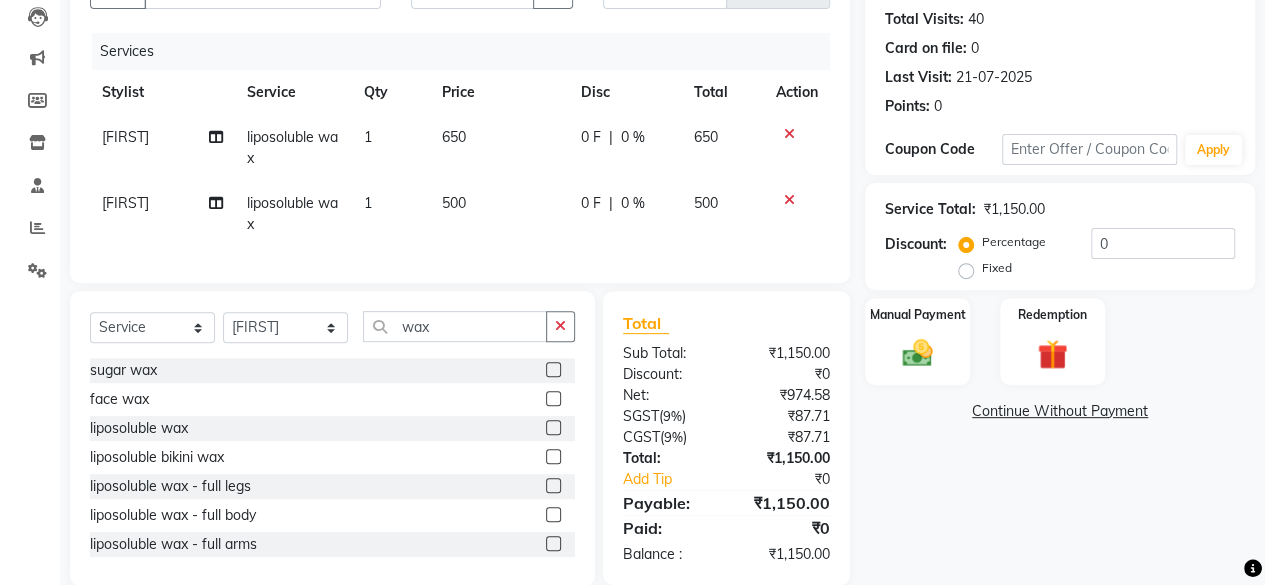click on "500" 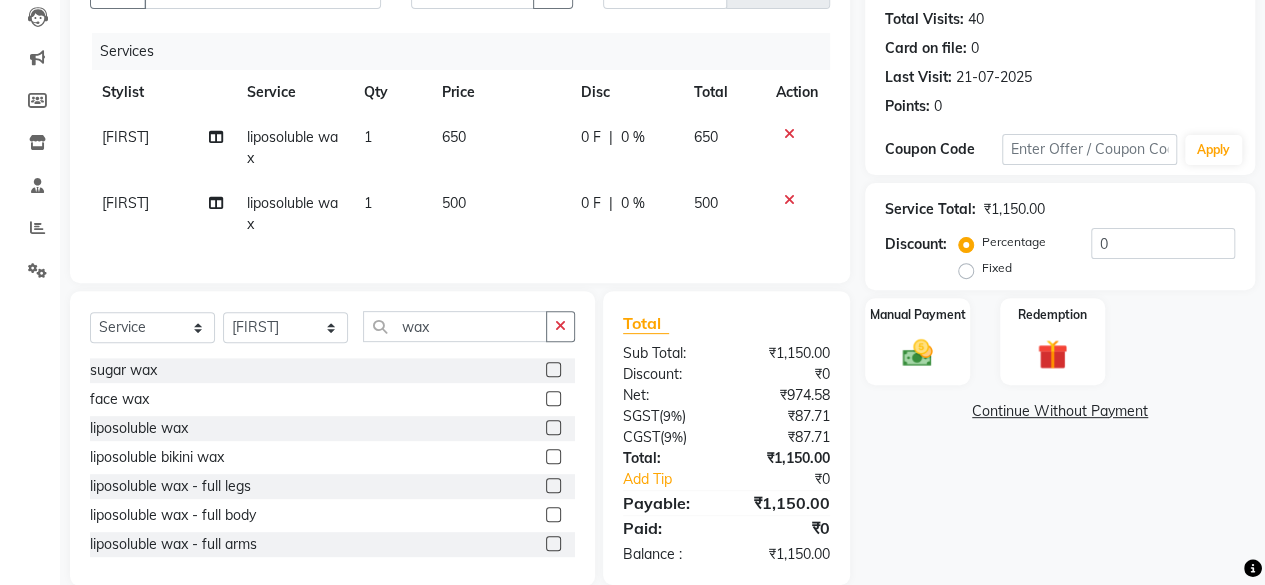 select on "44022" 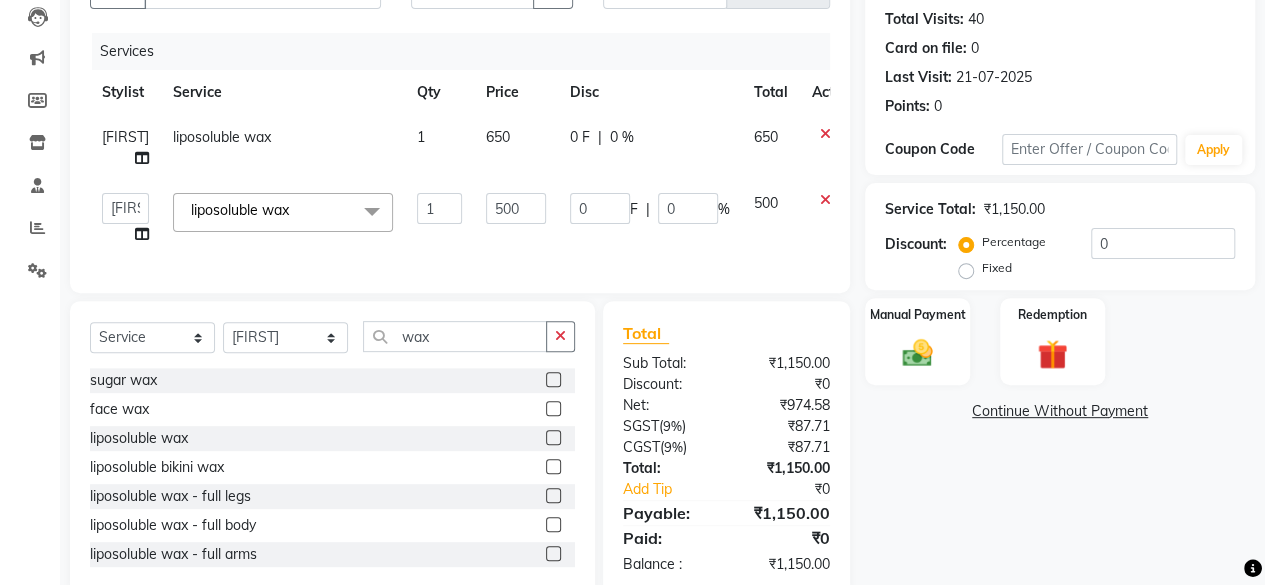 click on "Select  Service  Product  Membership  Package Voucher Prepaid Gift Card  Select Stylist Arvind ASHA [FIRST] [LAST] Dev Dimple Director Harsha Hemlata kajal Latika lucky Manager Manisha maam Neelu  Pallavi Pinky Priyanka Rahul Sekhar usha wax sugar wax  face wax  liposoluble wax  liposoluble bikini wax  liposoluble wax - full legs  liposoluble wax - full body  liposoluble wax - full arms  Upper lips - wax  Chin - wax  Sides block - wax   Nose -wax  Full face - wax  Under arms - wax  strip-less-wax bikini  strip-less-wax  under arms  strip-less-wax half arms   strip-less-wax full arms  strip-less-wax half legs  strip-less-wax full legs   strip-less-wax full back  strip-less-wax full body   bikini wax" 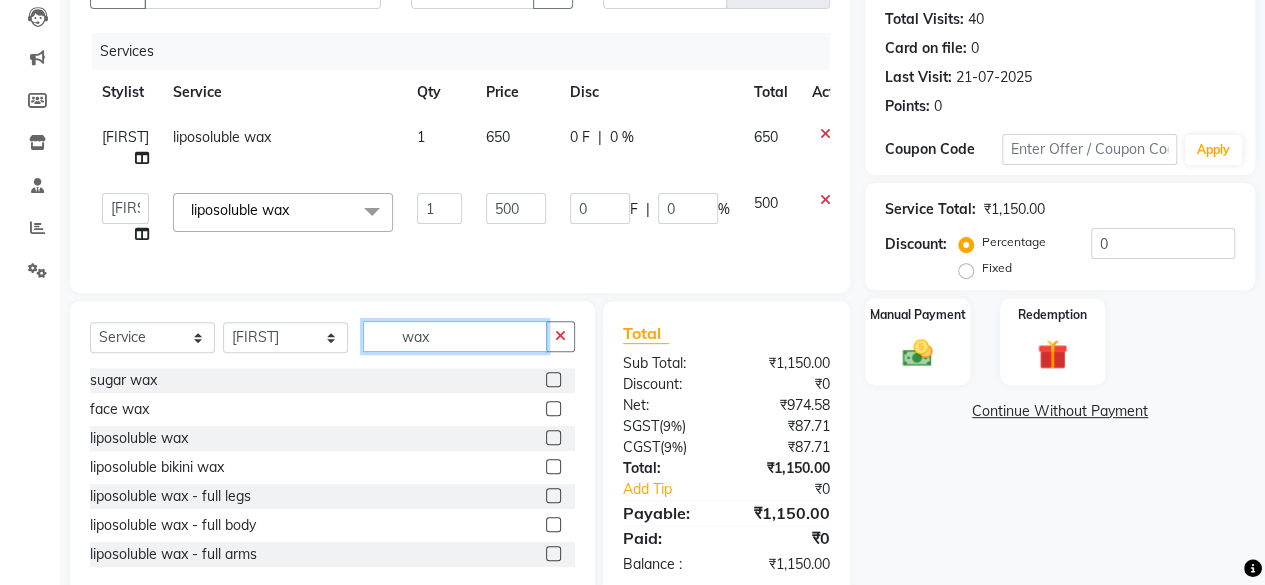 click on "wax" 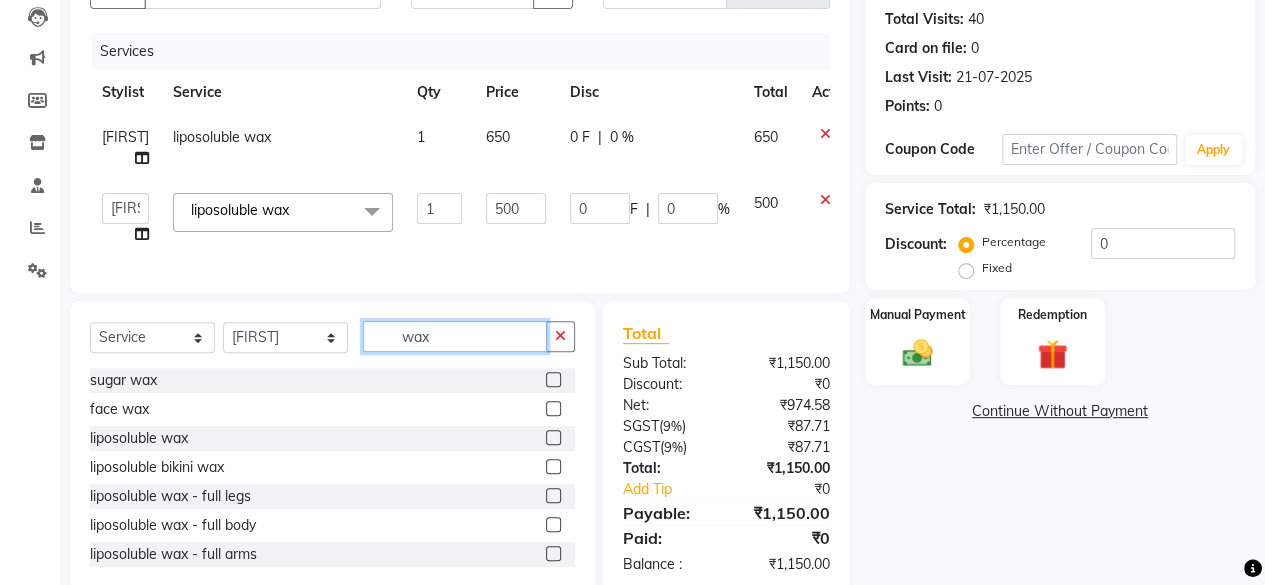 click on "wax" 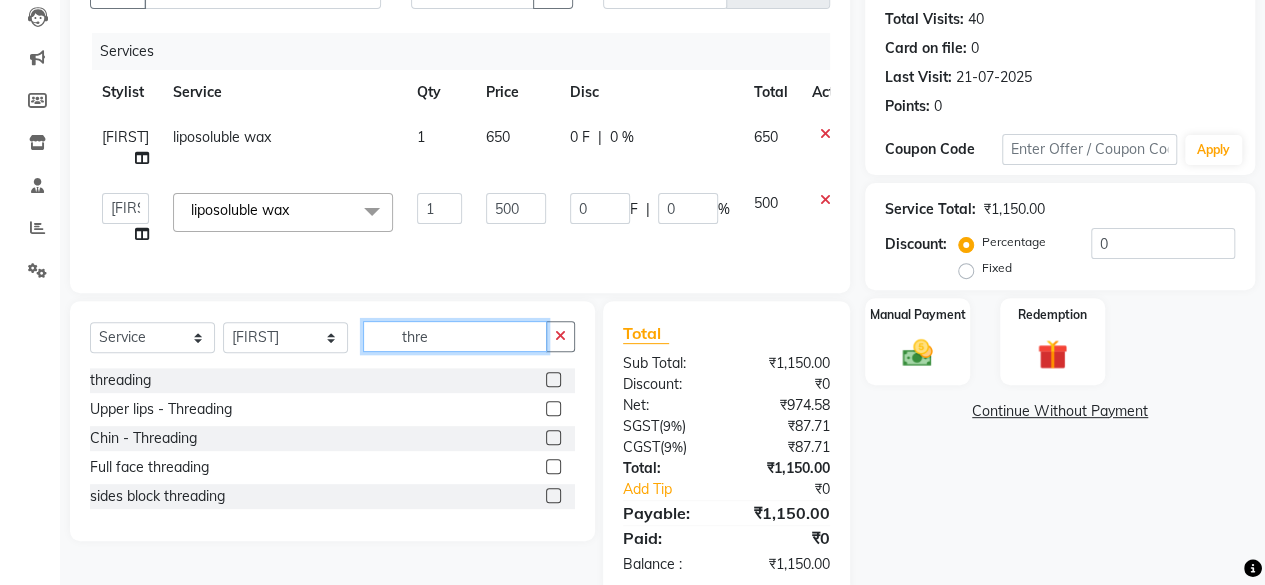 type on "thre" 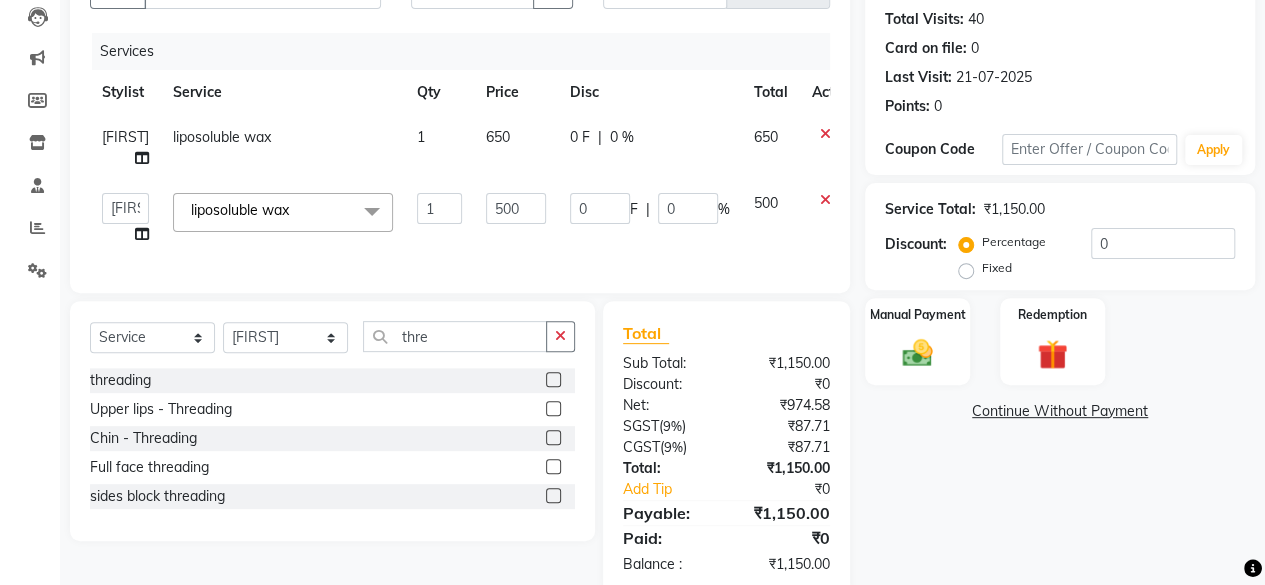 click 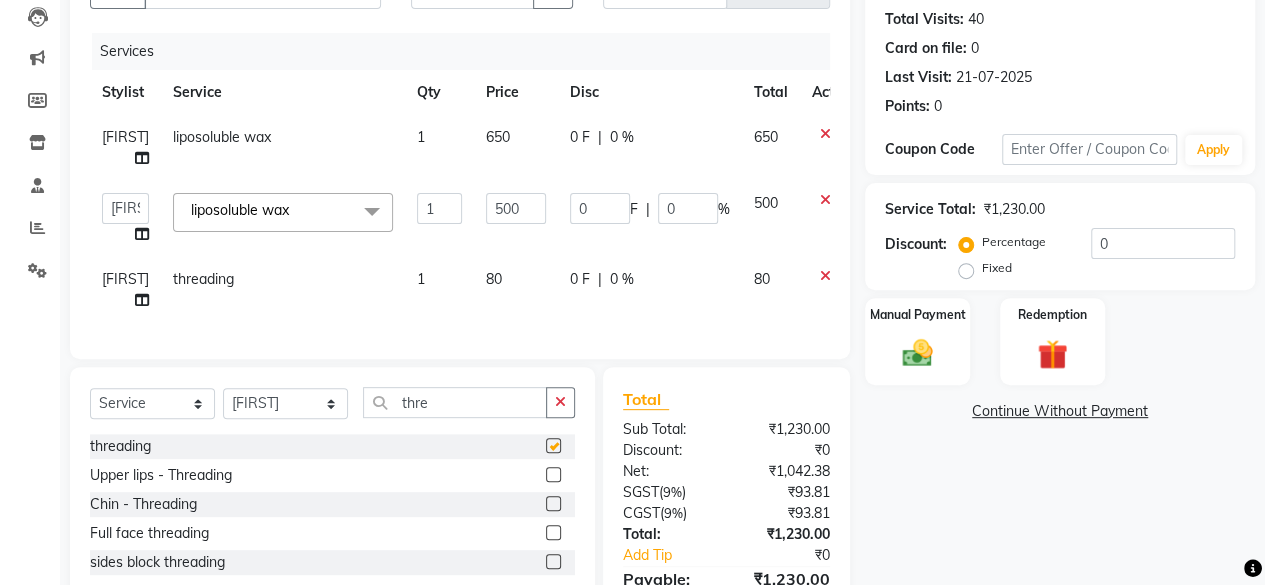 click on "80" 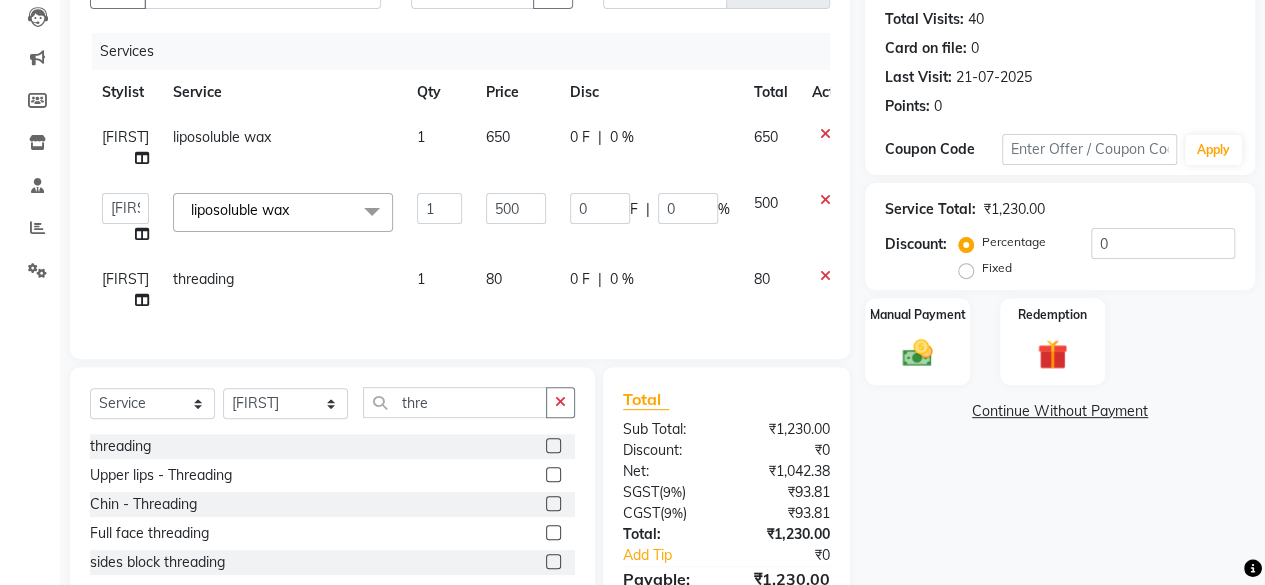 checkbox on "false" 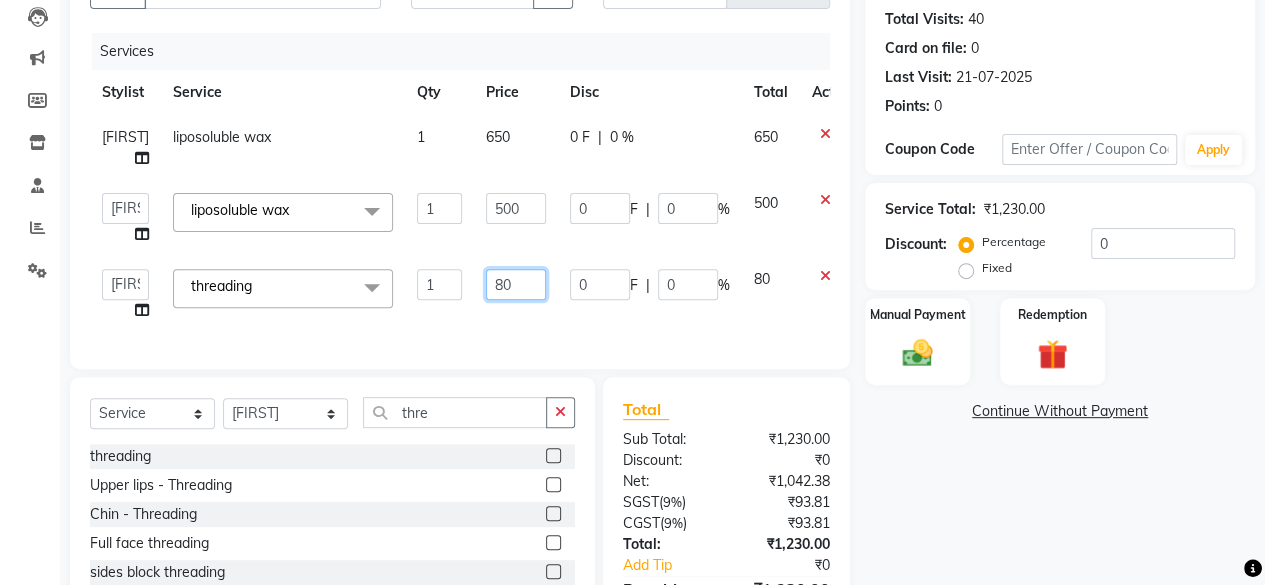 click on "80" 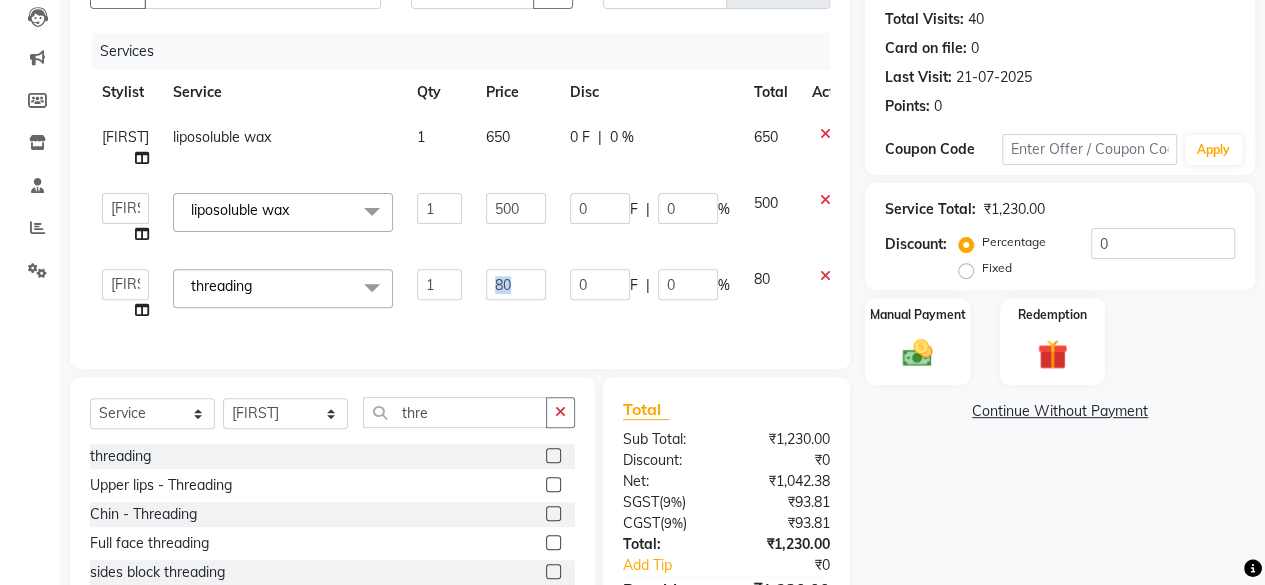 click on "80" 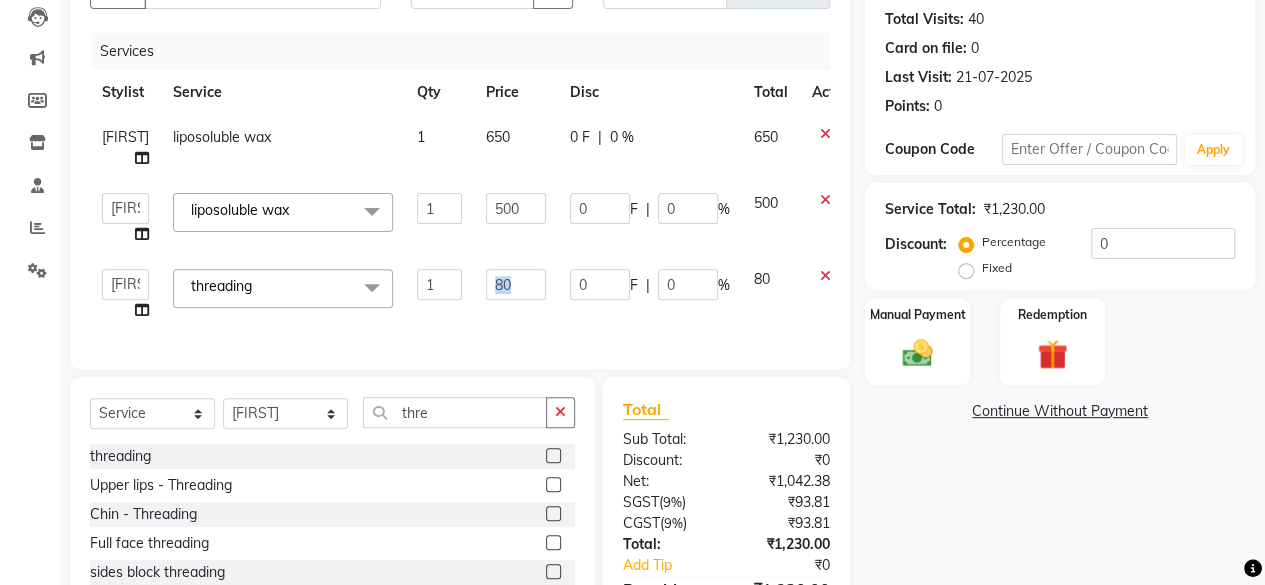 select on "44022" 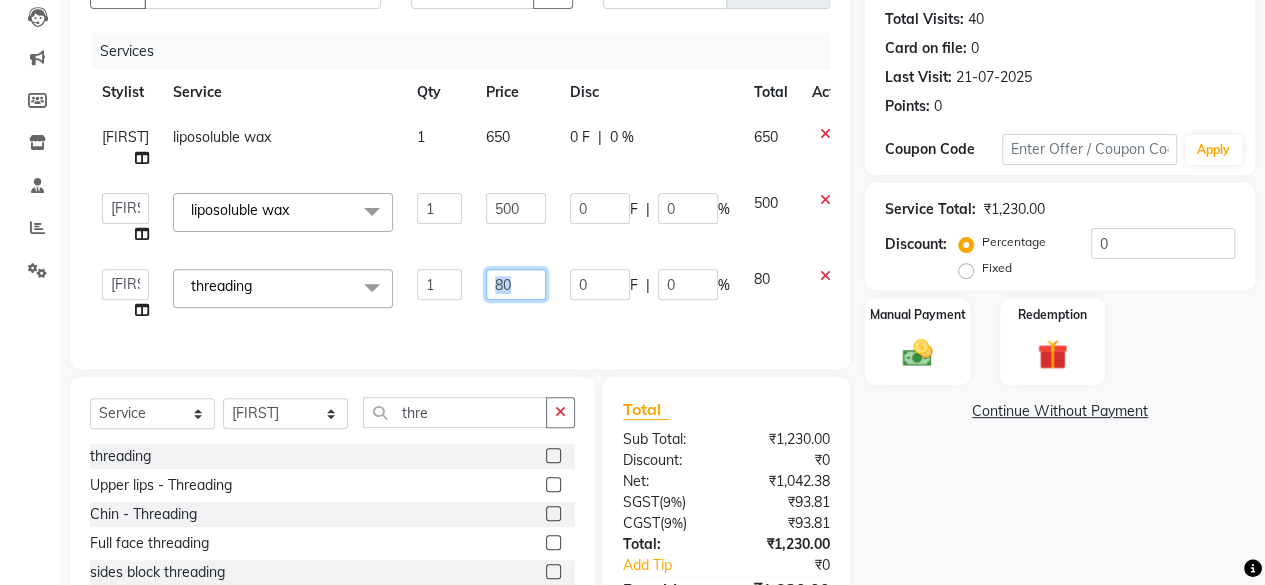 click on "80" 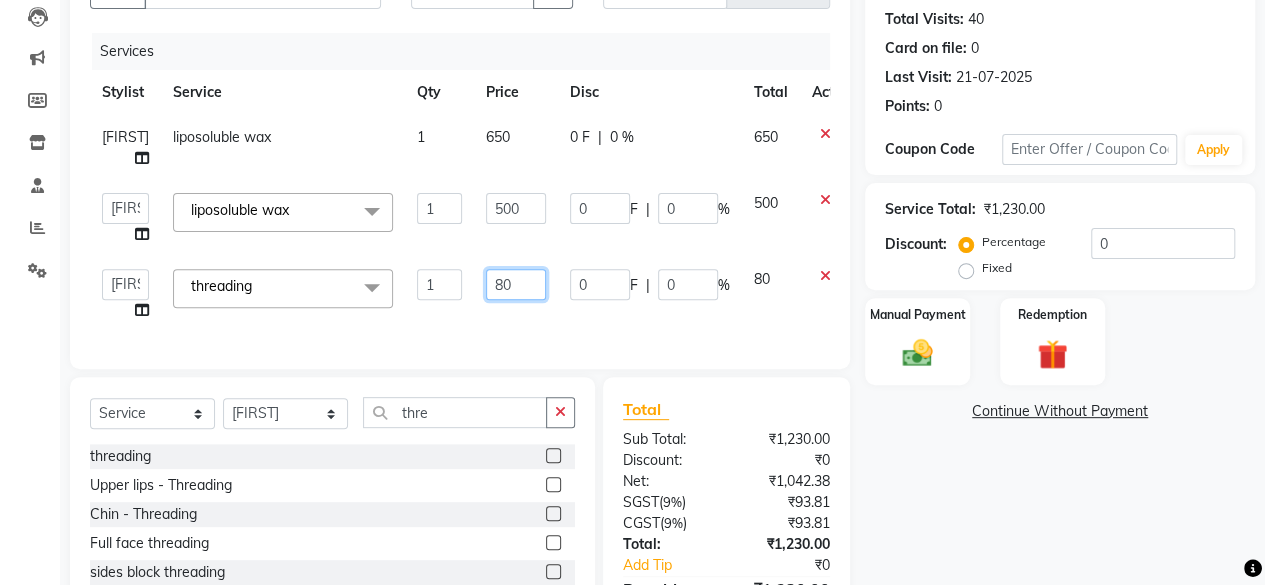 click on "80" 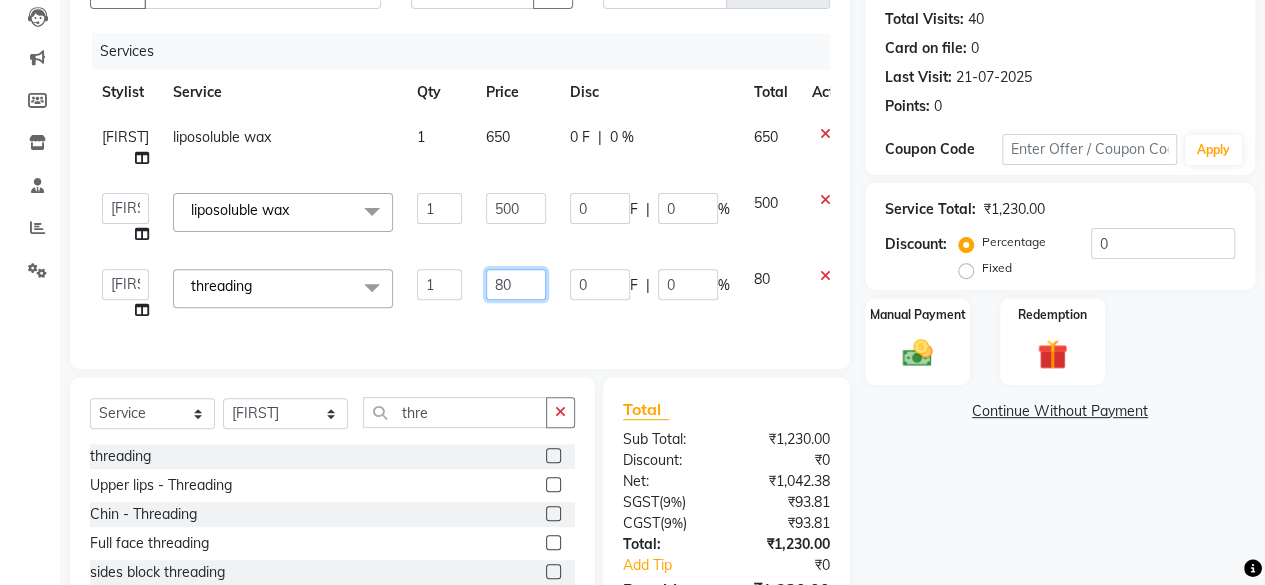 click on "80" 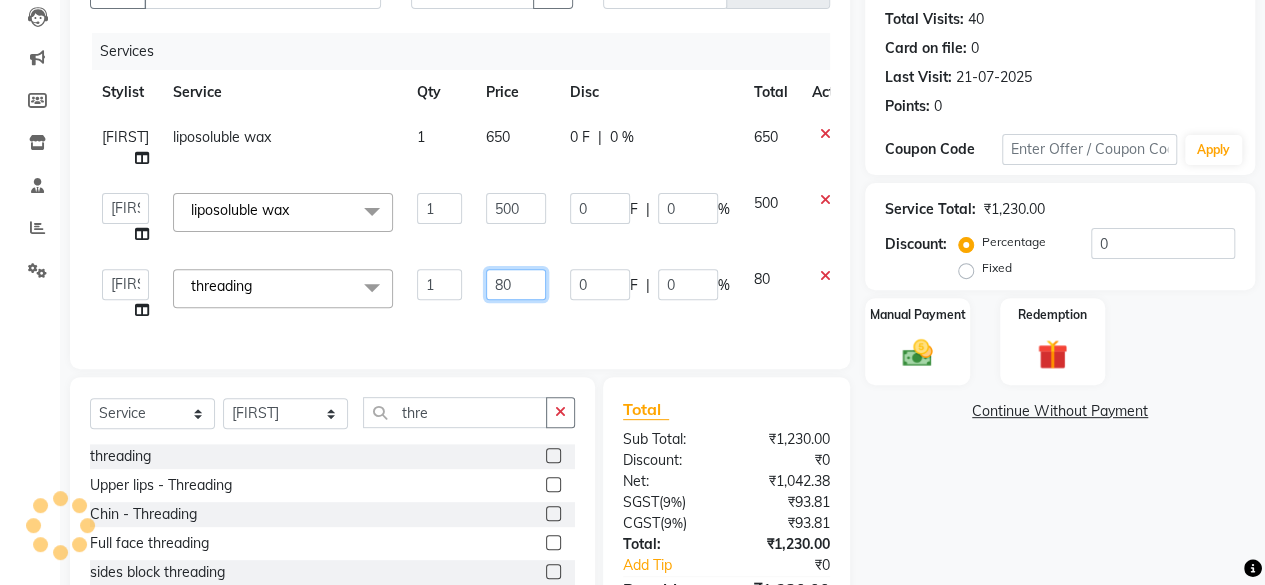 click on "80" 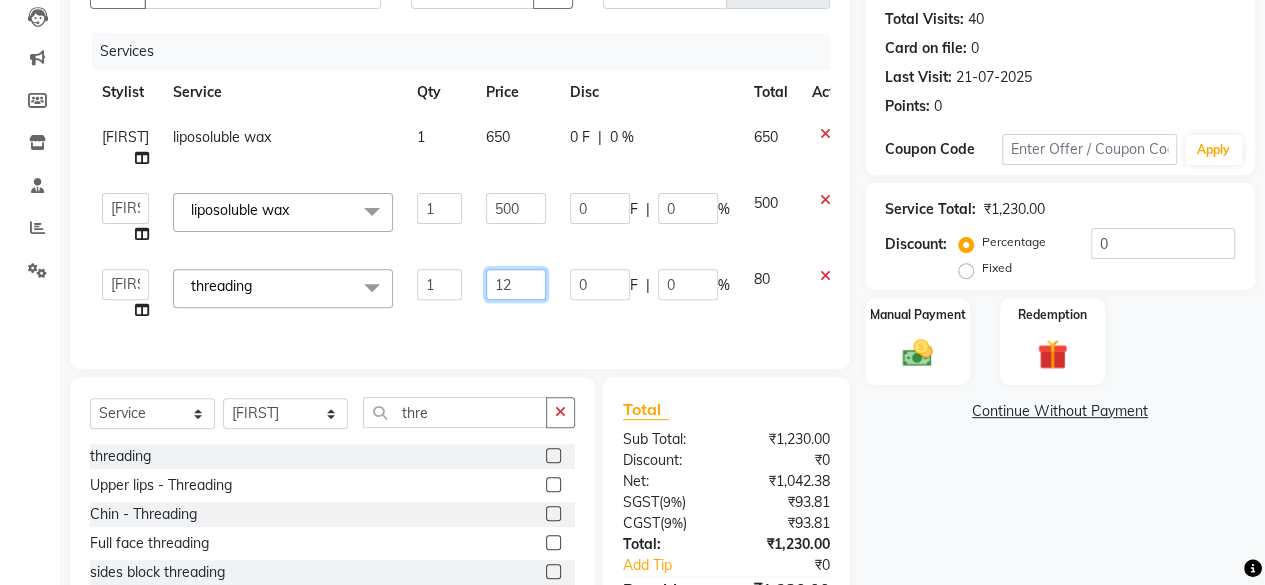 type on "120" 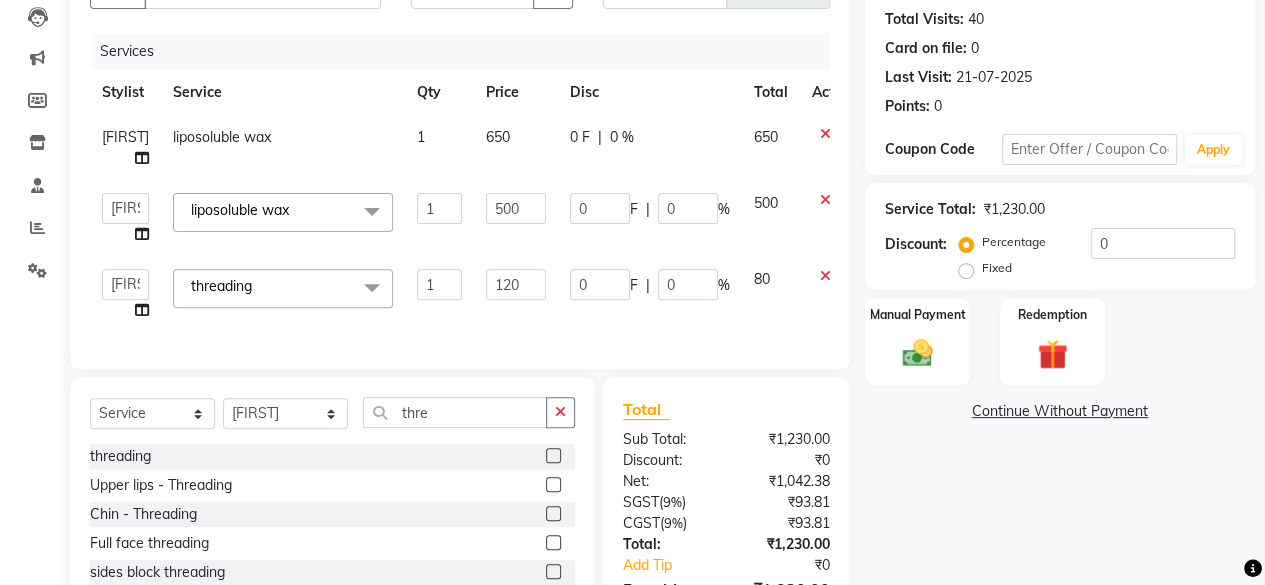 click on "120" 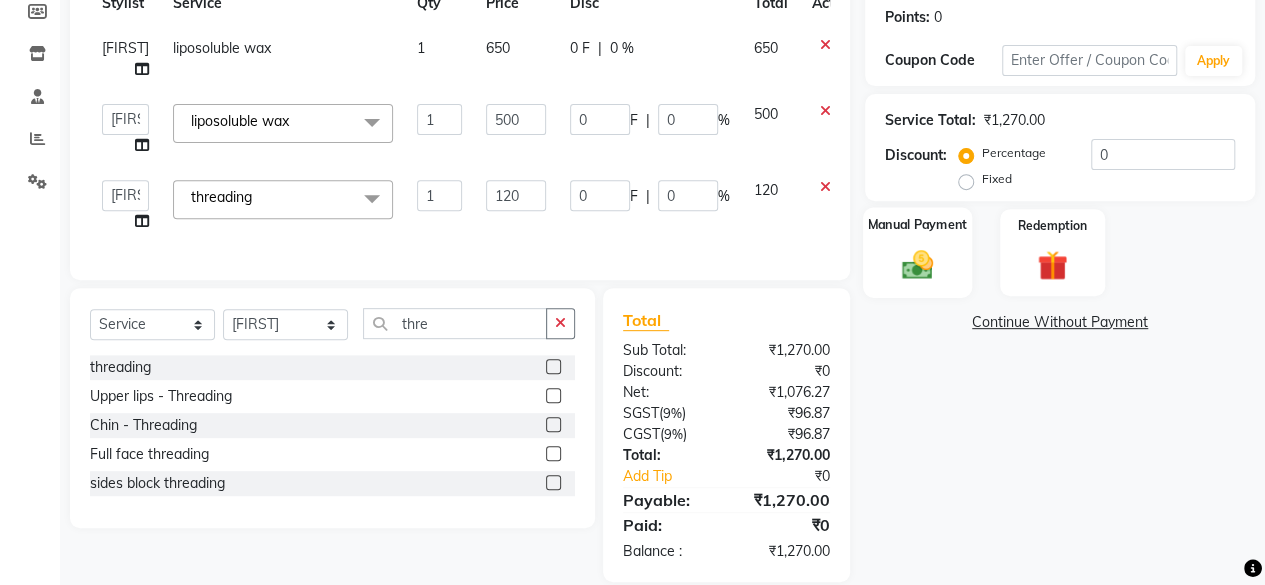 scroll, scrollTop: 344, scrollLeft: 0, axis: vertical 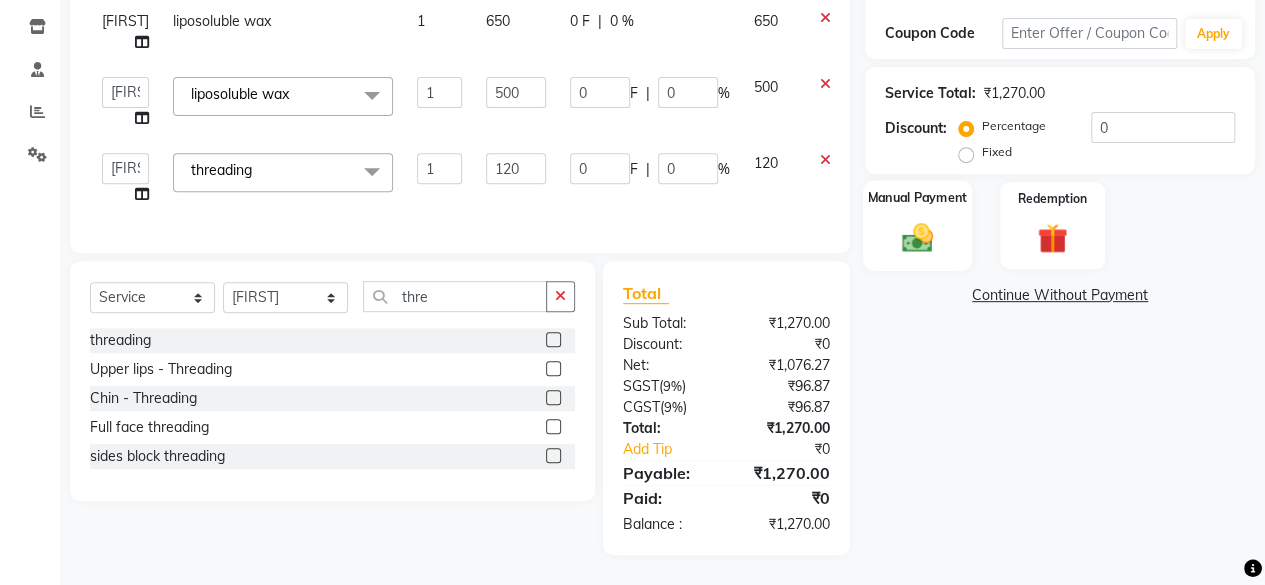 click on "Manual Payment" 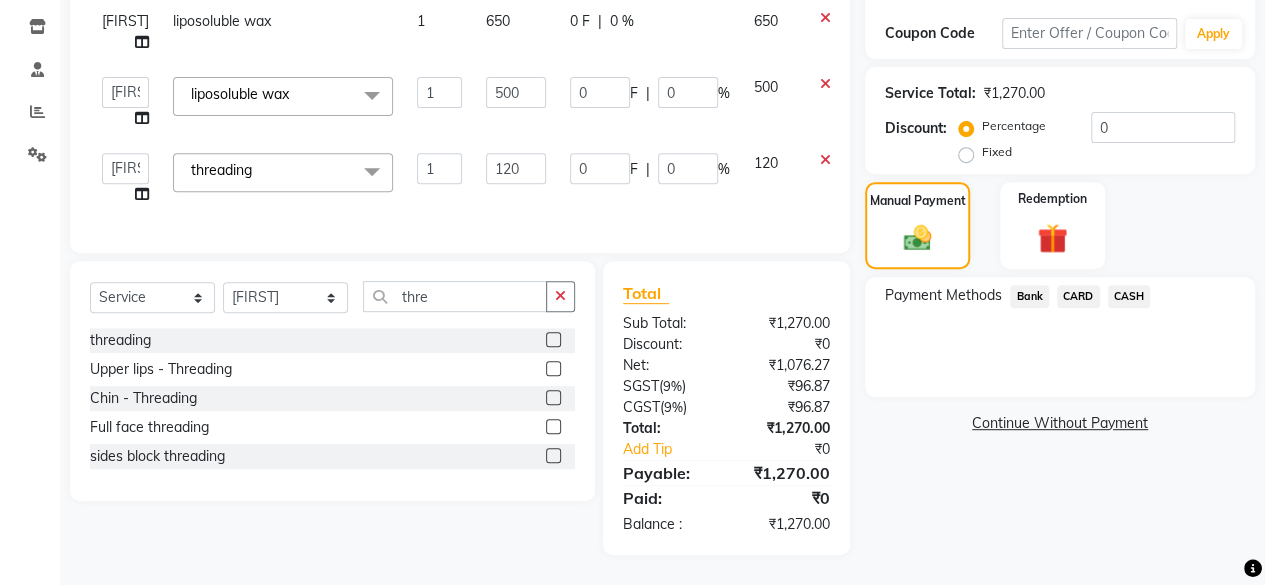 click on "CASH" 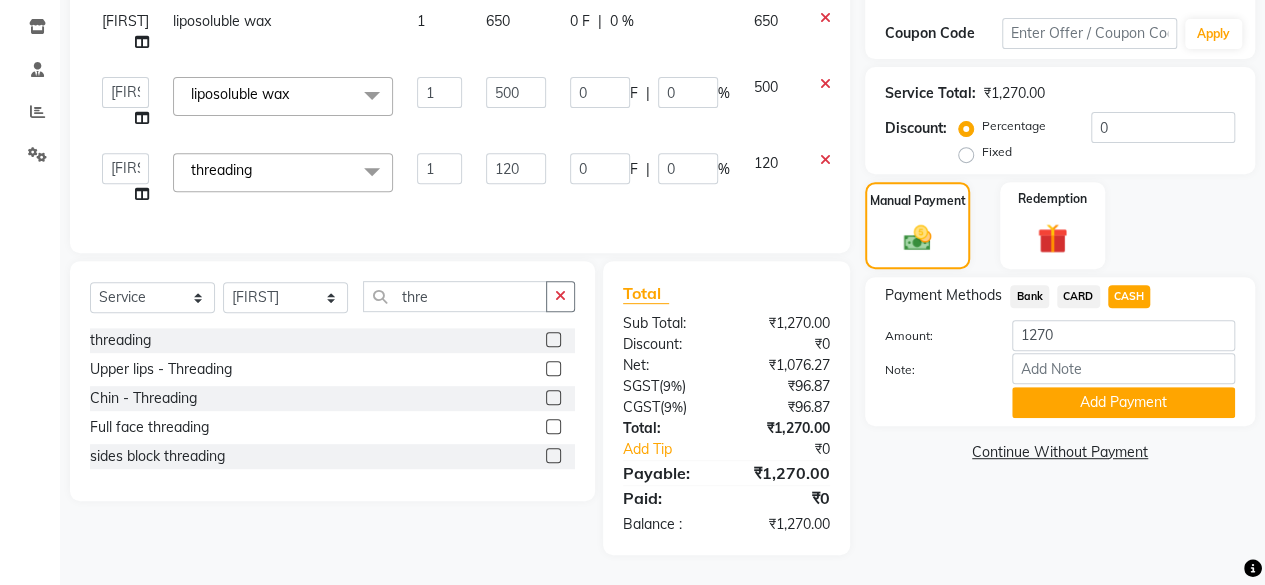 click on "Add Payment" 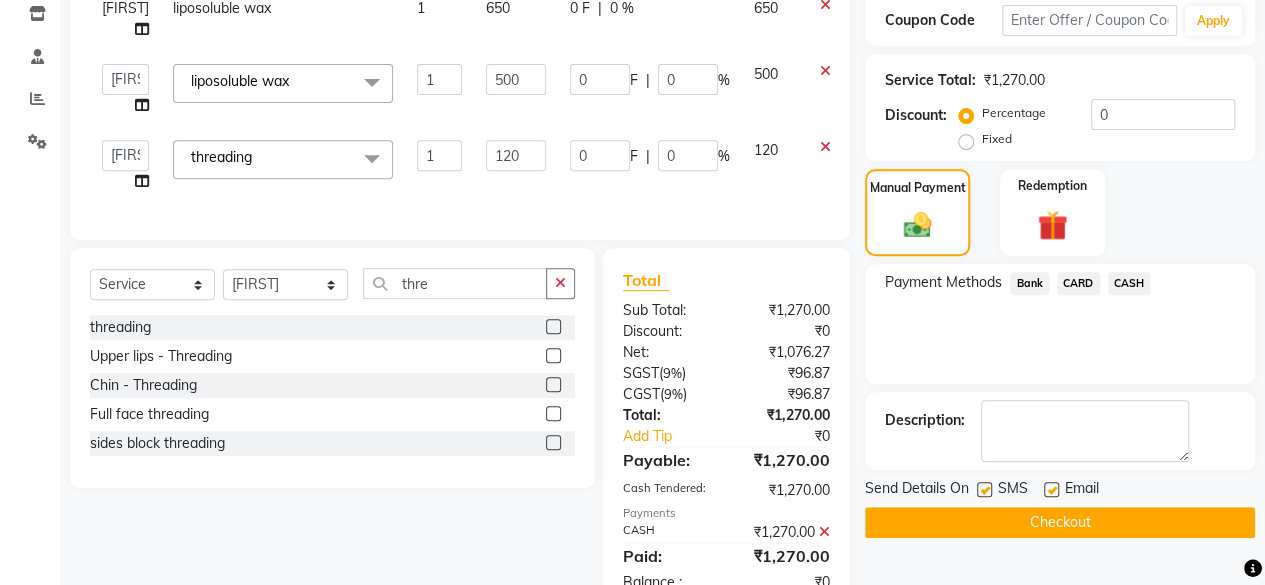 scroll, scrollTop: 415, scrollLeft: 0, axis: vertical 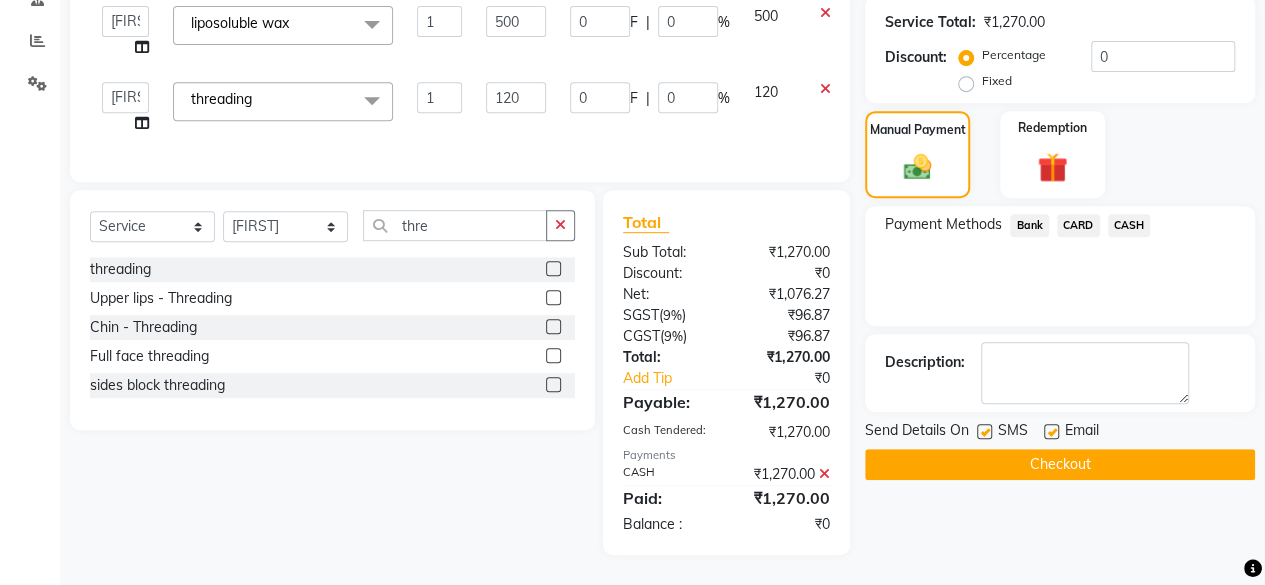 click on "Checkout" 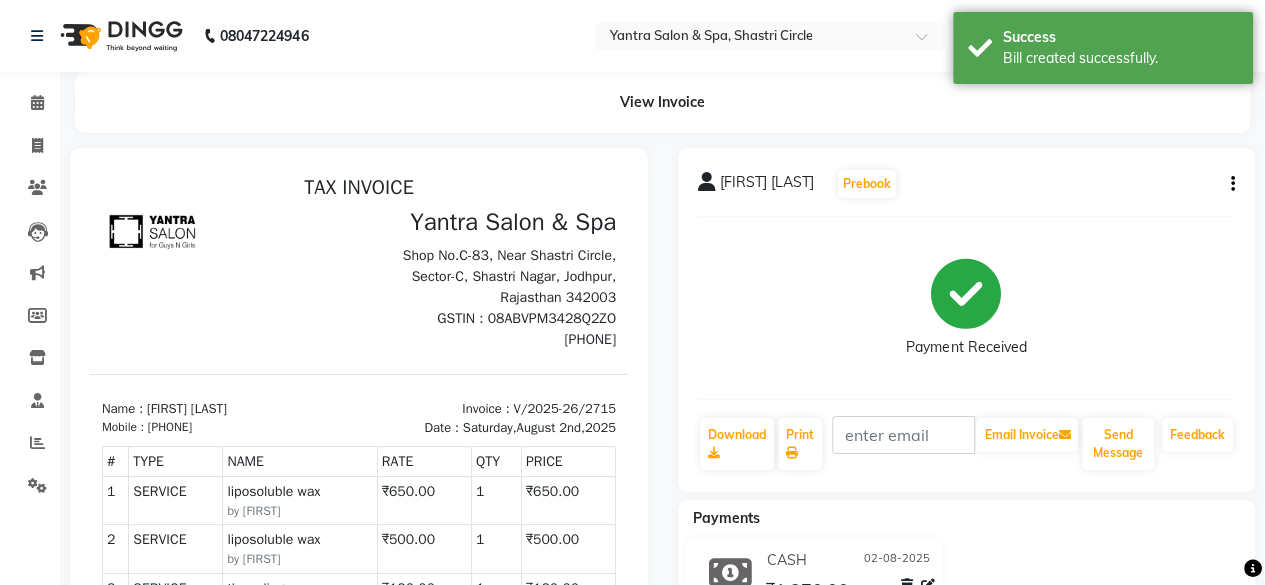 scroll, scrollTop: 0, scrollLeft: 0, axis: both 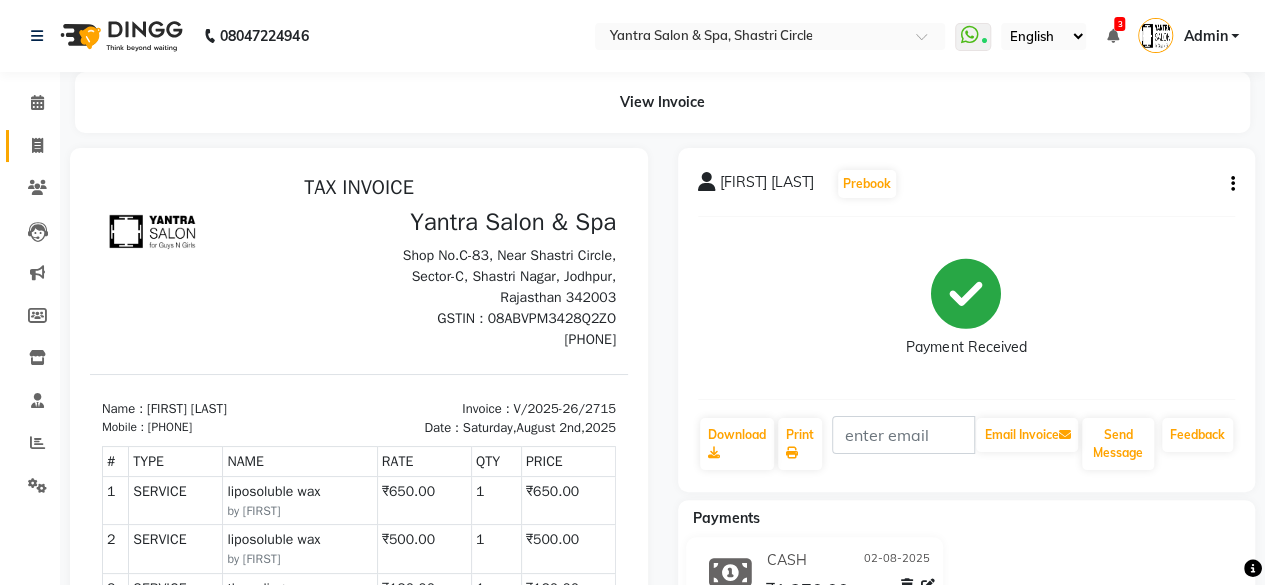 click on "Invoice" 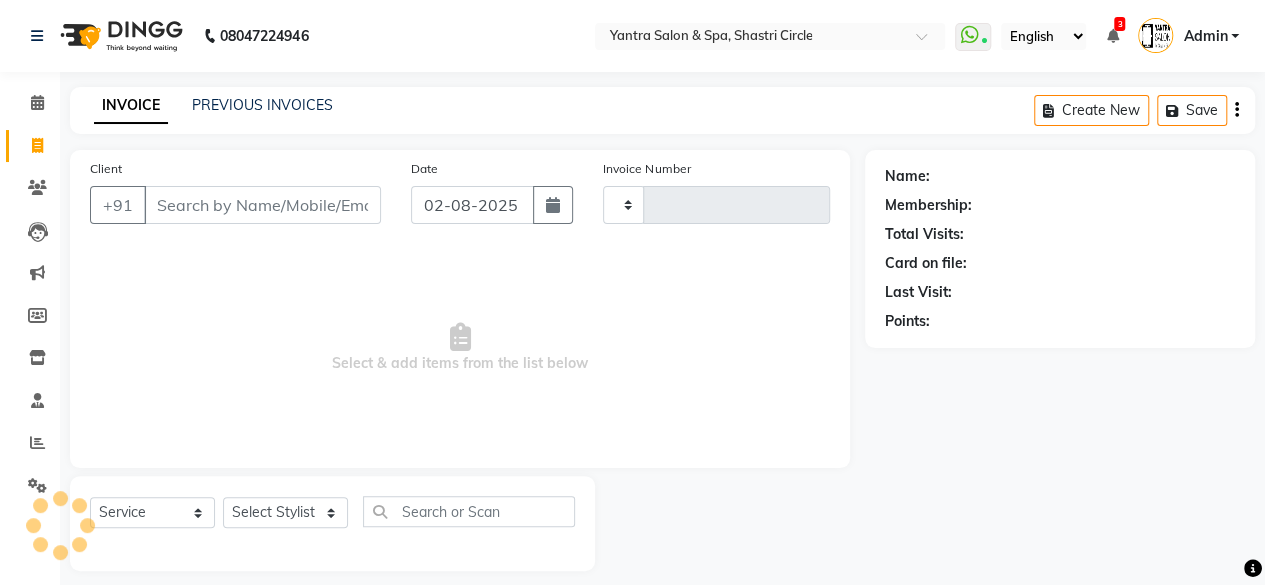 scroll, scrollTop: 15, scrollLeft: 0, axis: vertical 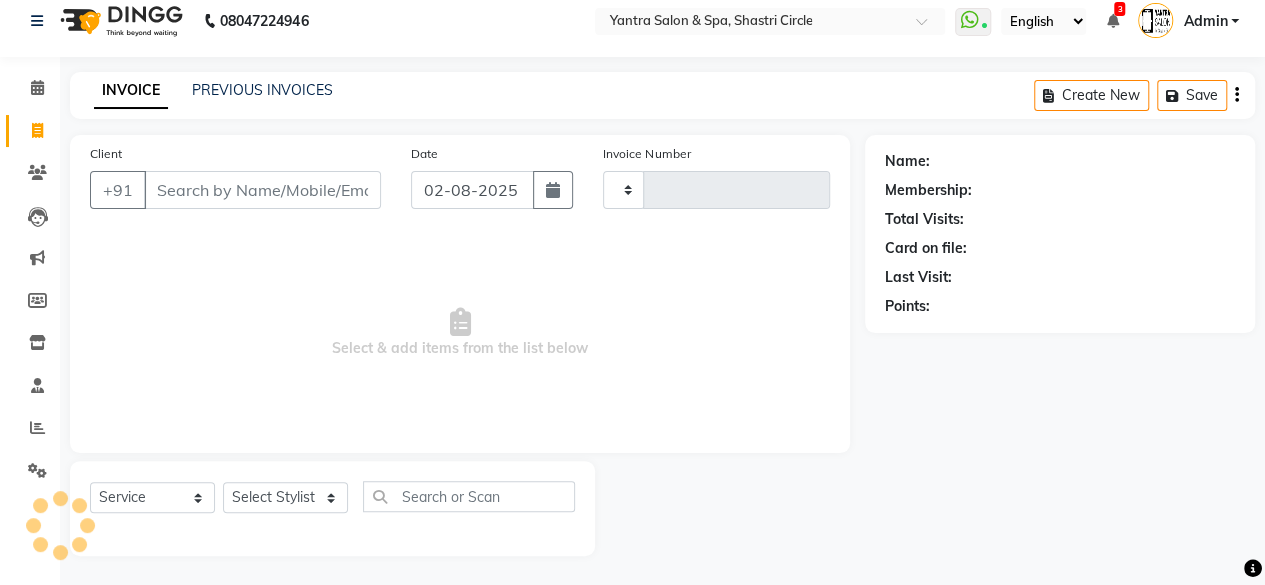 click on "Client" at bounding box center (262, 190) 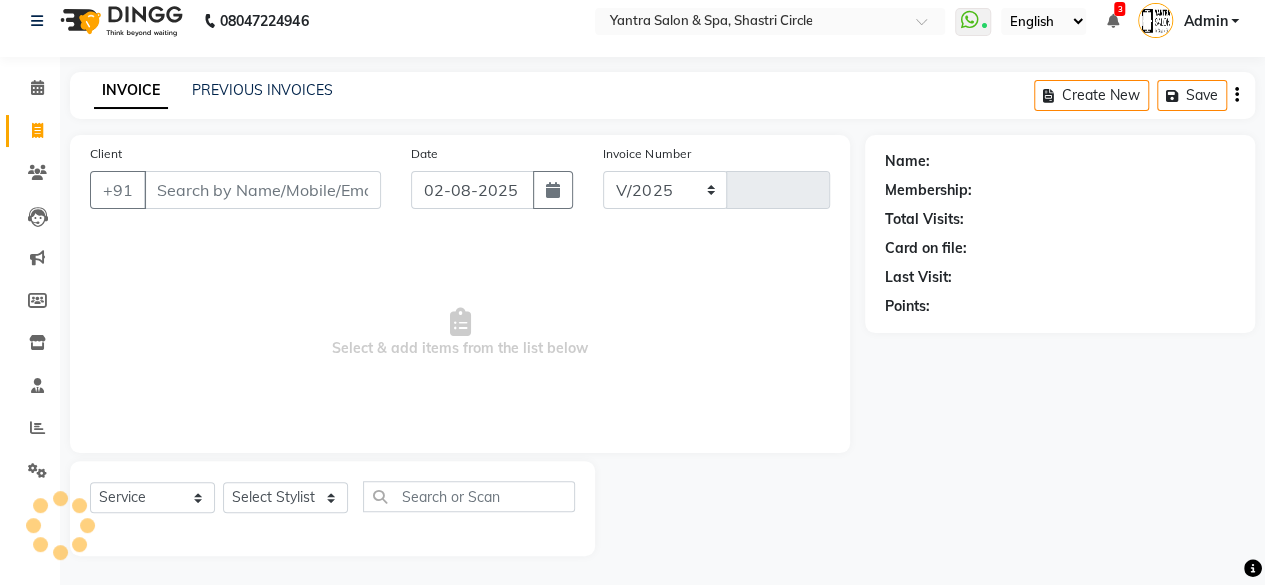 select on "154" 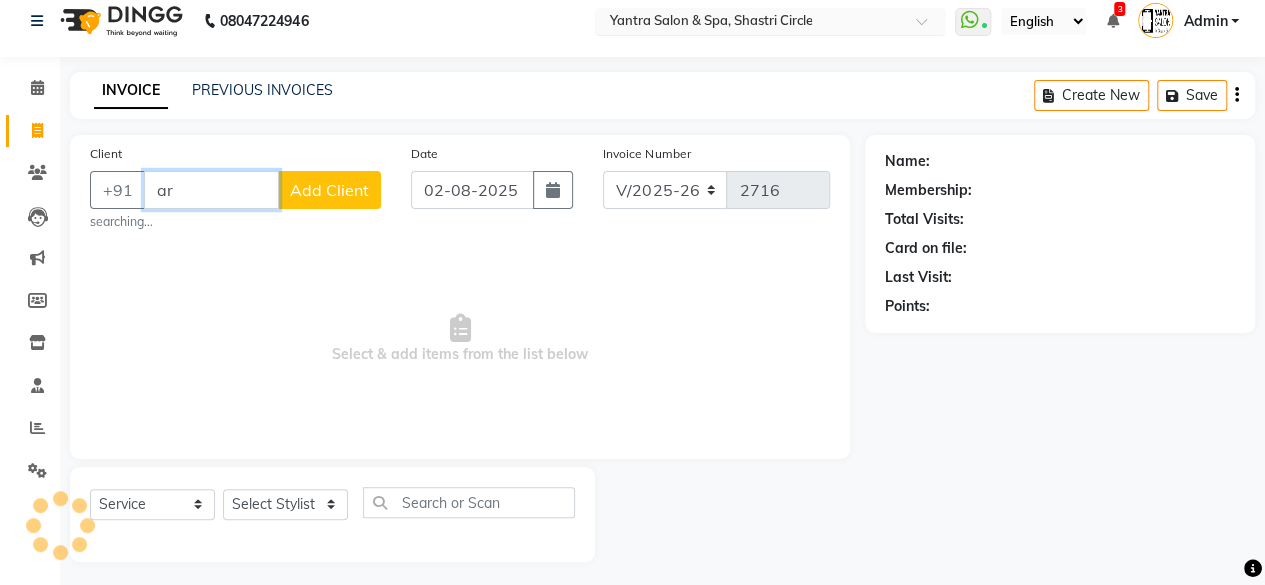 type on "a" 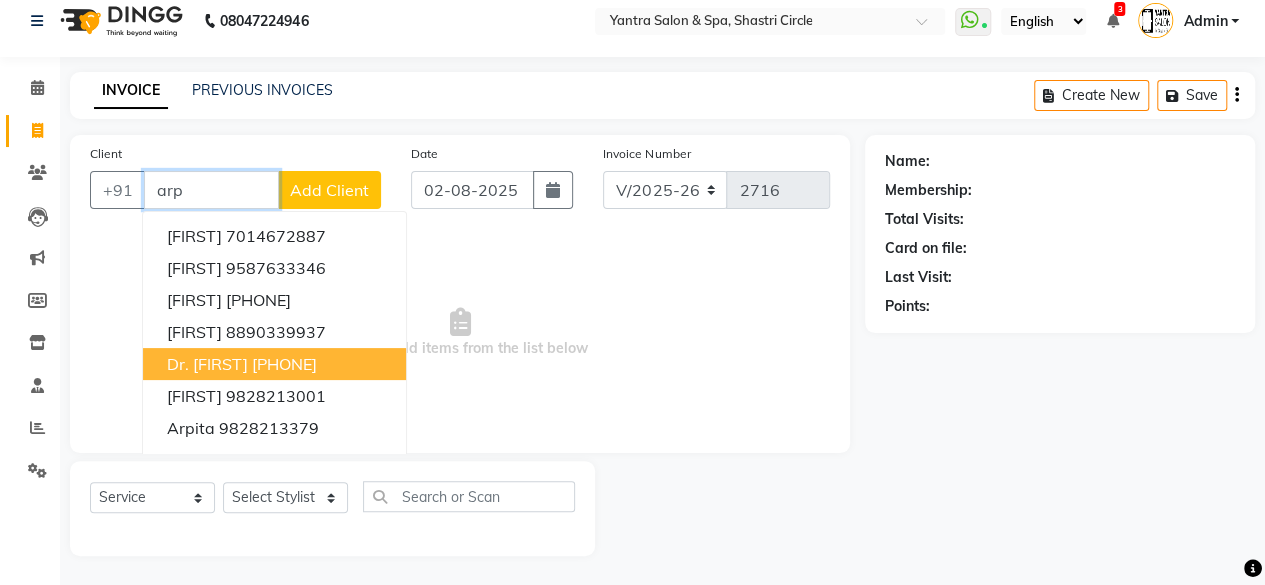 click on "[PHONE]" at bounding box center (284, 364) 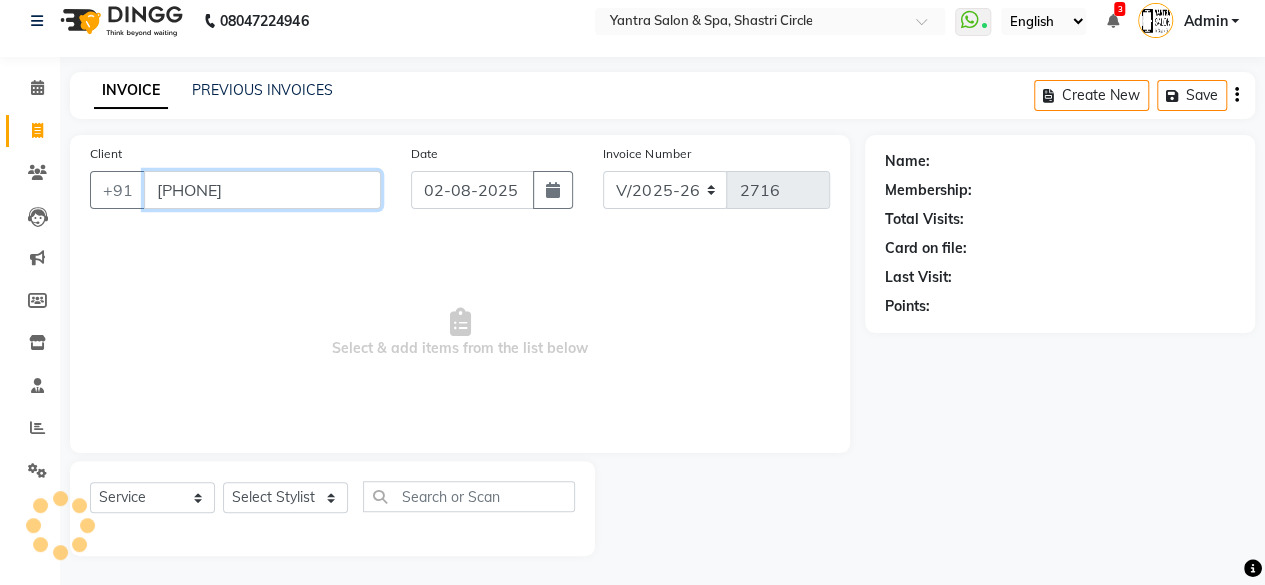 type on "[PHONE]" 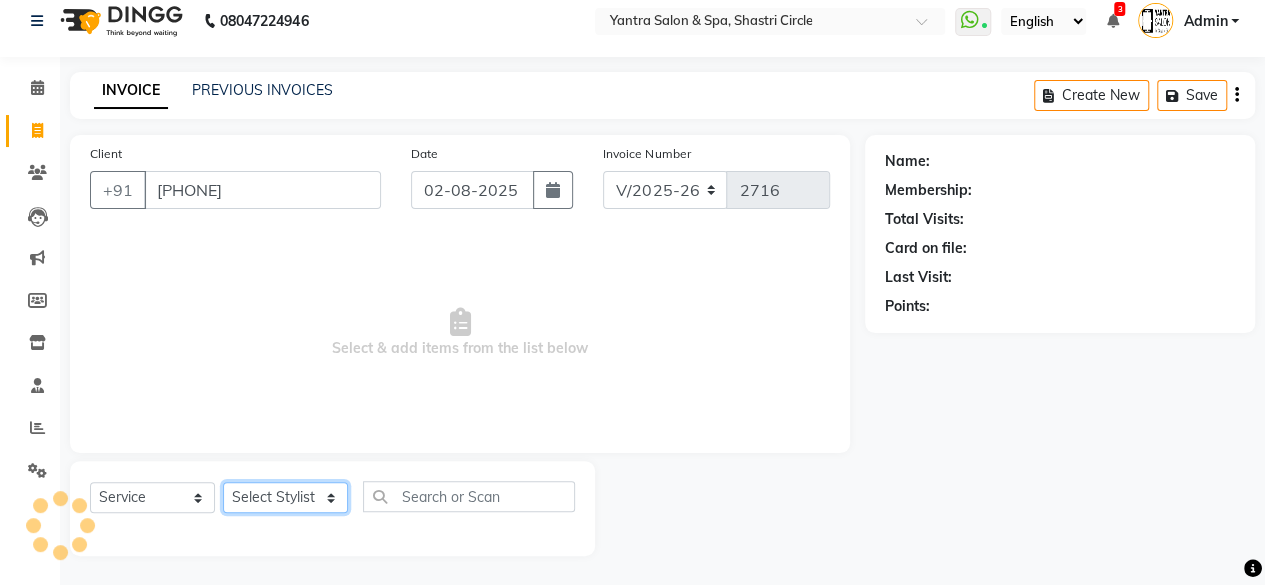 click on "Select Stylist Arvind ASHA bhawna goyal Dev Dimple Director Harsha Hemlata kajal Latika lucky Manager Manisha maam Neelu  Pallavi Pinky Priyanka Rahul Sekhar usha" 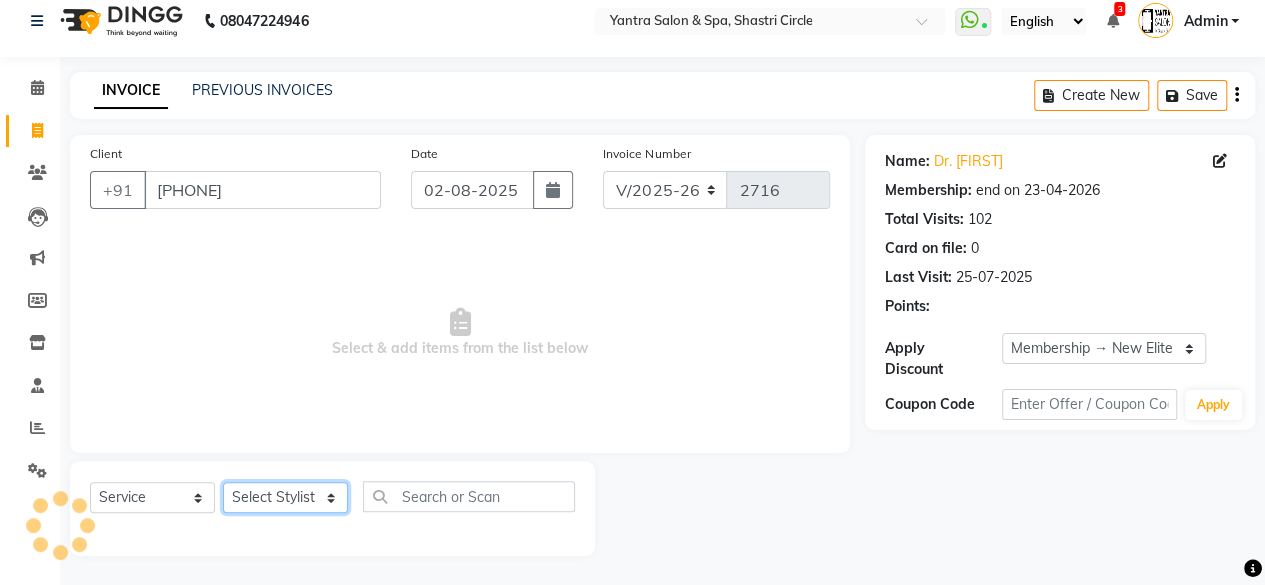 select on "44024" 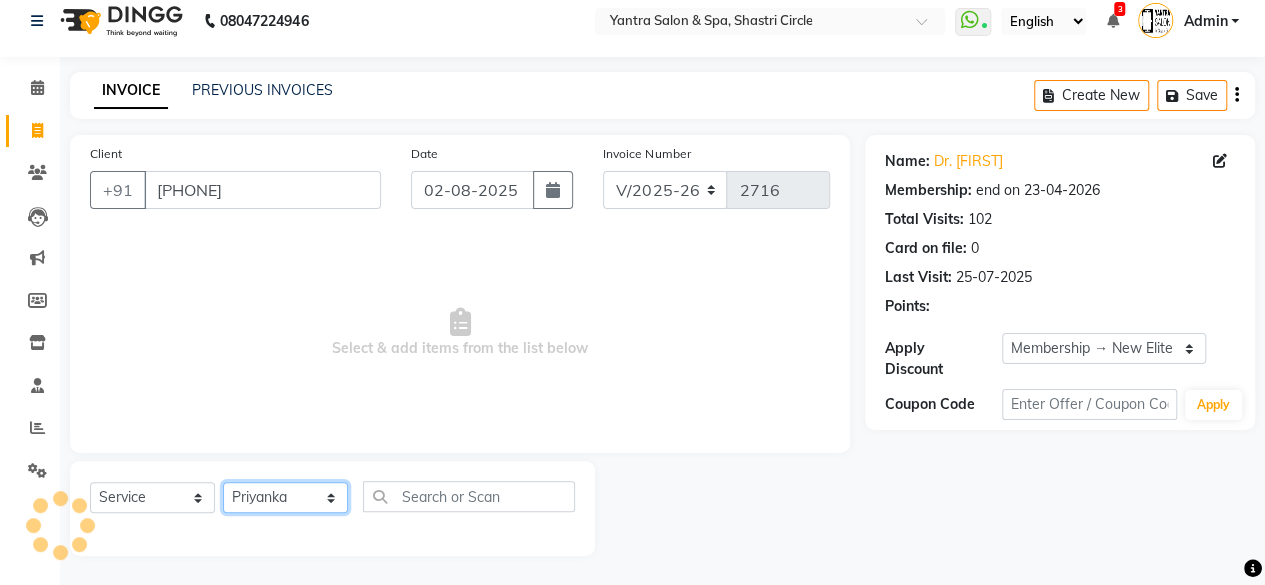 click on "Select Stylist Arvind ASHA bhawna goyal Dev Dimple Director Harsha Hemlata kajal Latika lucky Manager Manisha maam Neelu  Pallavi Pinky Priyanka Rahul Sekhar usha" 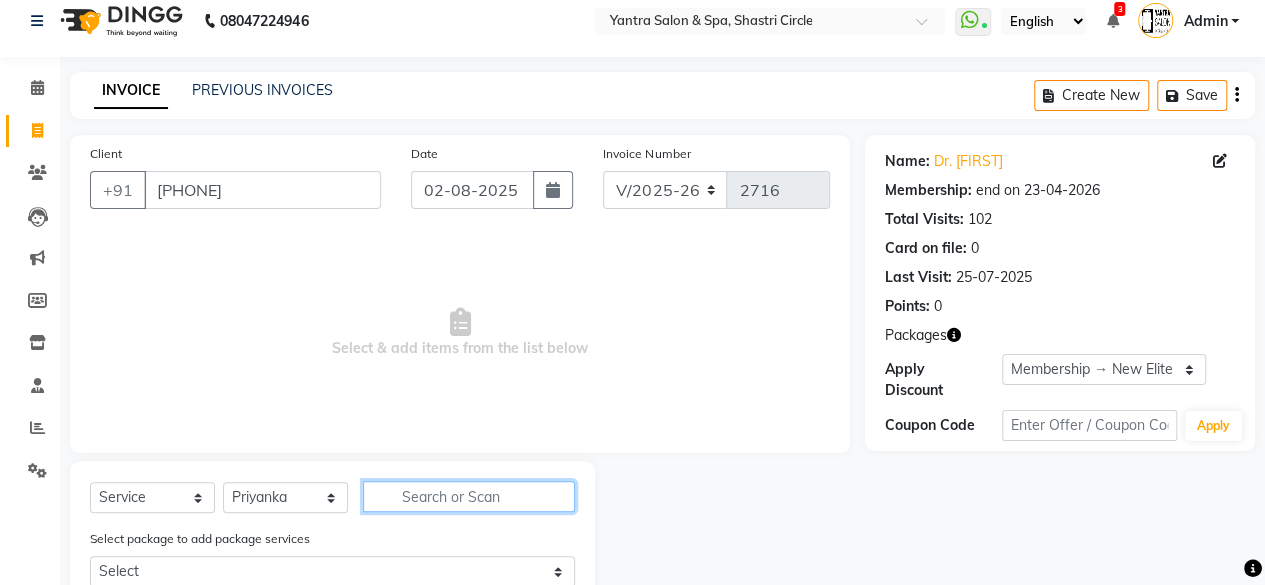 click 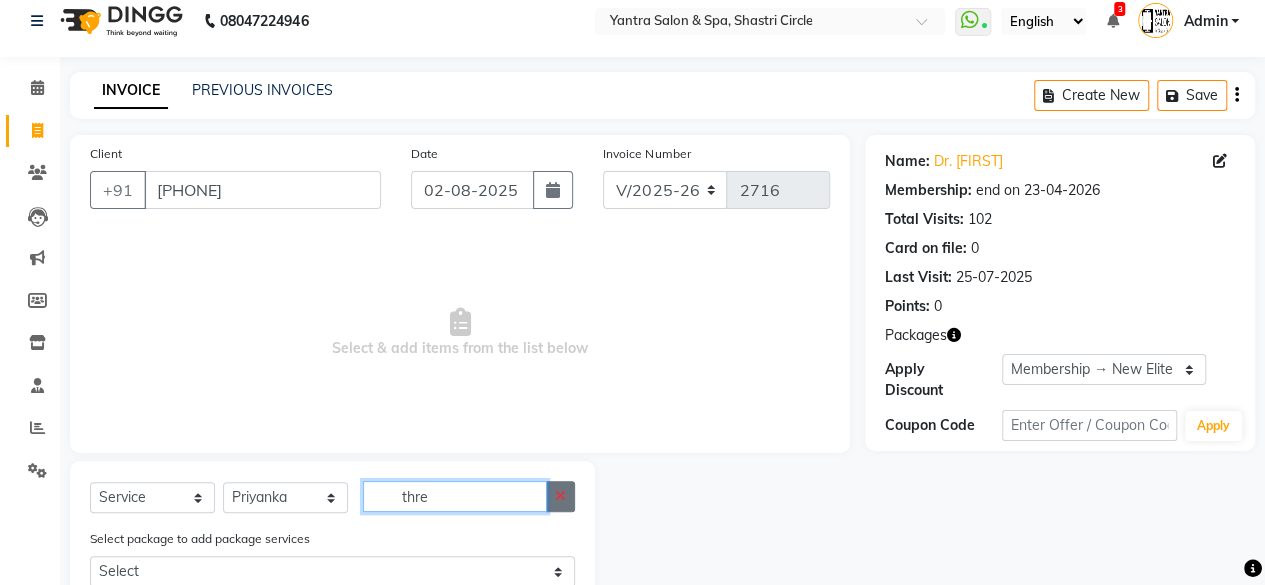 scroll, scrollTop: 227, scrollLeft: 0, axis: vertical 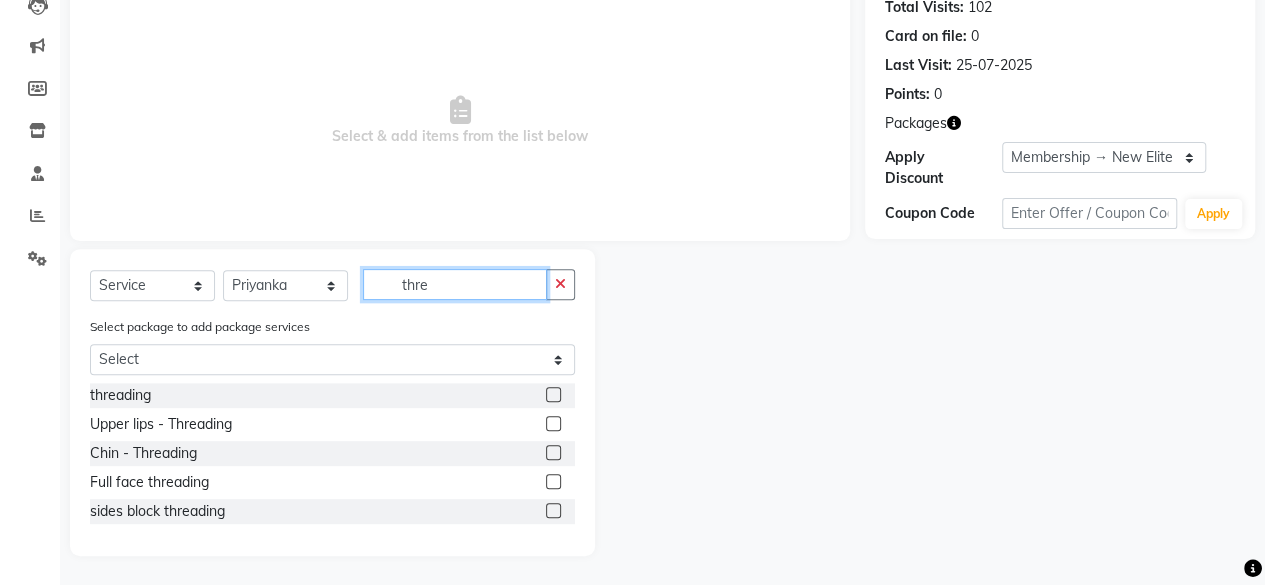type on "thre" 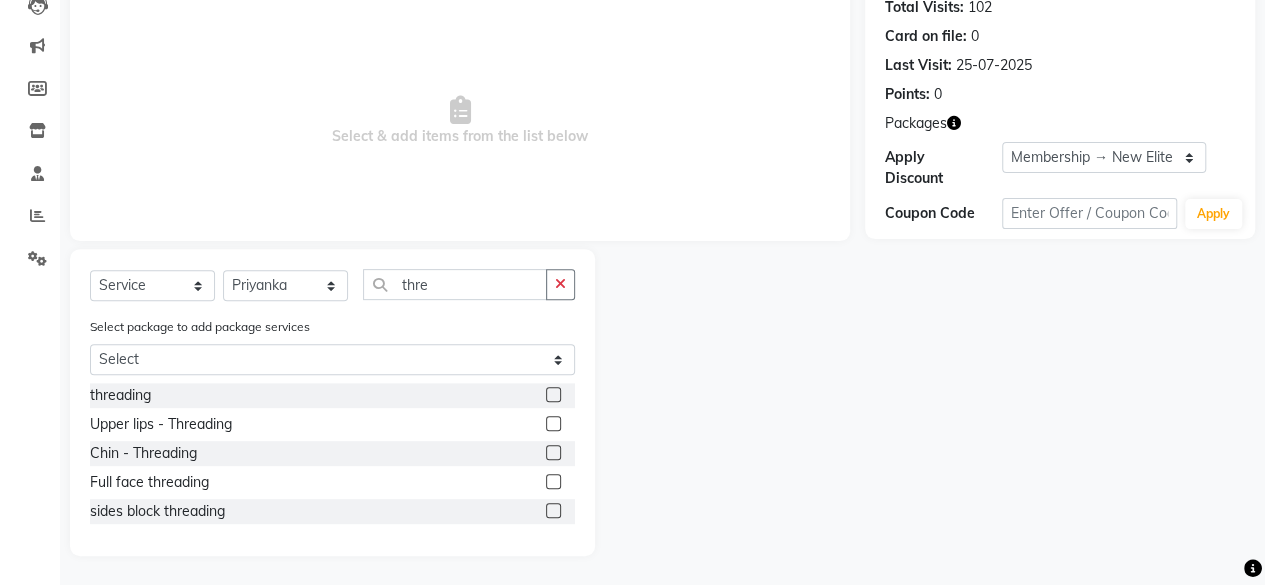 click 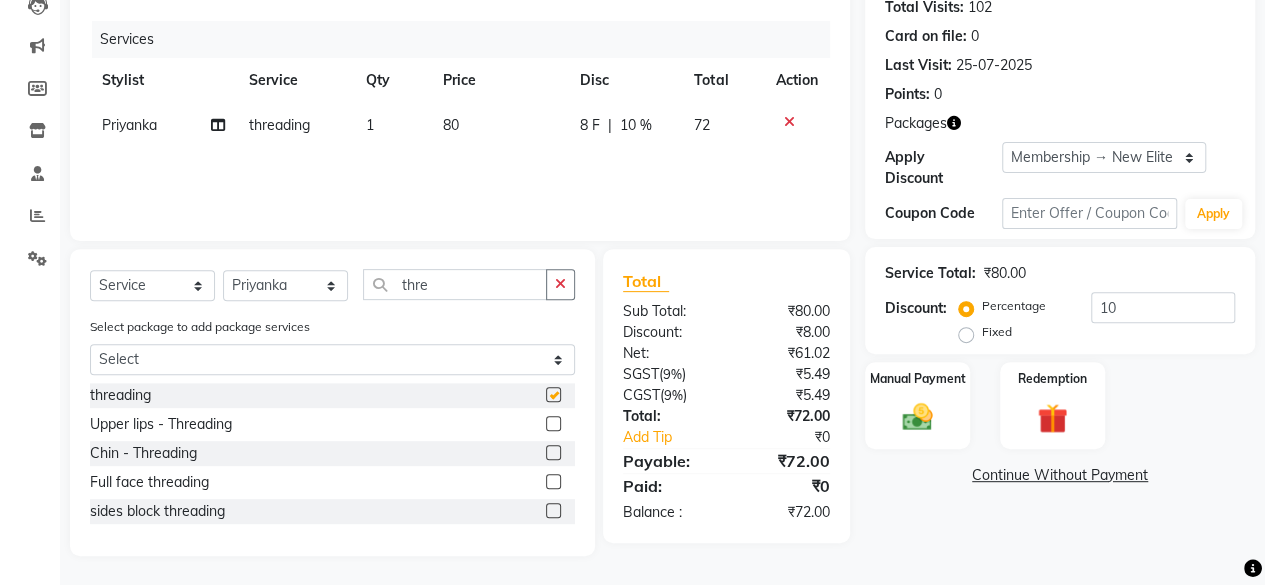 checkbox on "false" 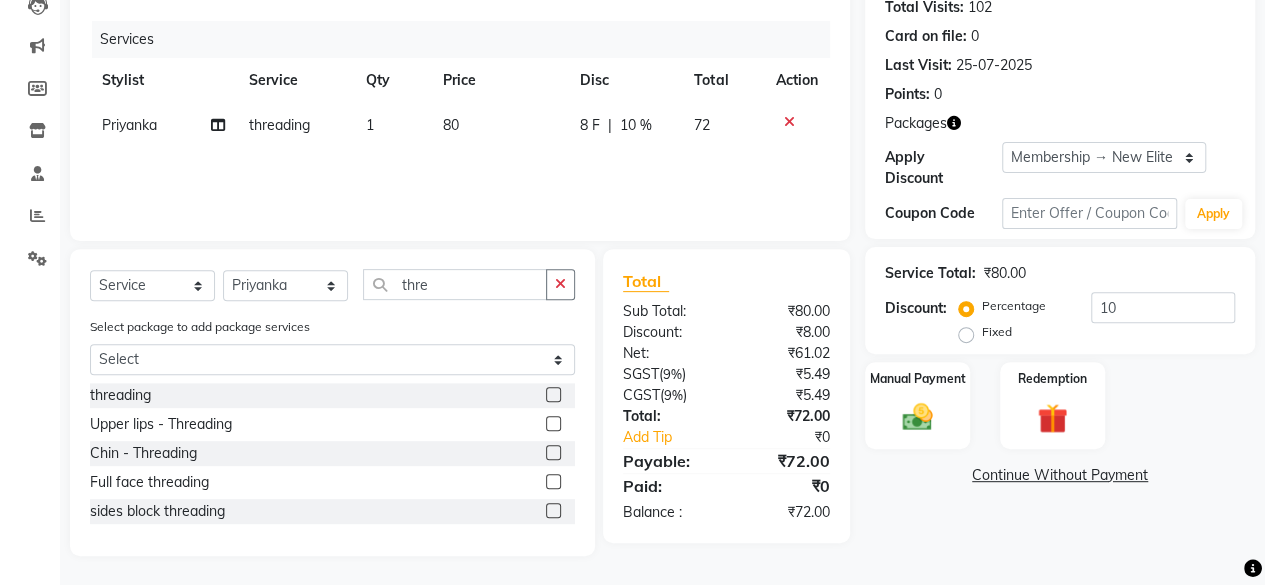 click on "80" 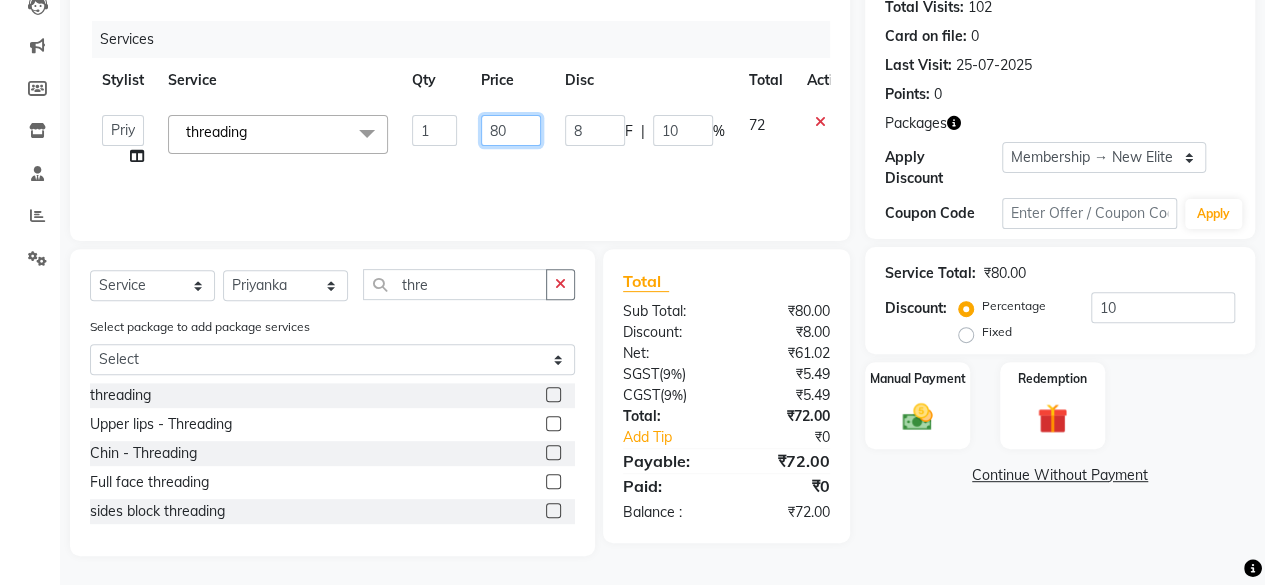 click on "80" 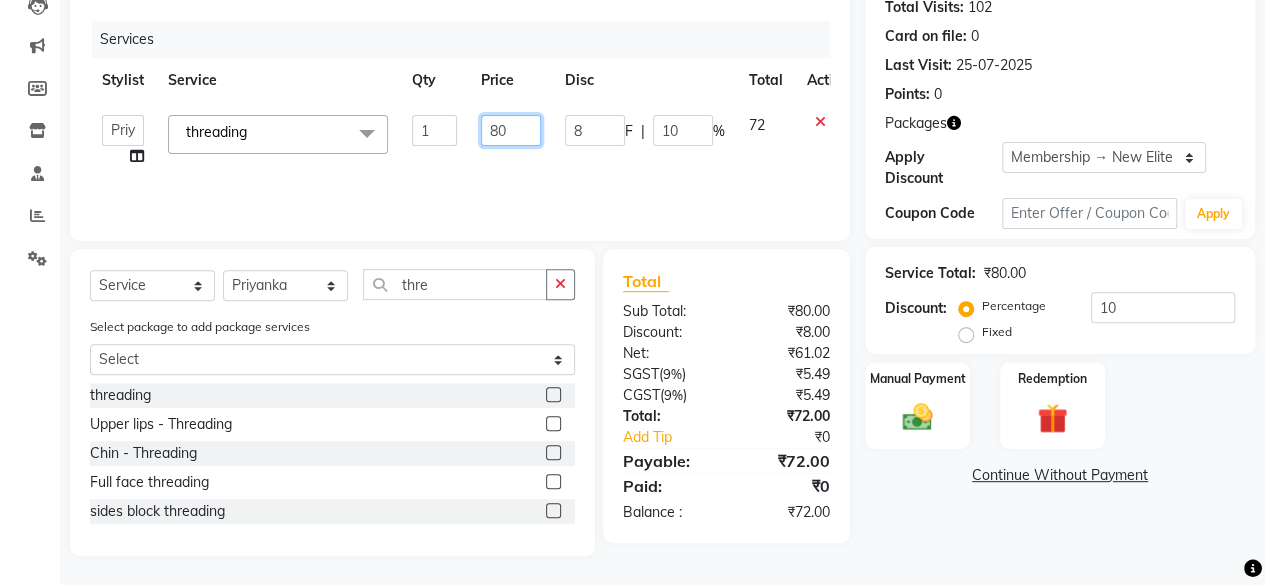 type on "480" 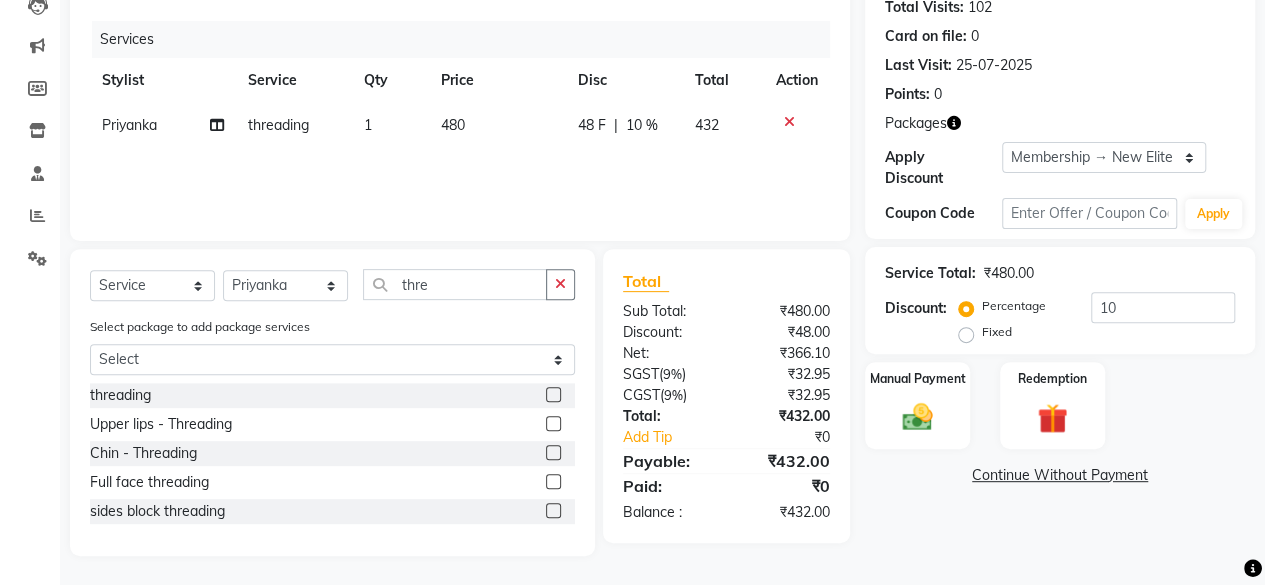 click on "Services Stylist Service Qty Price Disc Total Action [FIRST] threading 1 480 48 F | 10 % 432" 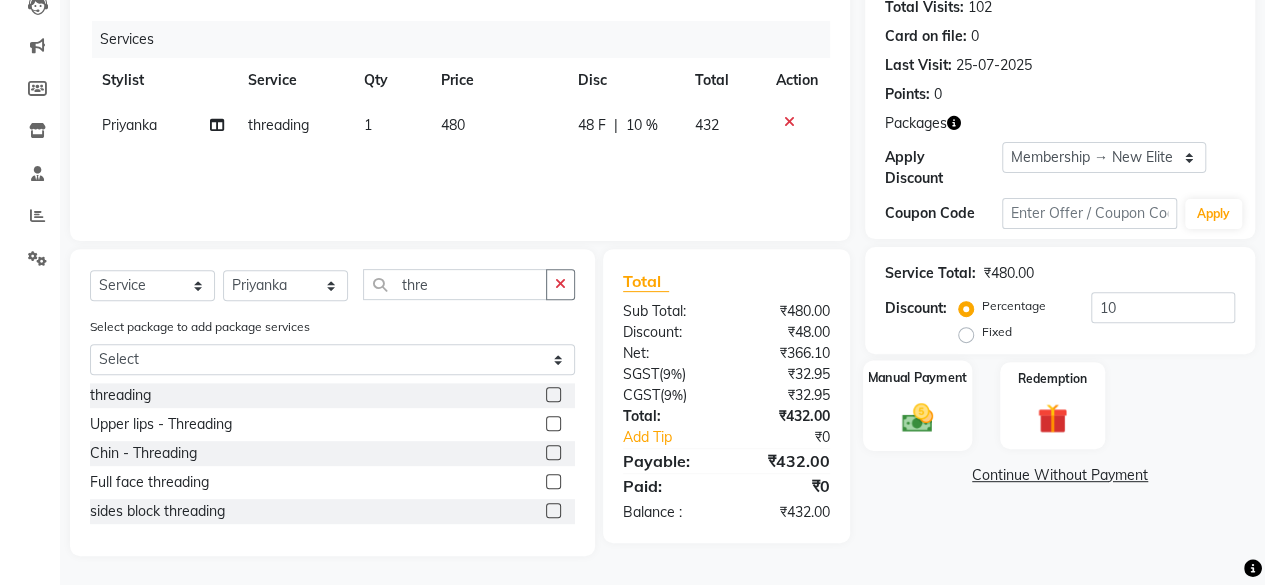 click on "Manual Payment" 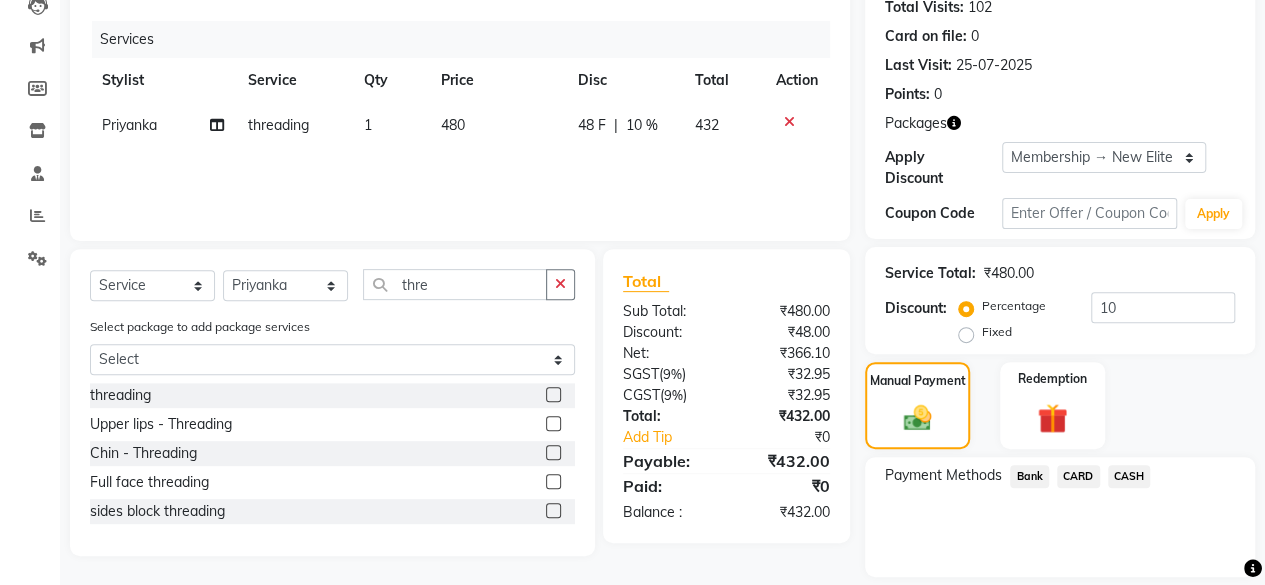 click on "CARD" 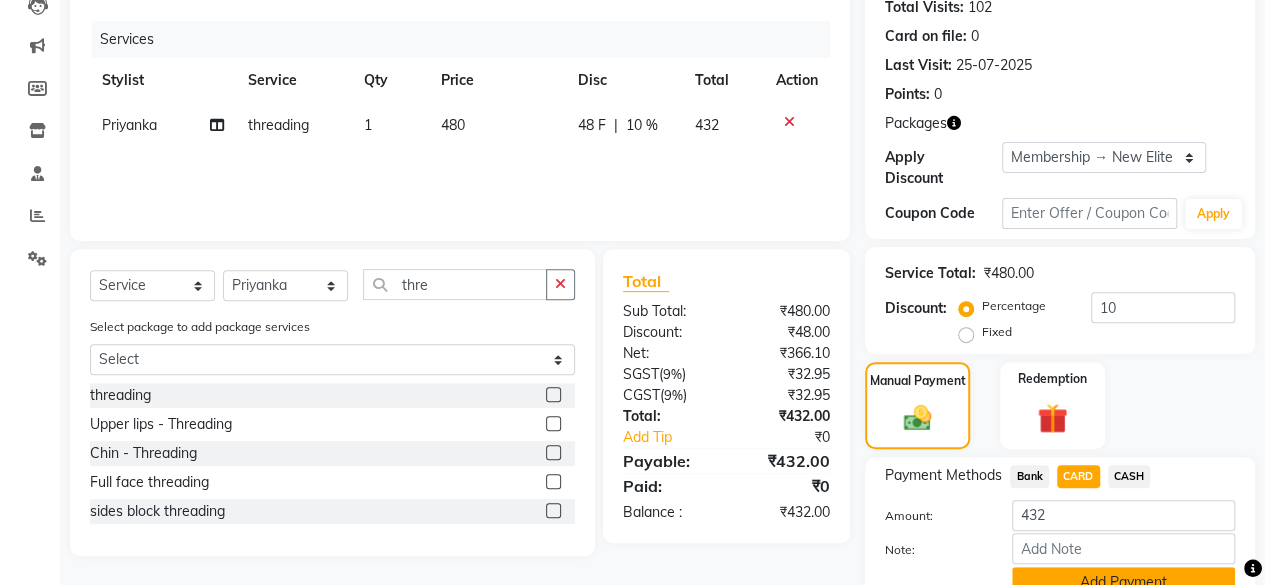 click on "Add Payment" 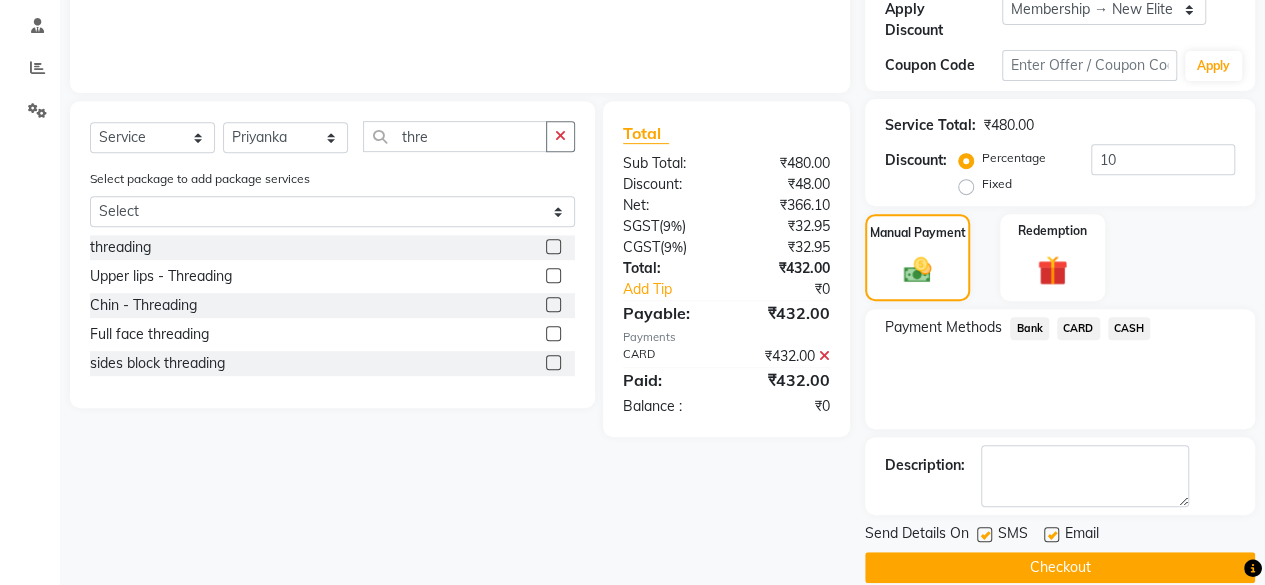 scroll, scrollTop: 400, scrollLeft: 0, axis: vertical 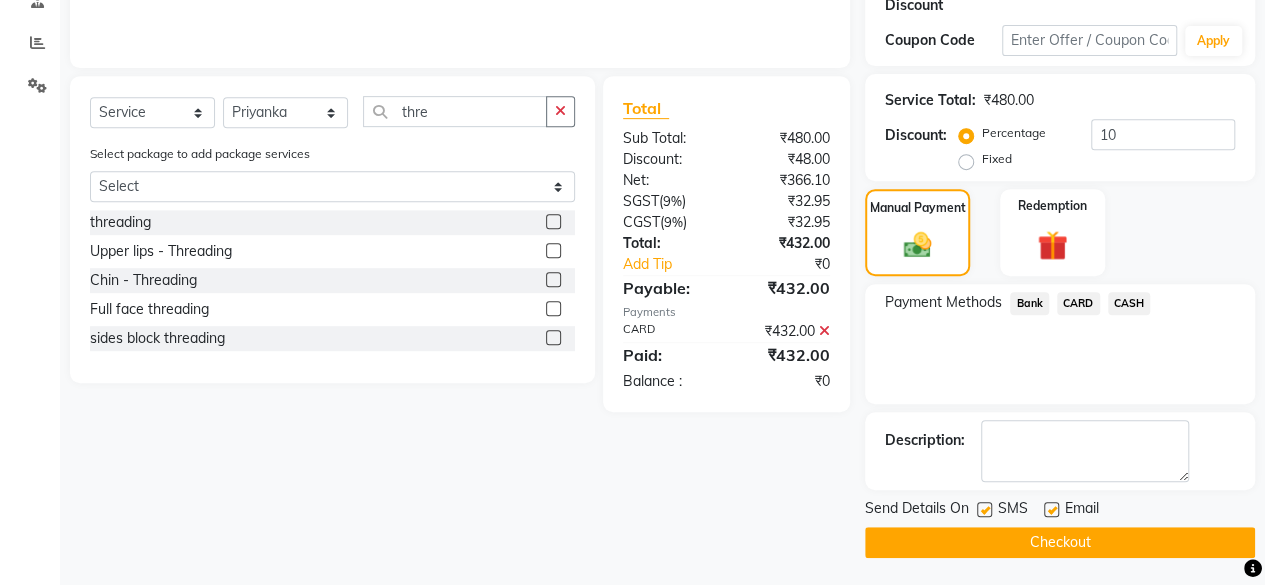 click on "Checkout" 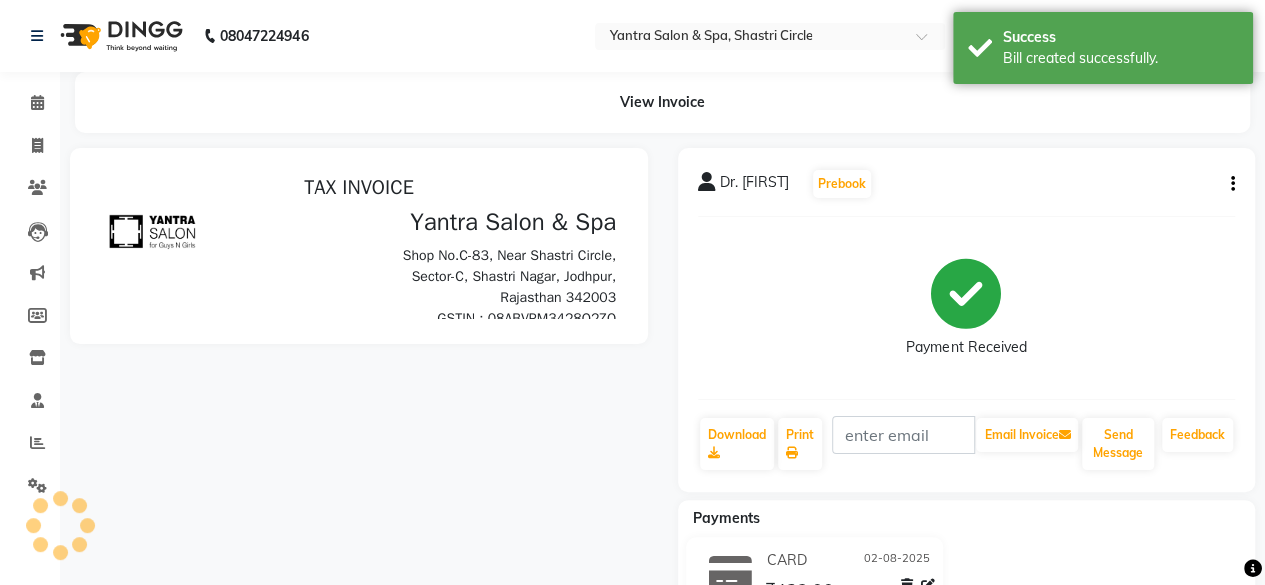 scroll, scrollTop: 0, scrollLeft: 0, axis: both 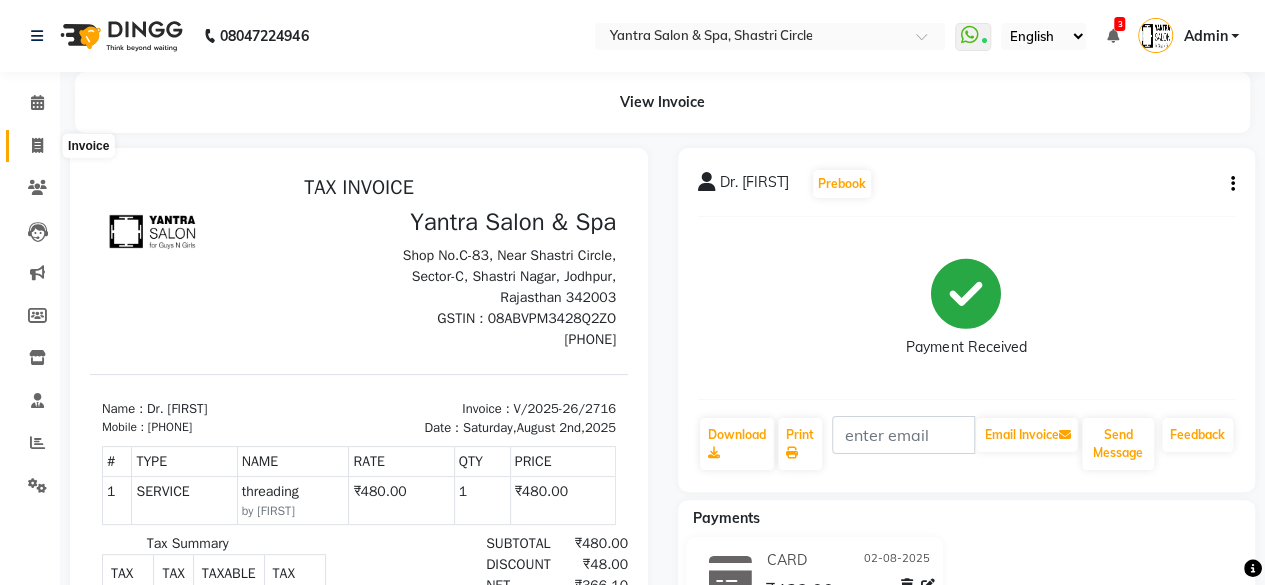 click 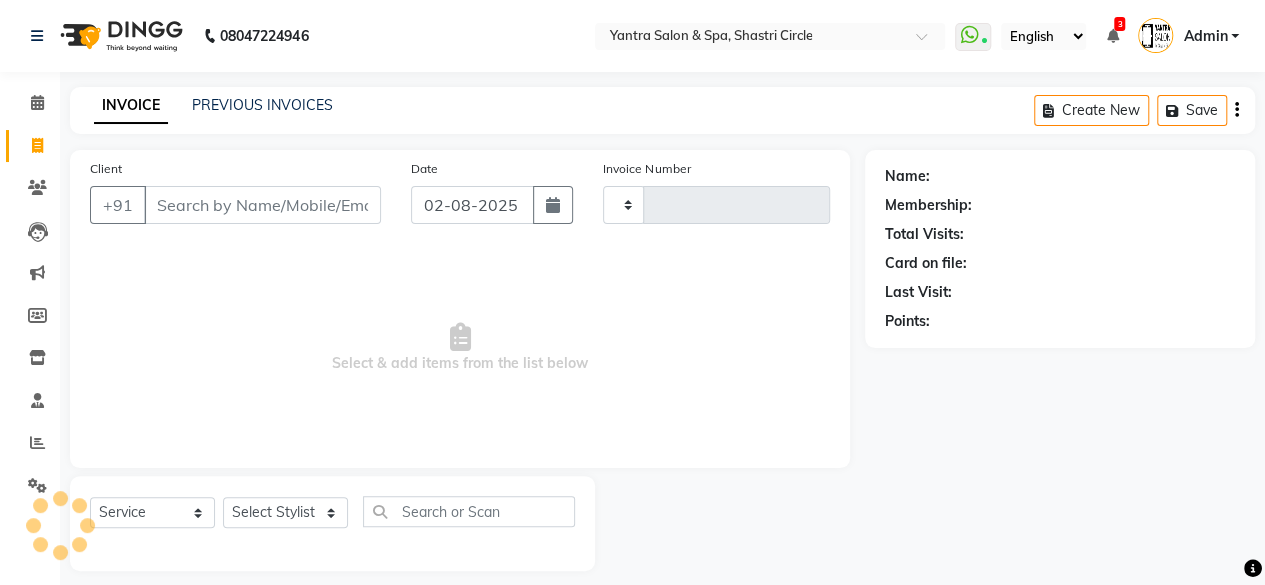 scroll, scrollTop: 15, scrollLeft: 0, axis: vertical 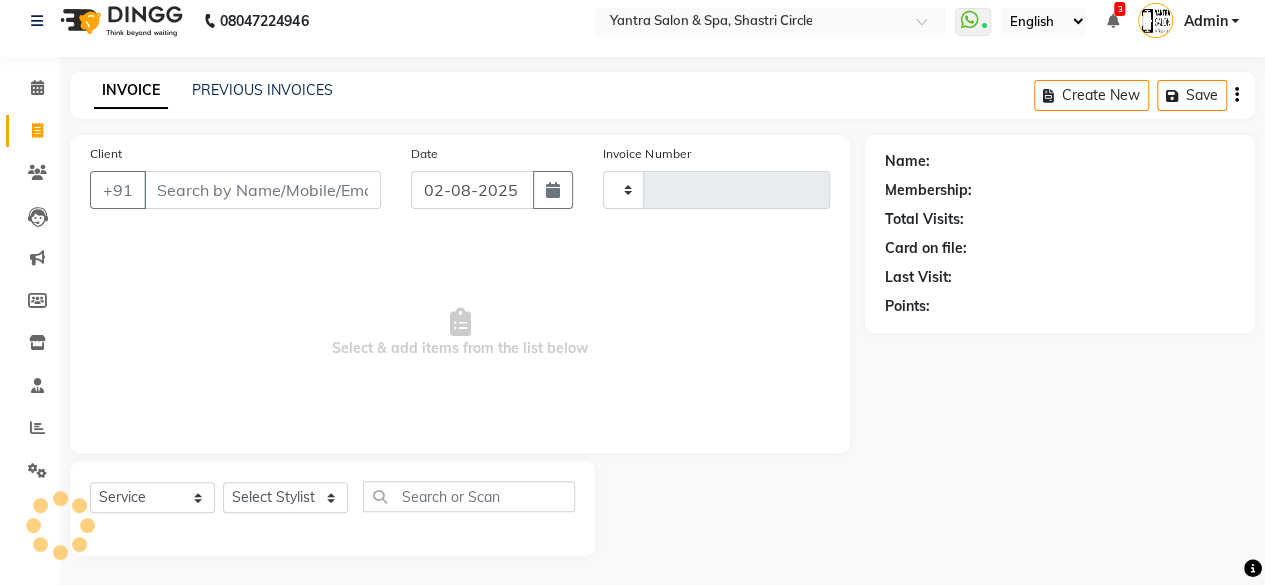 click on "Client" at bounding box center (262, 190) 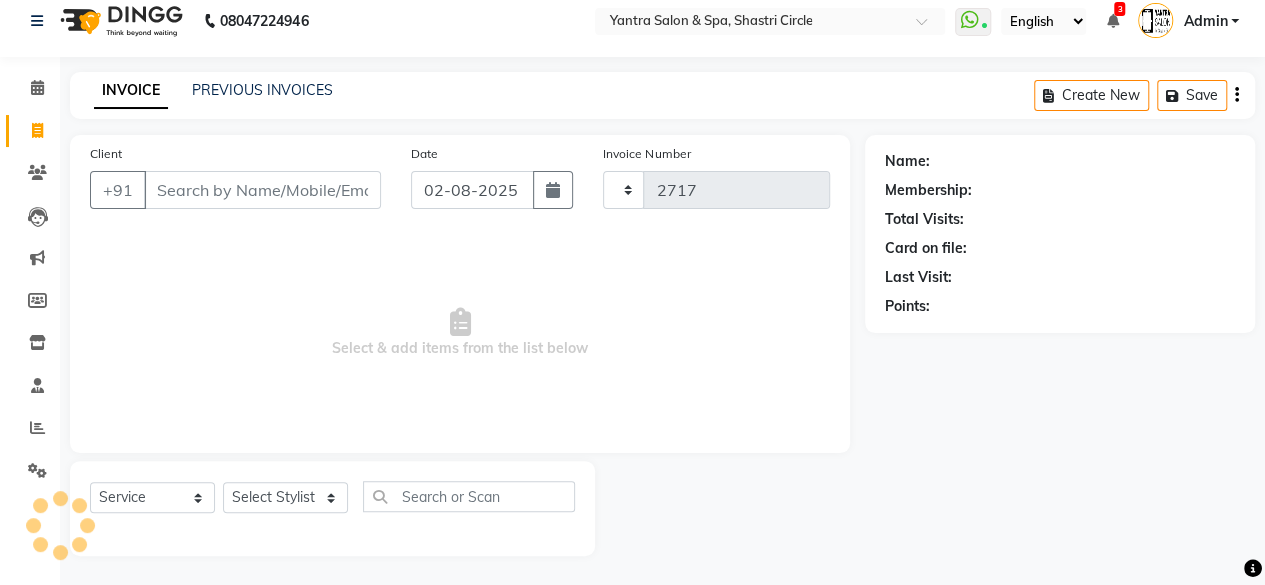 select on "154" 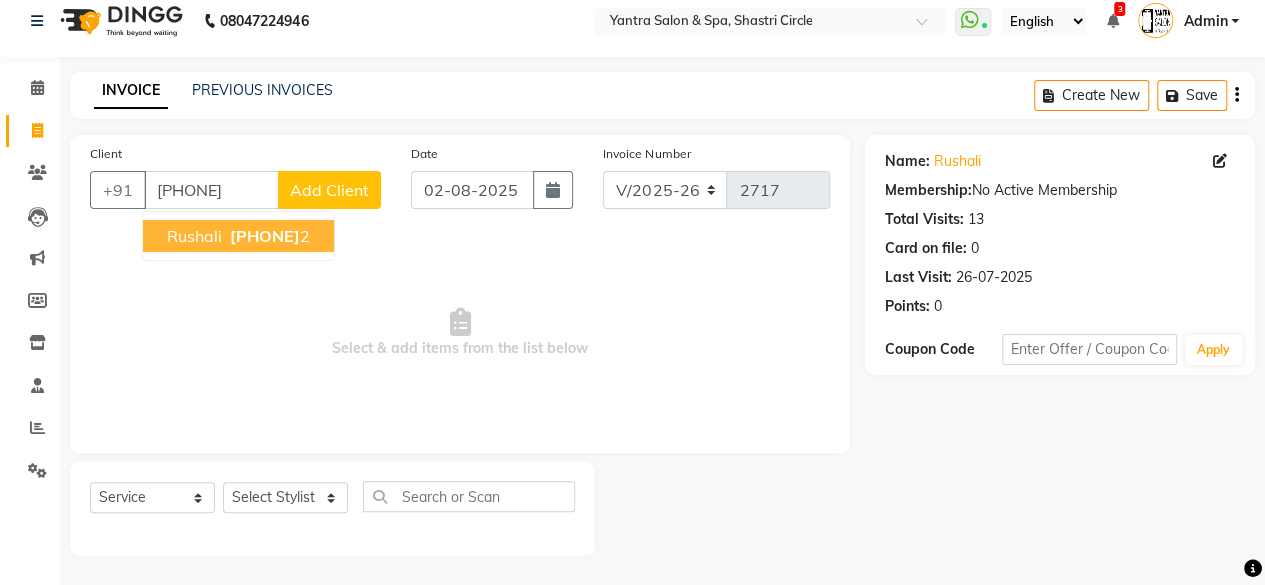 click on "[FIRST]   [PHONE] 2" at bounding box center (238, 236) 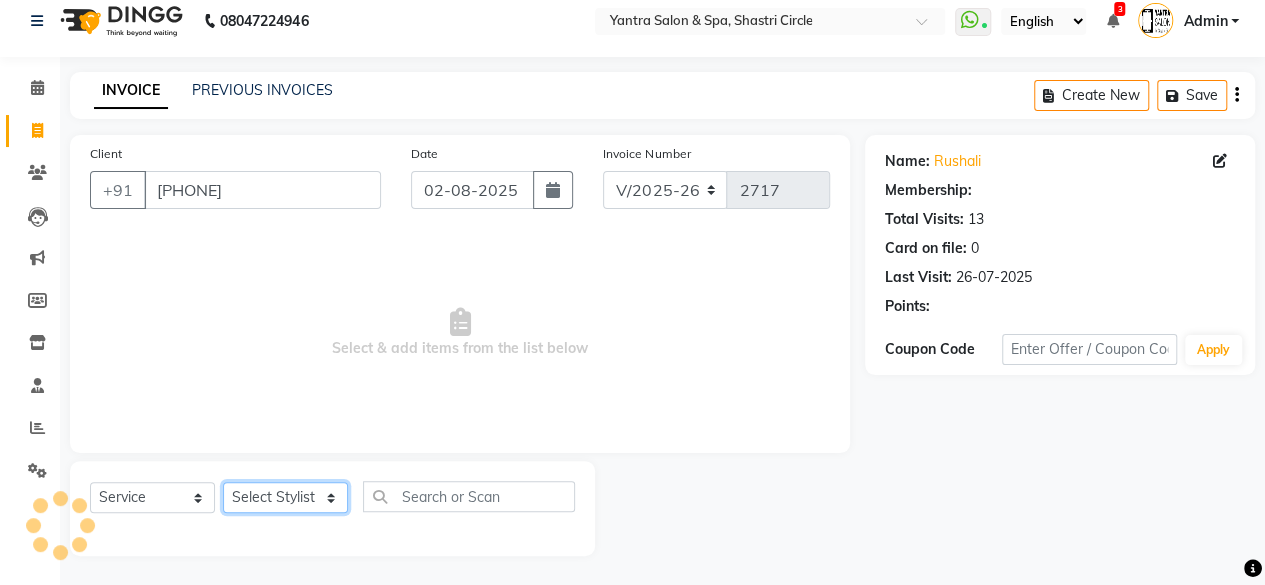 click on "Select Stylist Arvind ASHA bhawna goyal Dev Dimple Director Harsha Hemlata kajal Latika lucky Manager Manisha maam Neelu  Pallavi Pinky Priyanka Rahul Sekhar usha" 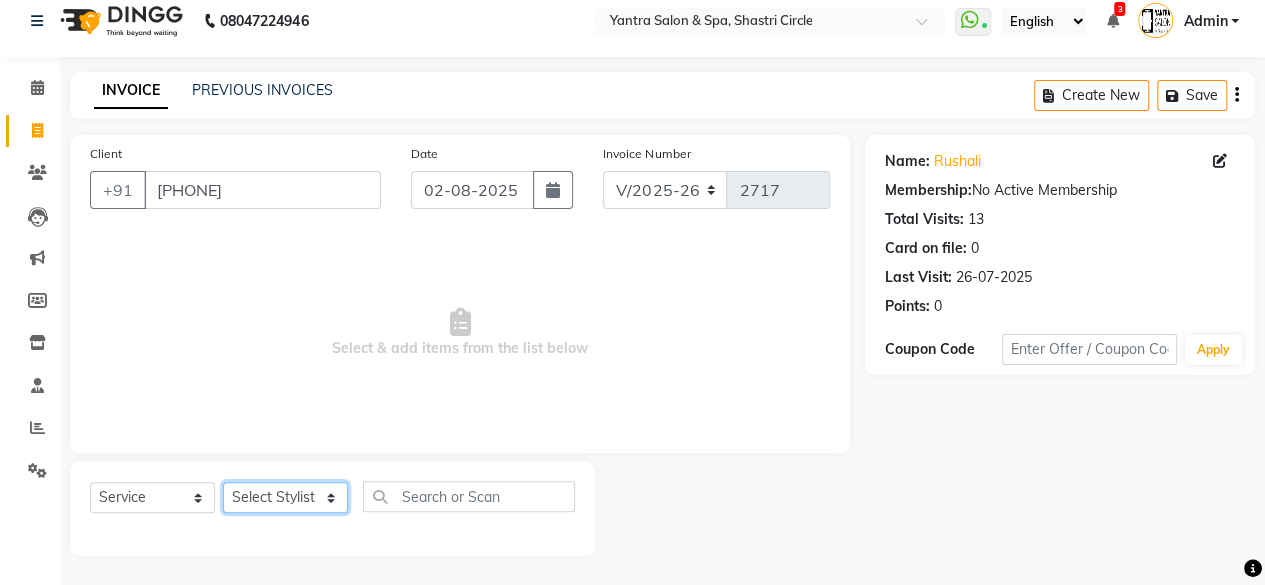 select on "44024" 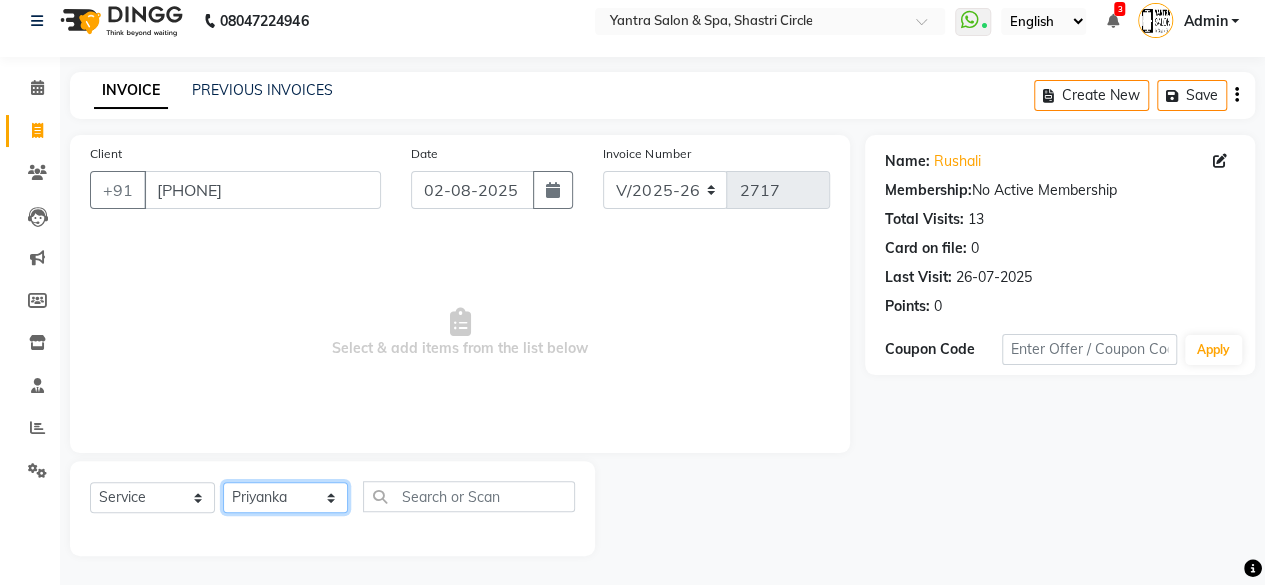 click on "Select Stylist Arvind ASHA bhawna goyal Dev Dimple Director Harsha Hemlata kajal Latika lucky Manager Manisha maam Neelu  Pallavi Pinky Priyanka Rahul Sekhar usha" 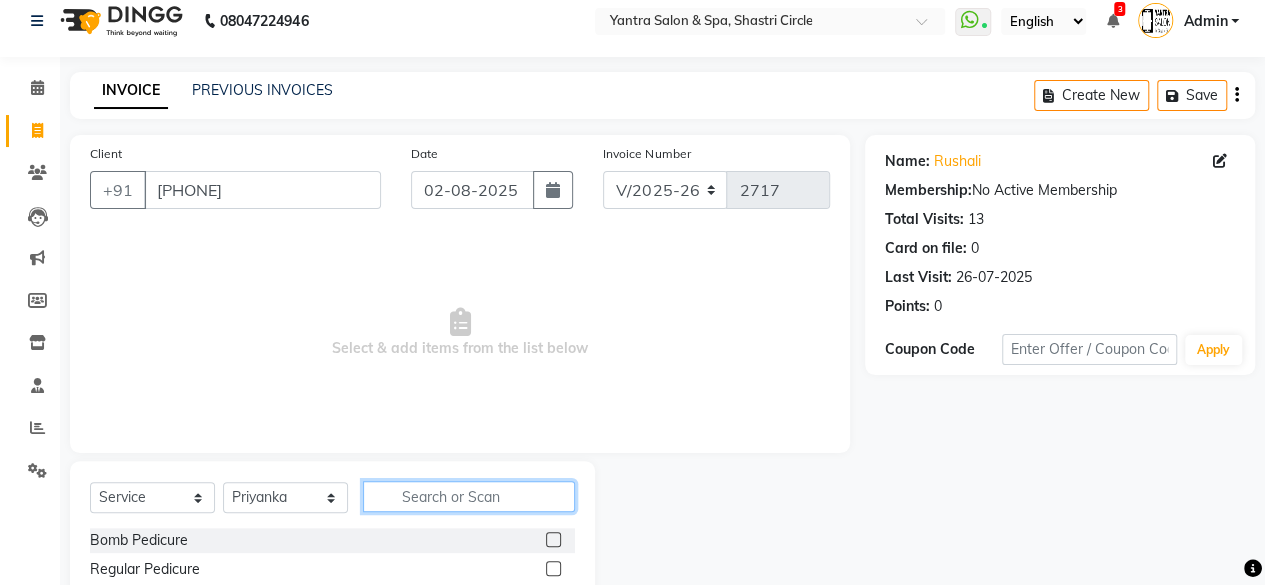 click 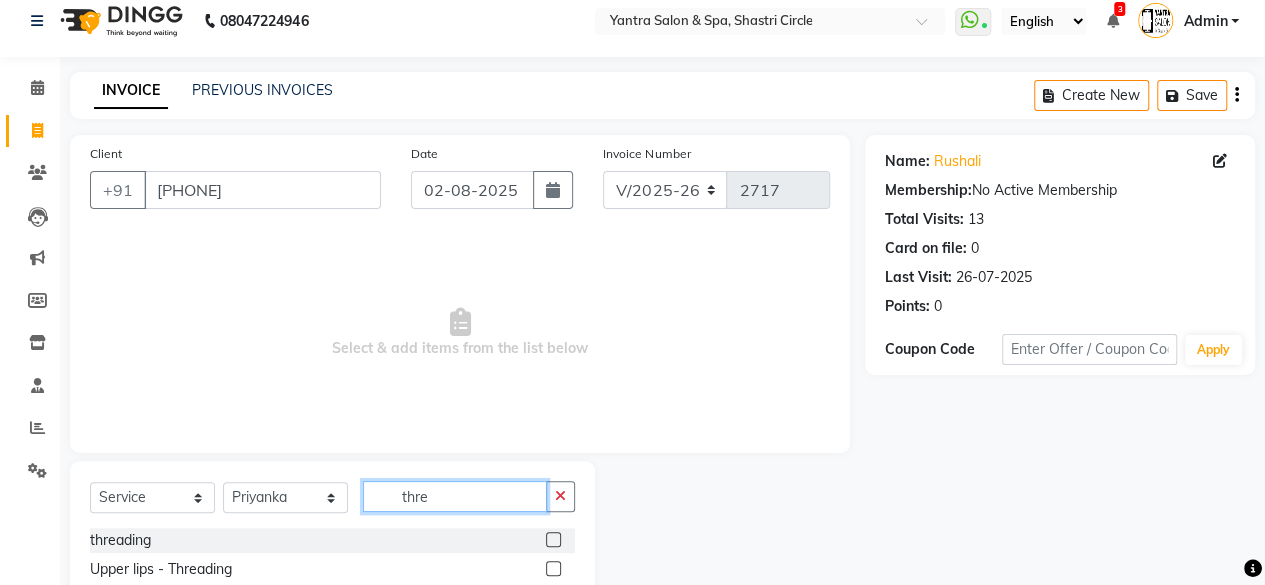 type on "thre" 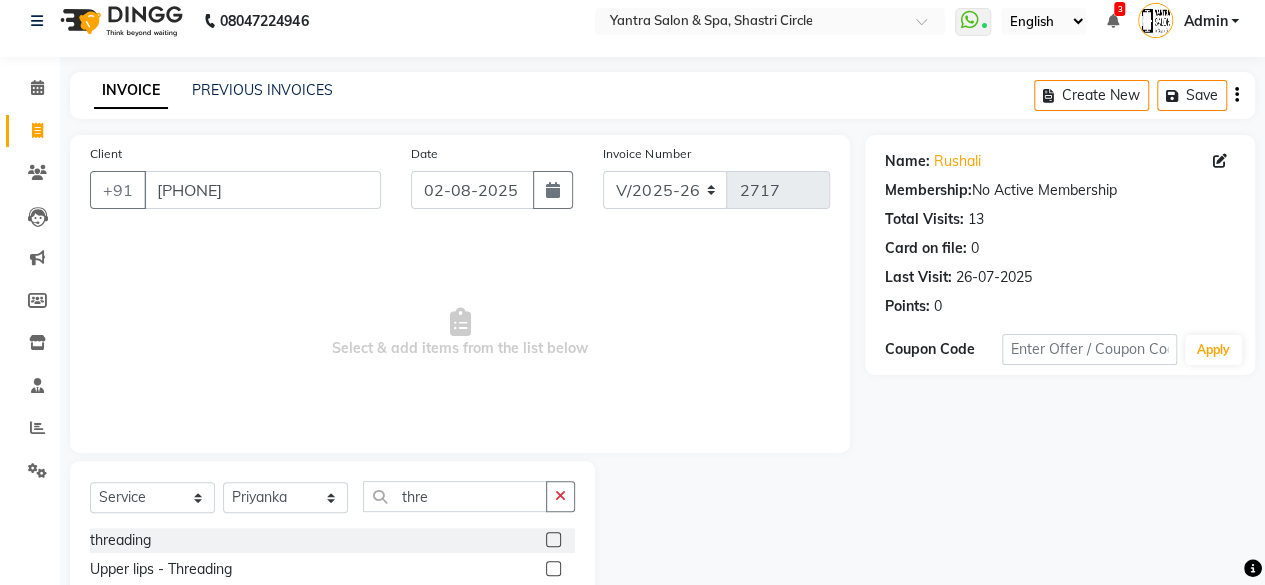 drag, startPoint x: 556, startPoint y: 536, endPoint x: 555, endPoint y: 516, distance: 20.024984 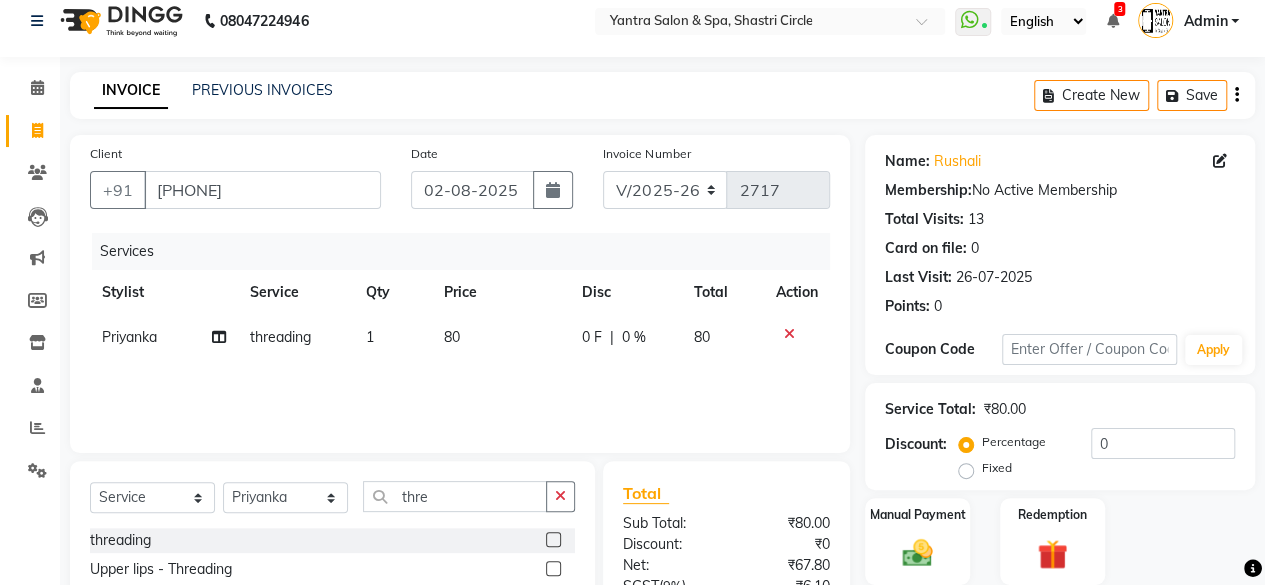 checkbox on "false" 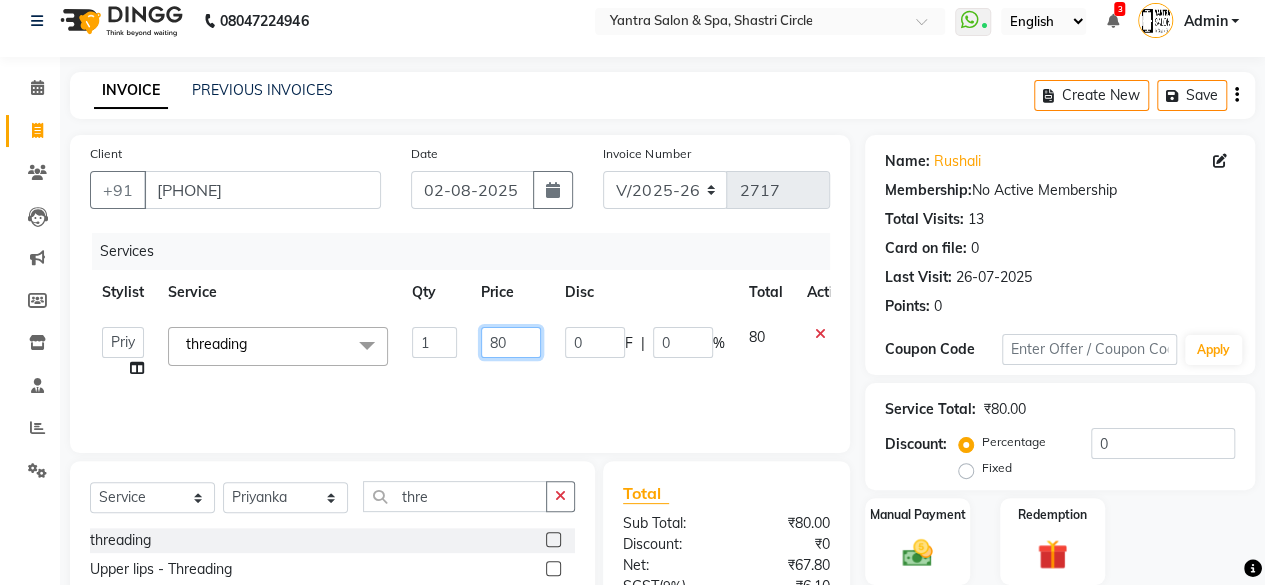 click on "80" 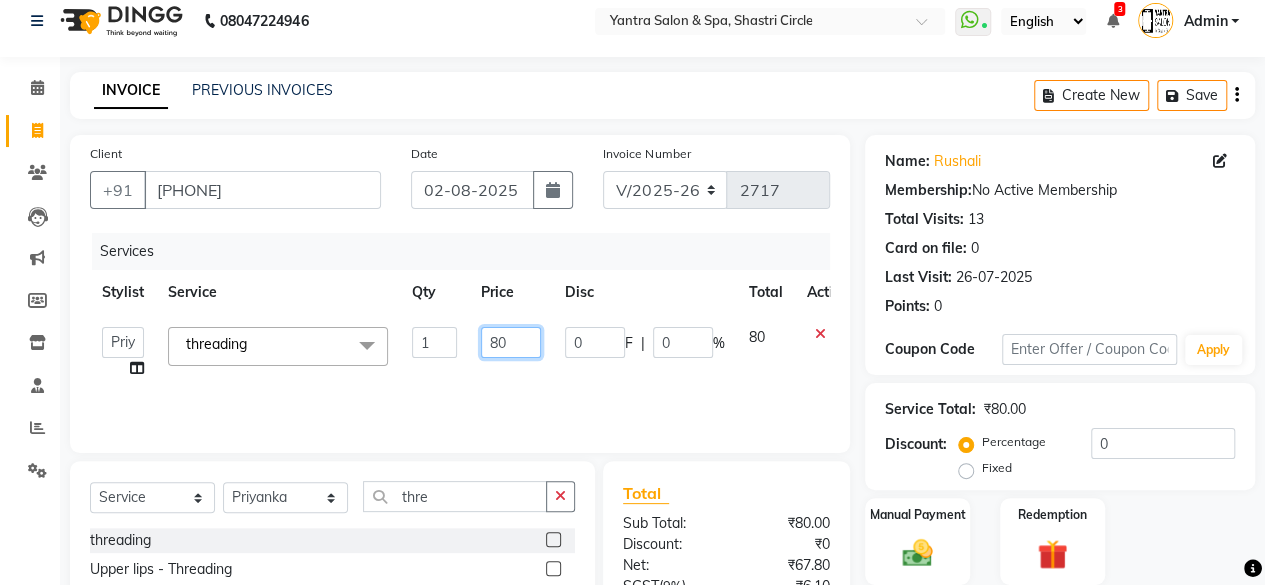 click on "80" 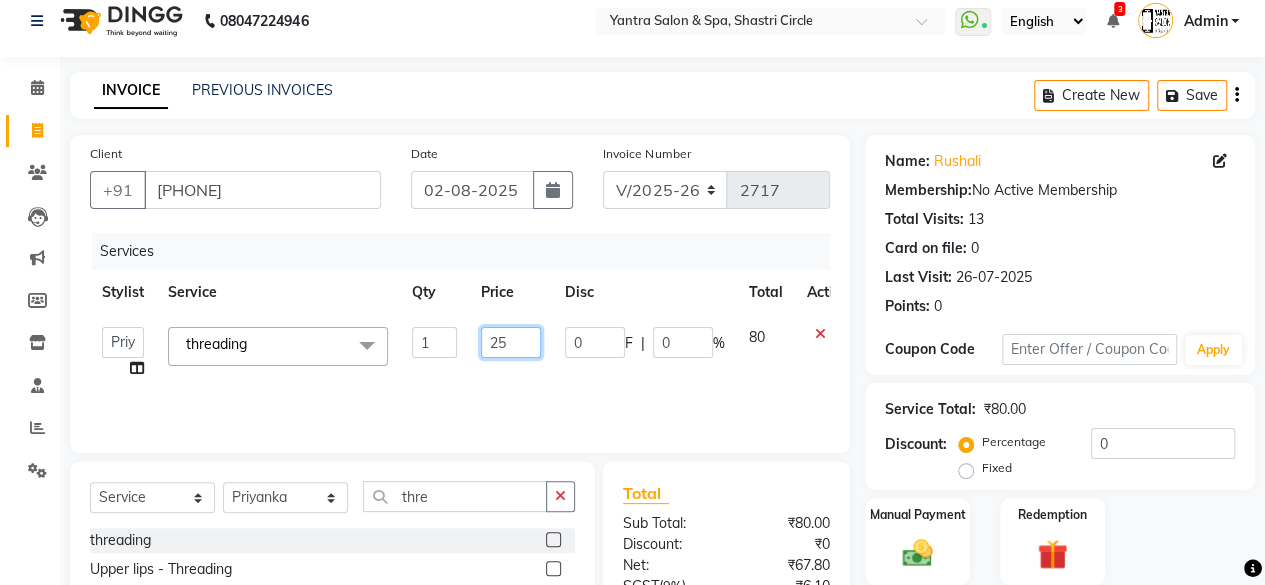 type on "250" 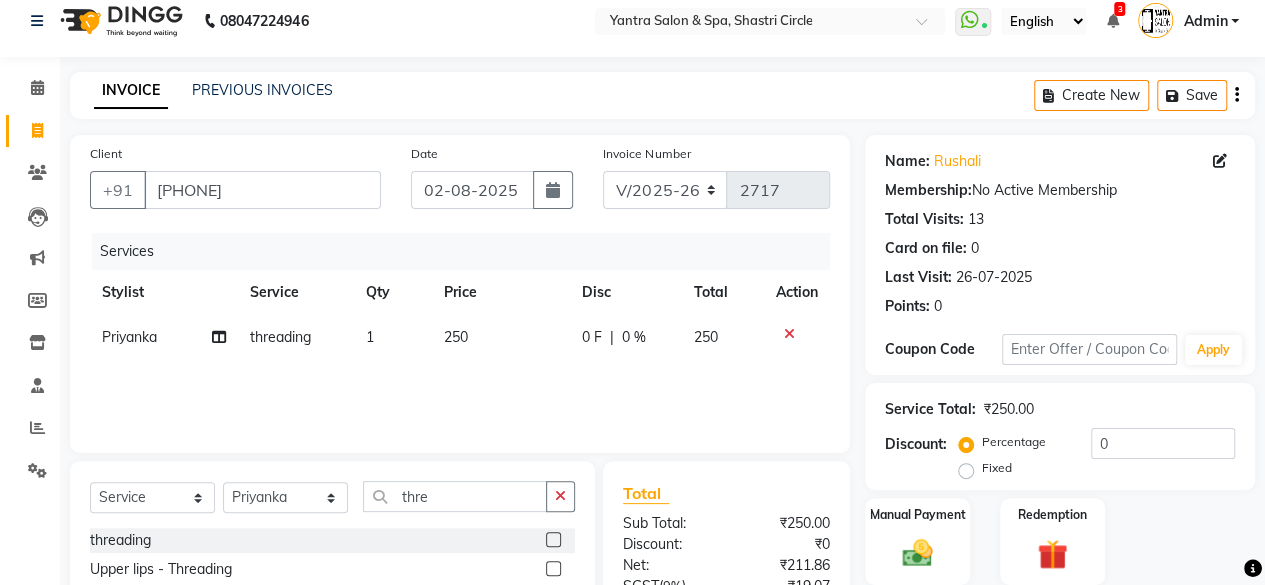 click on "Services Stylist Service Qty Price Disc Total Action [FIRST] threading 1 250 0 F | 0 % 250" 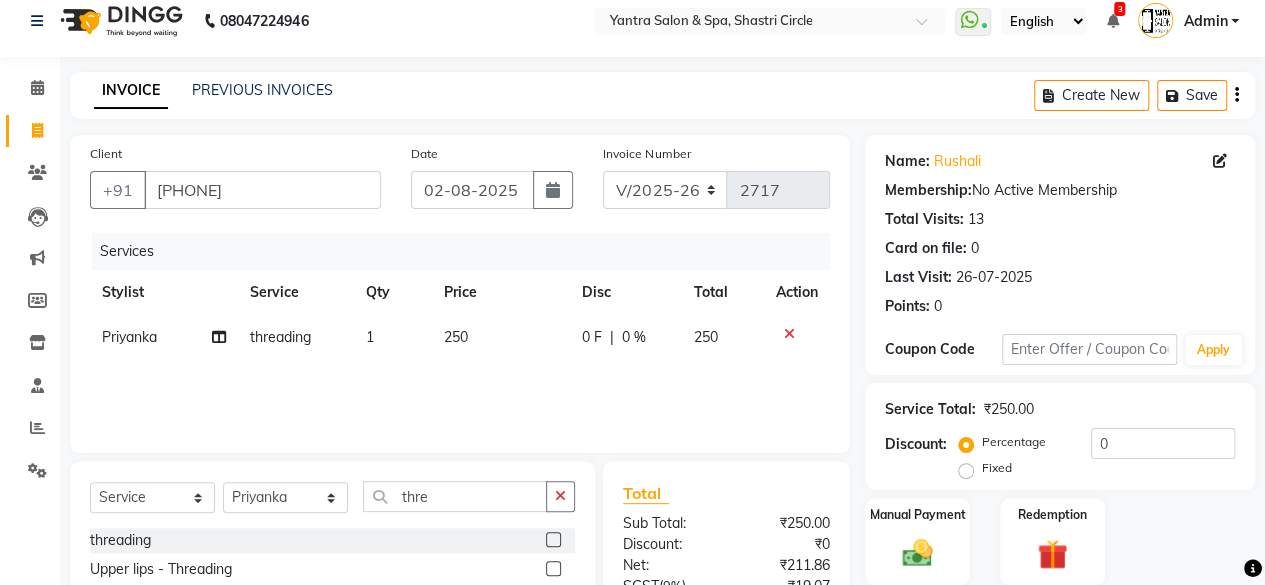 scroll, scrollTop: 213, scrollLeft: 0, axis: vertical 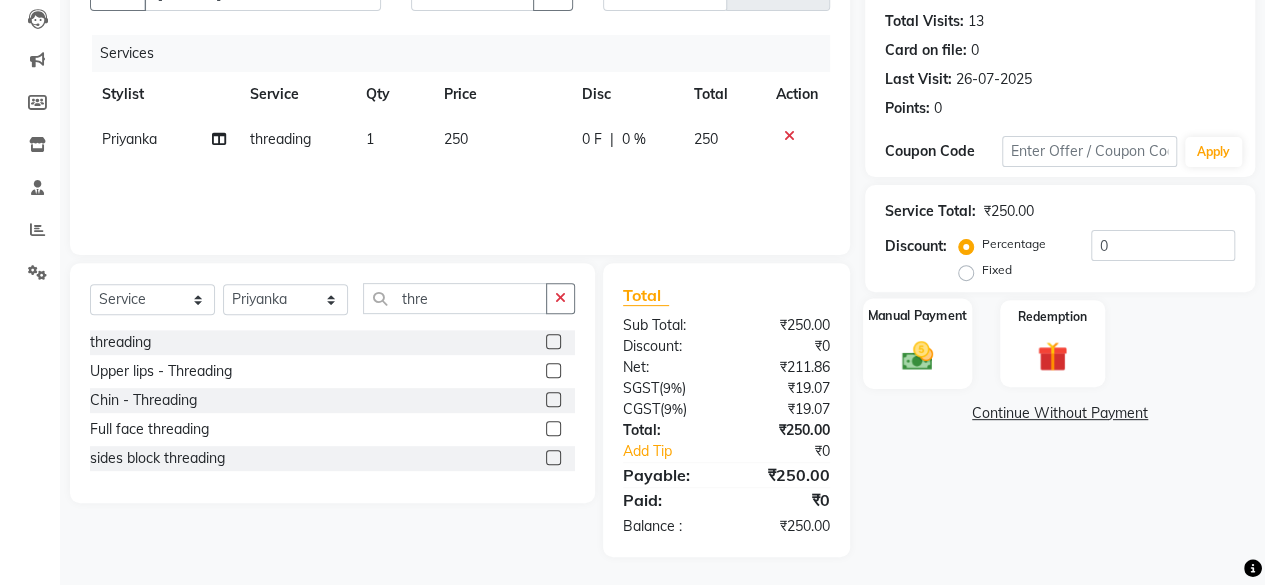 click 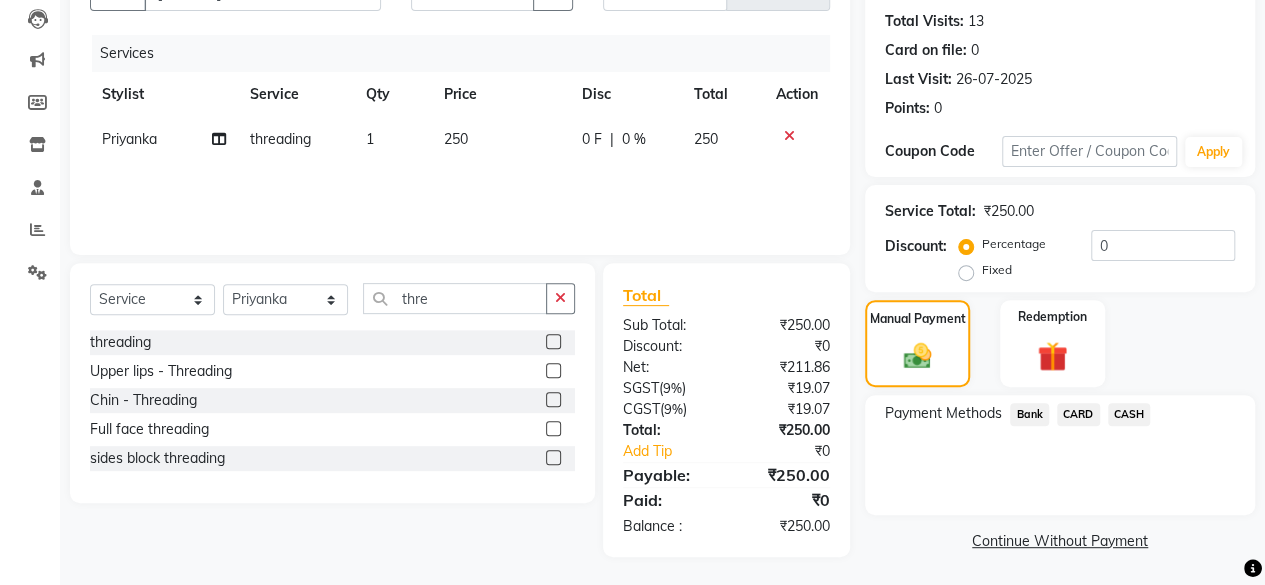 drag, startPoint x: 1106, startPoint y: 413, endPoint x: 1122, endPoint y: 447, distance: 37.576588 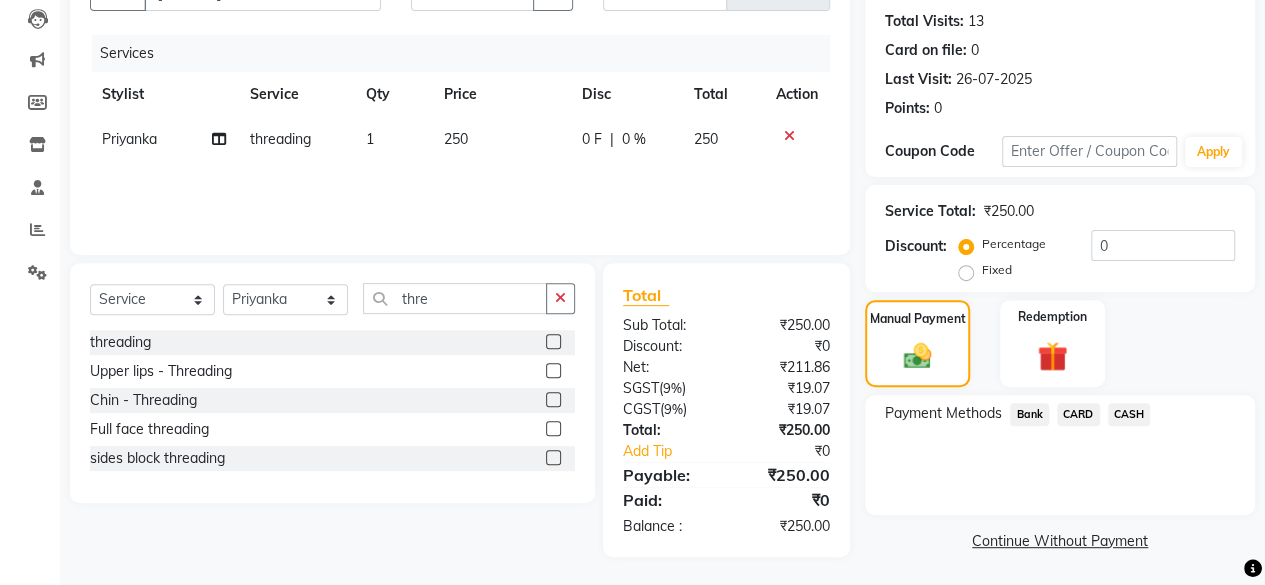 click on "CASH" 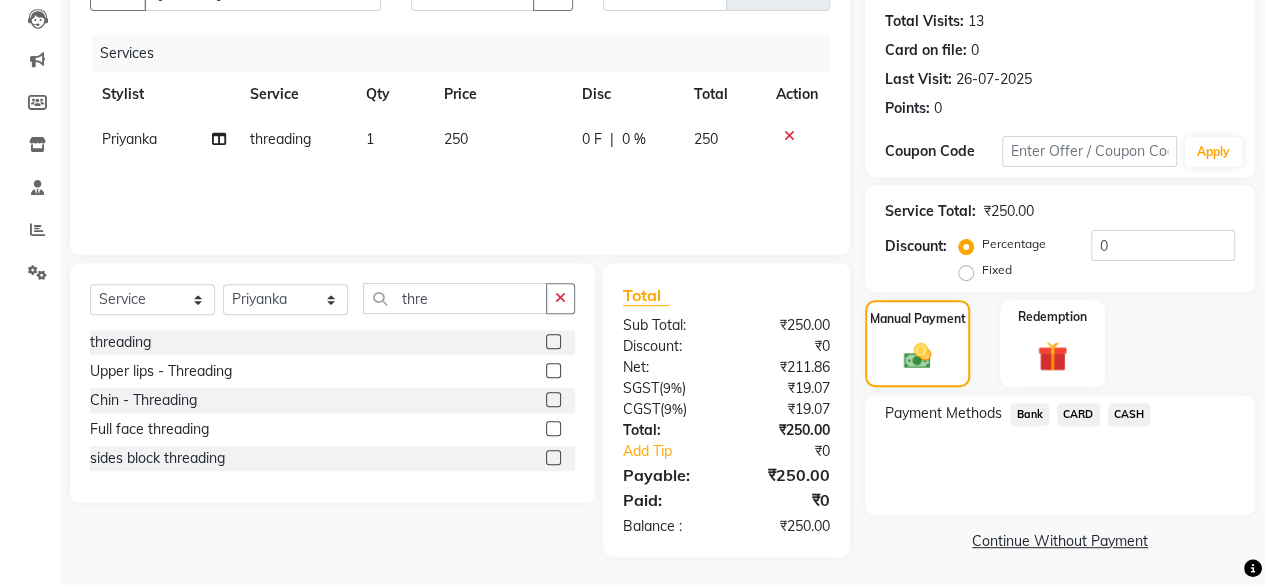 drag, startPoint x: 1118, startPoint y: 407, endPoint x: 1130, endPoint y: 428, distance: 24.186773 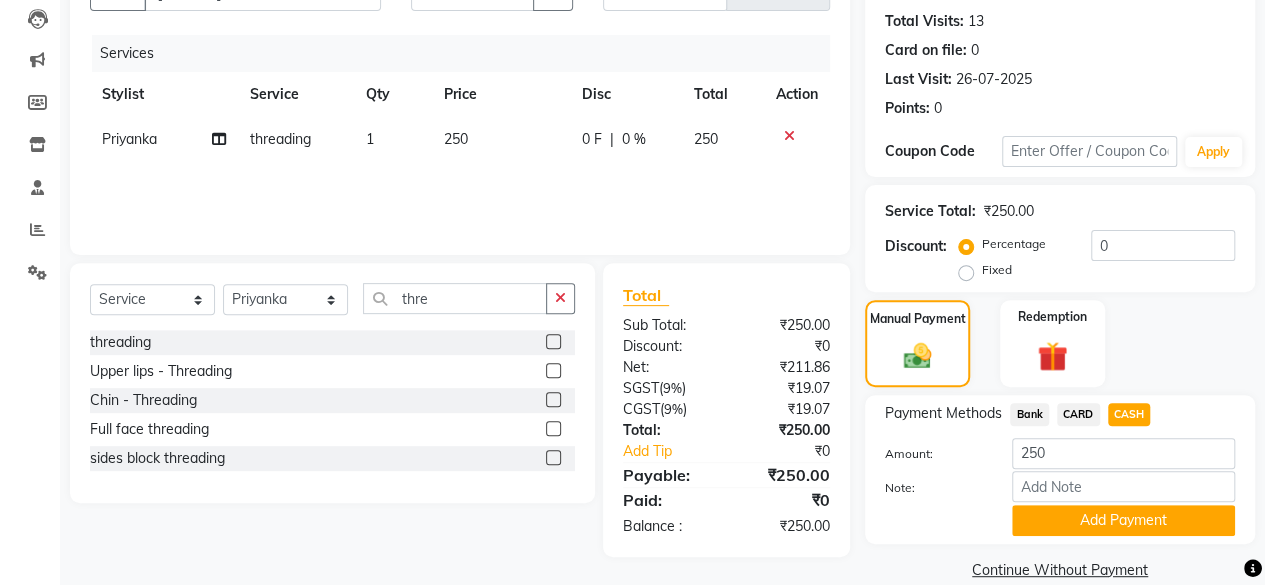 click on "Note:" 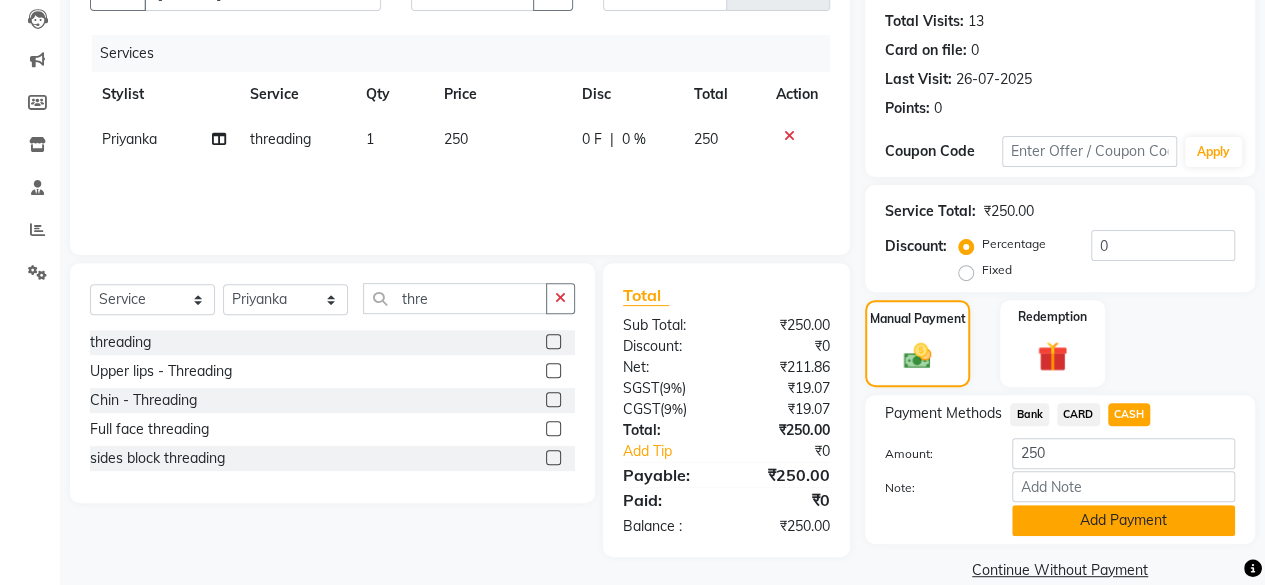 click on "Add Payment" 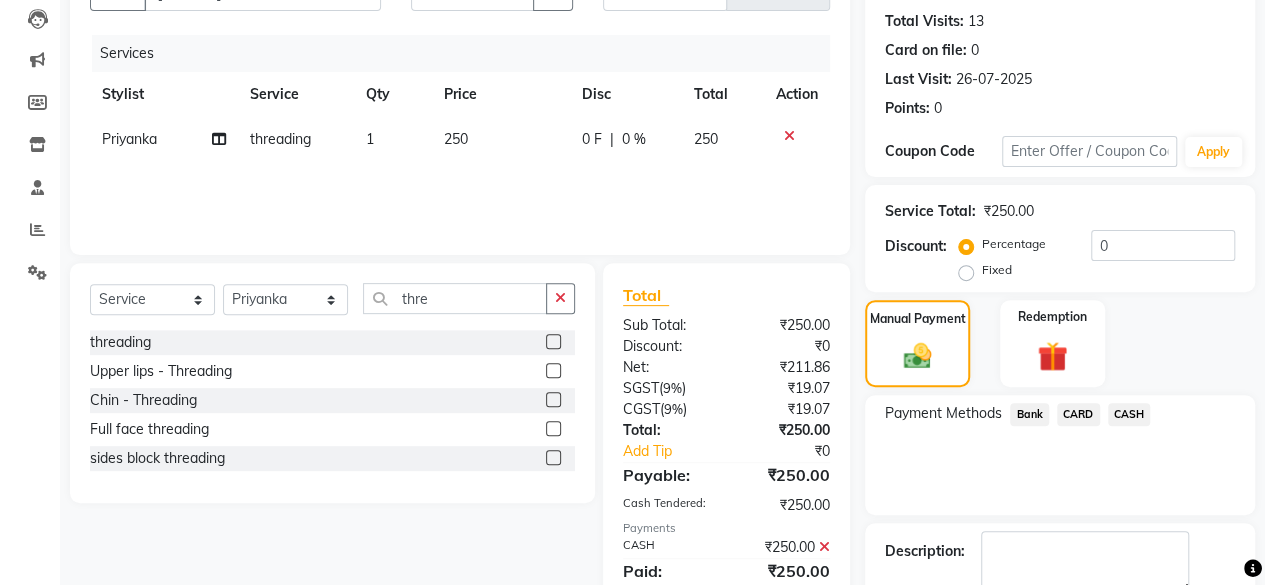 scroll, scrollTop: 324, scrollLeft: 0, axis: vertical 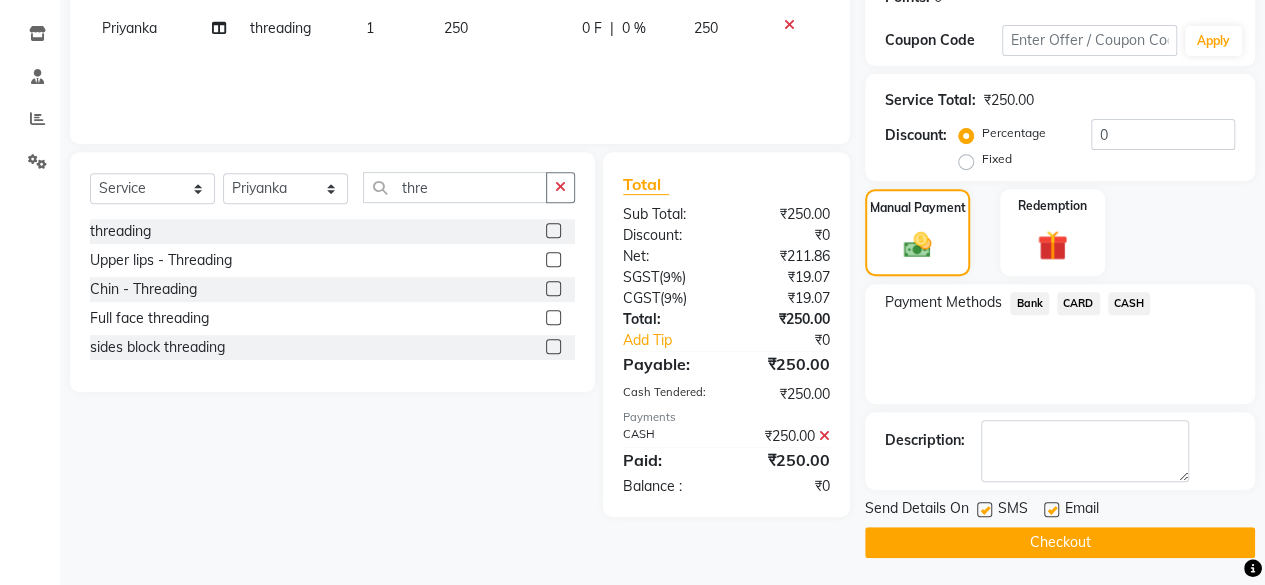 click on "Checkout" 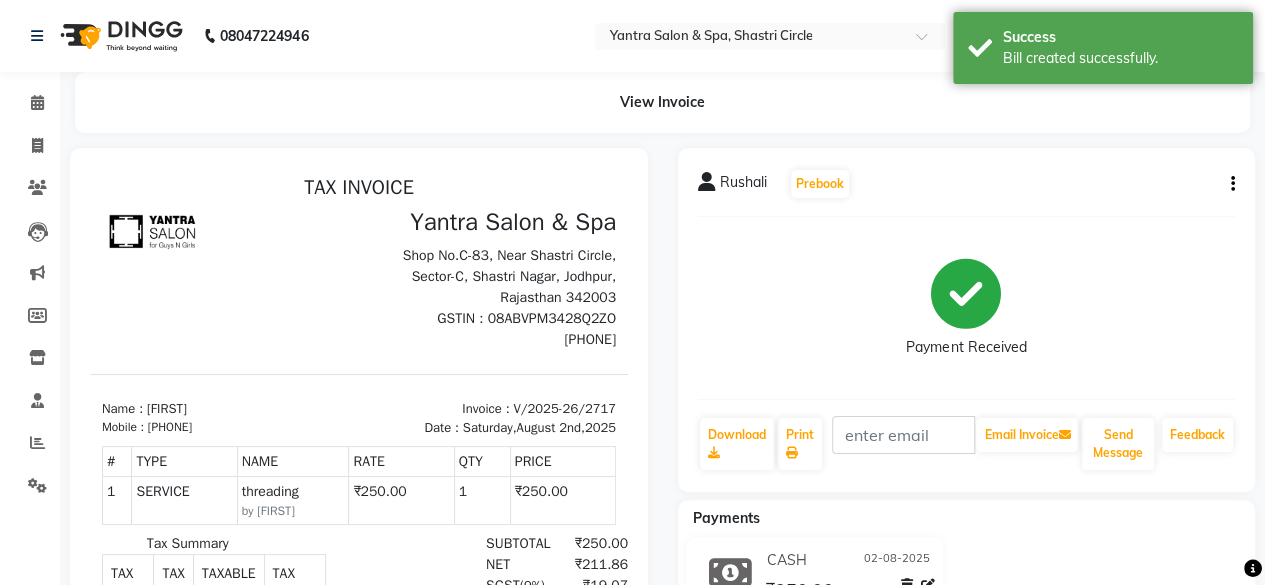 scroll, scrollTop: 0, scrollLeft: 0, axis: both 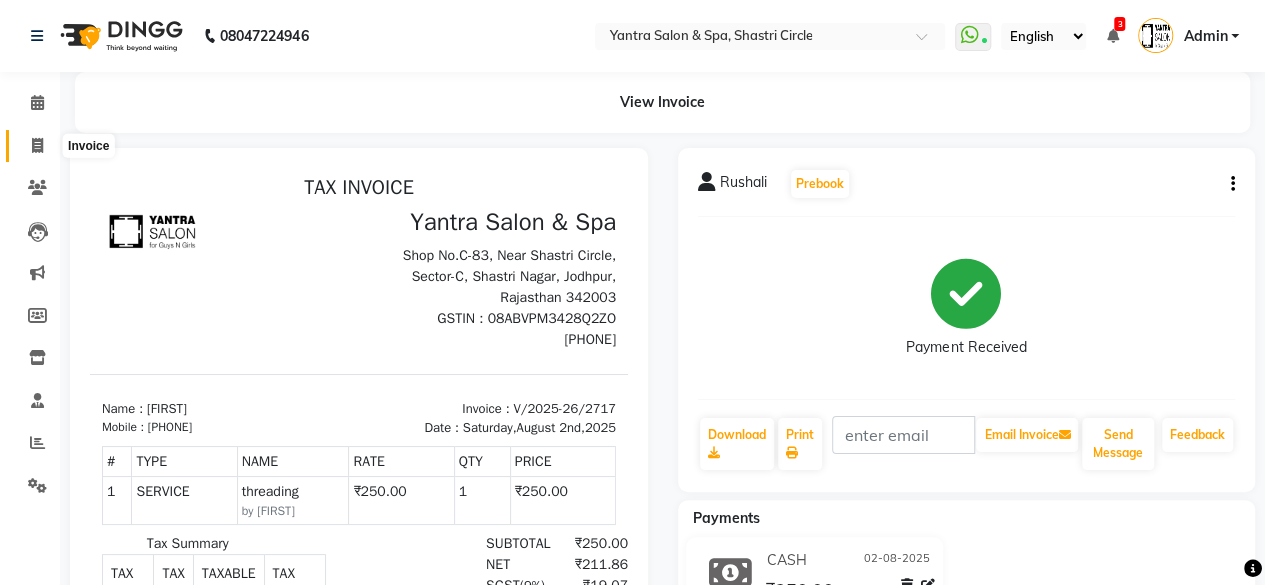 click 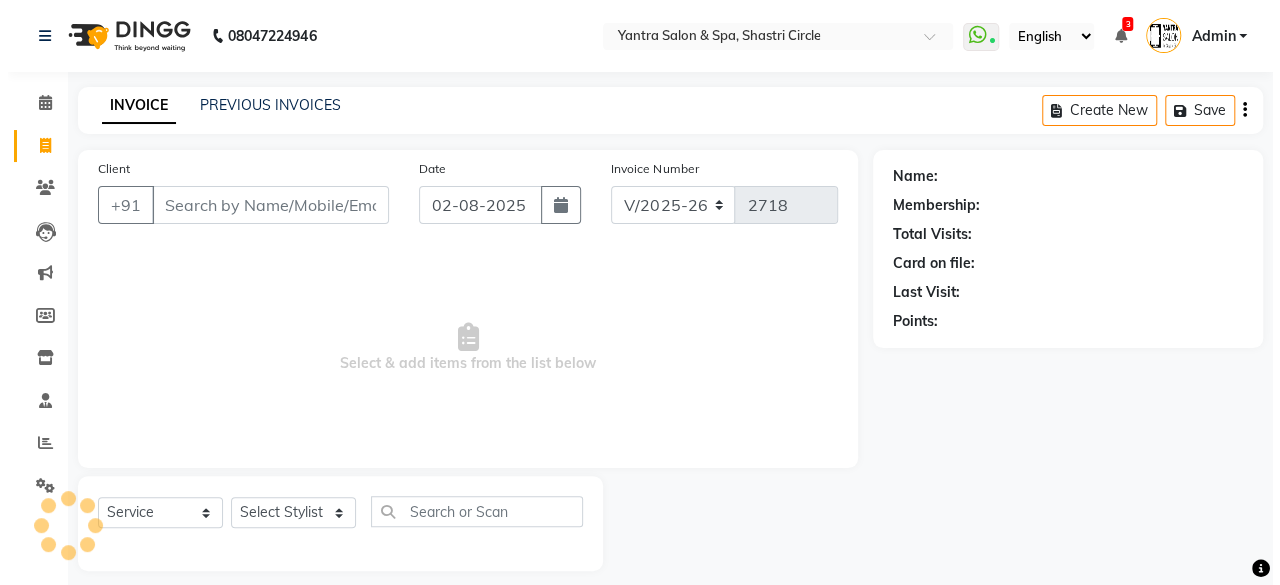 scroll, scrollTop: 15, scrollLeft: 0, axis: vertical 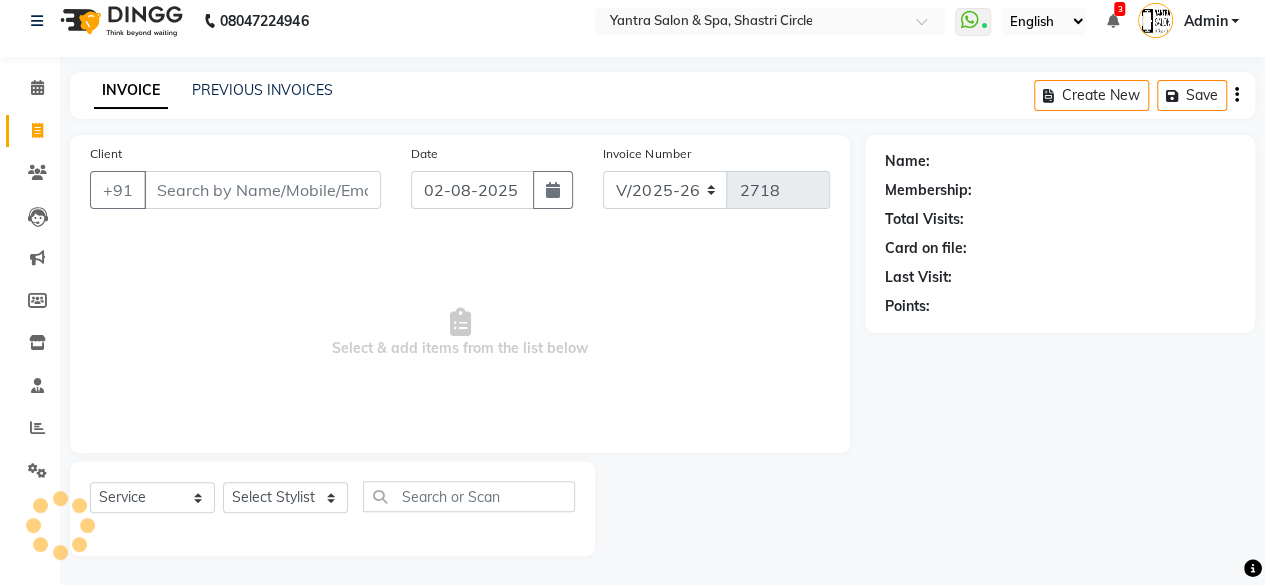 click on "Client" at bounding box center [262, 190] 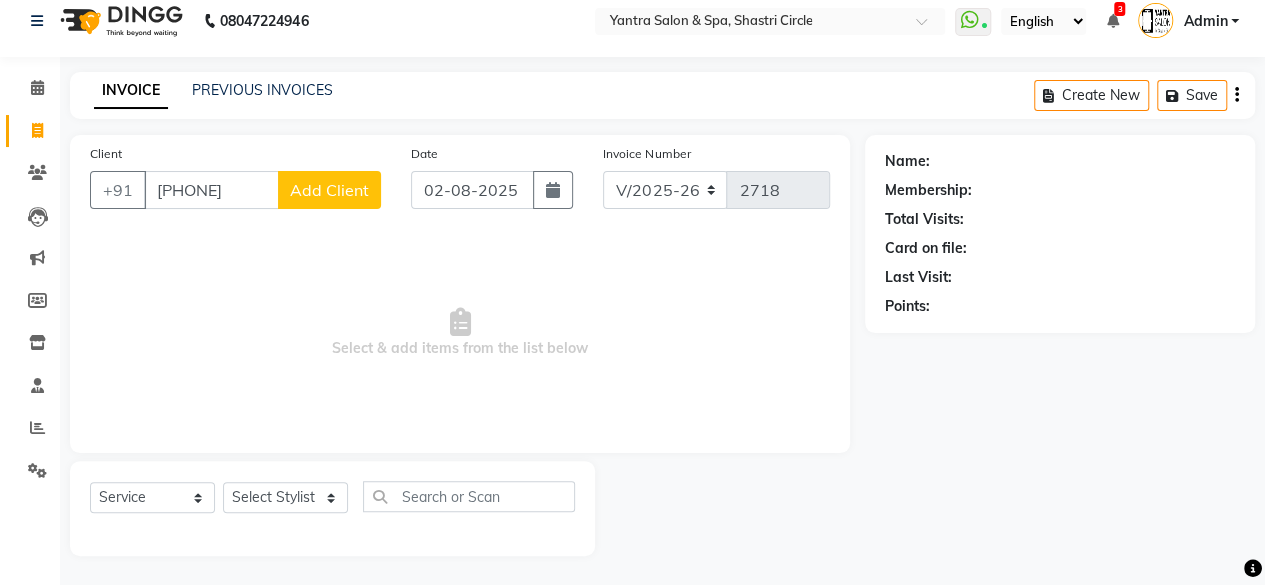 type on "[PHONE]" 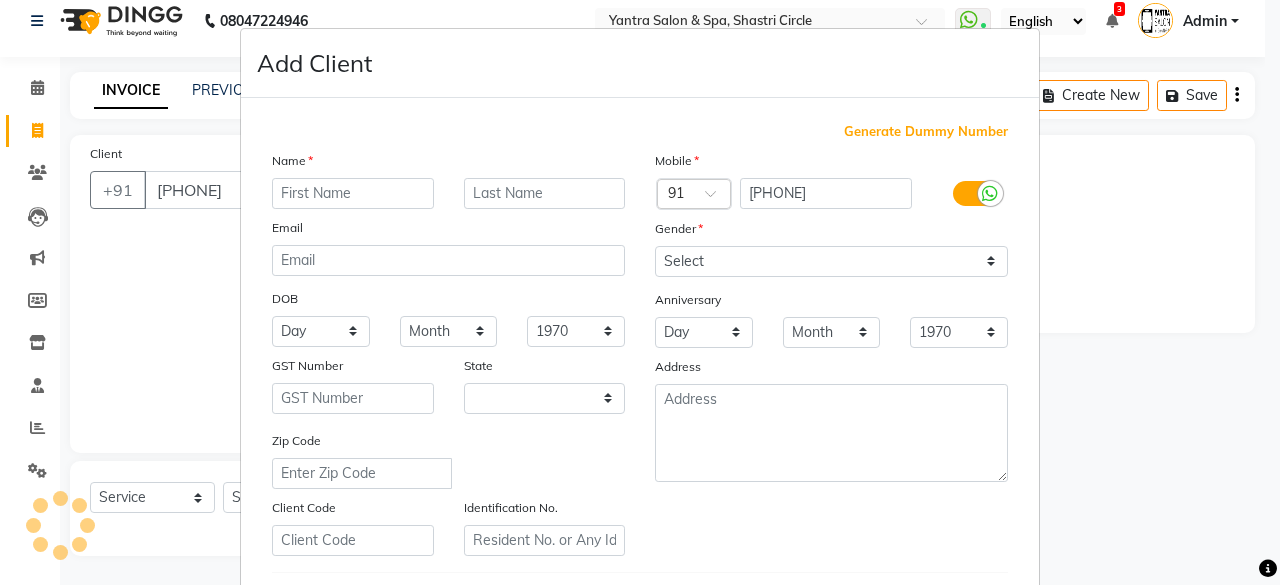 select on "33" 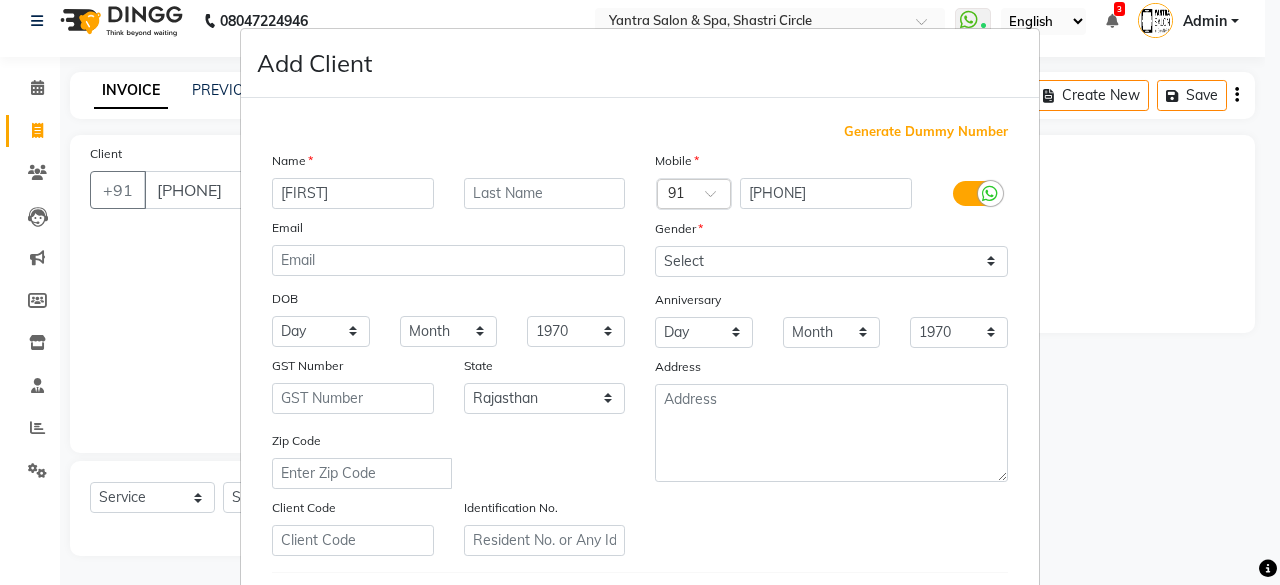 type on "[FIRST]" 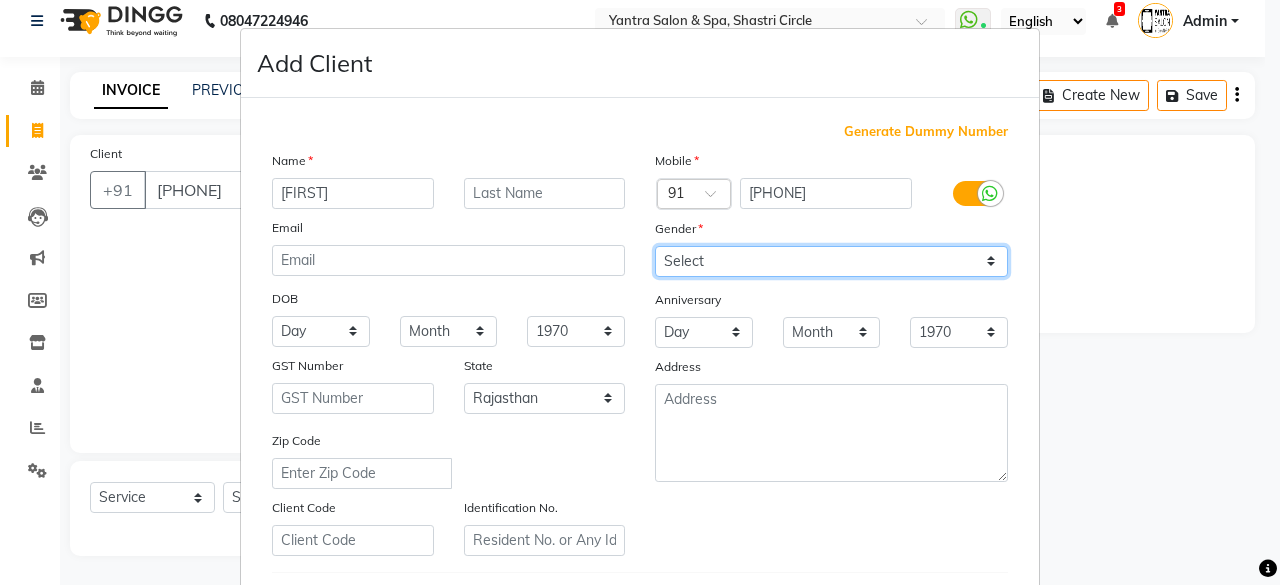 click on "Select Male Female Other Prefer Not To Say" at bounding box center [831, 261] 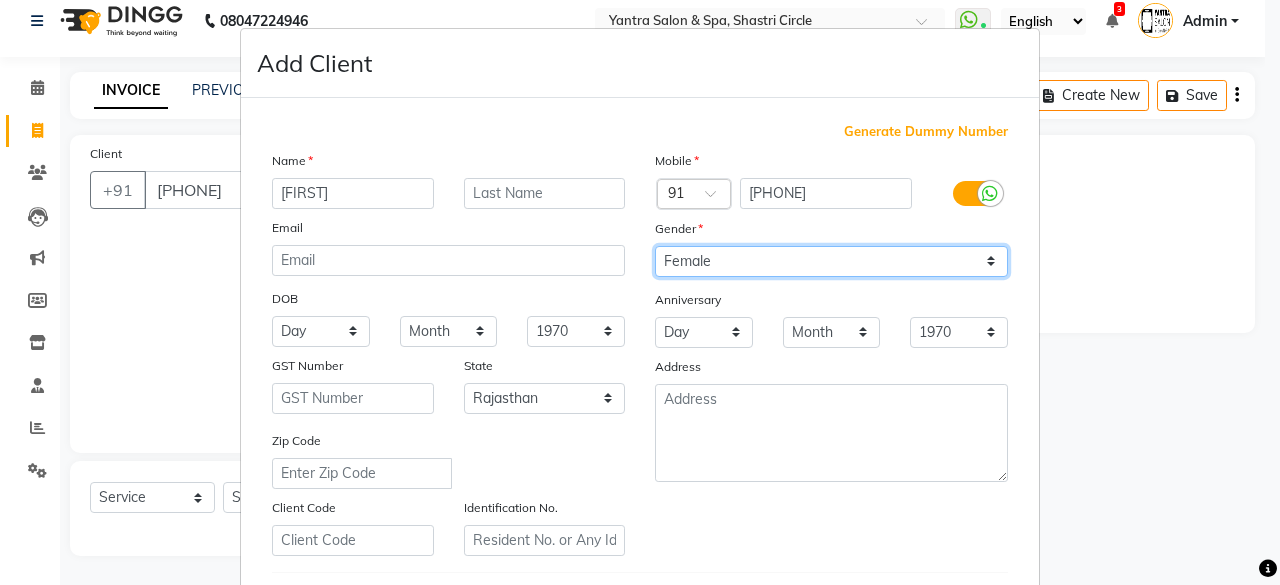 click on "Select Male Female Other Prefer Not To Say" at bounding box center (831, 261) 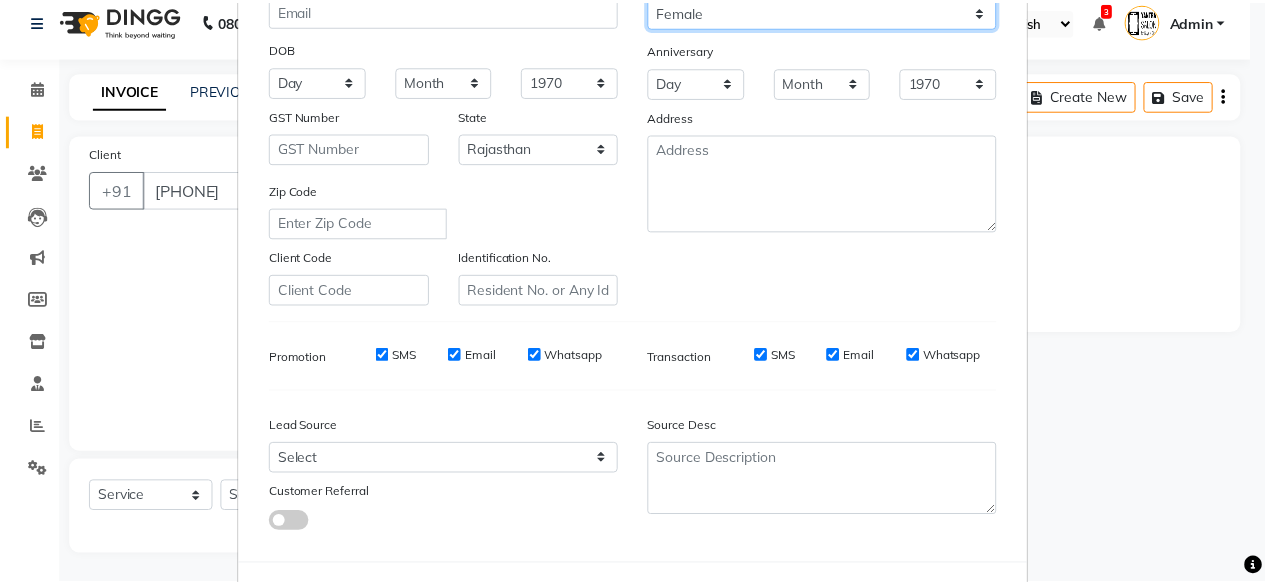 scroll, scrollTop: 334, scrollLeft: 0, axis: vertical 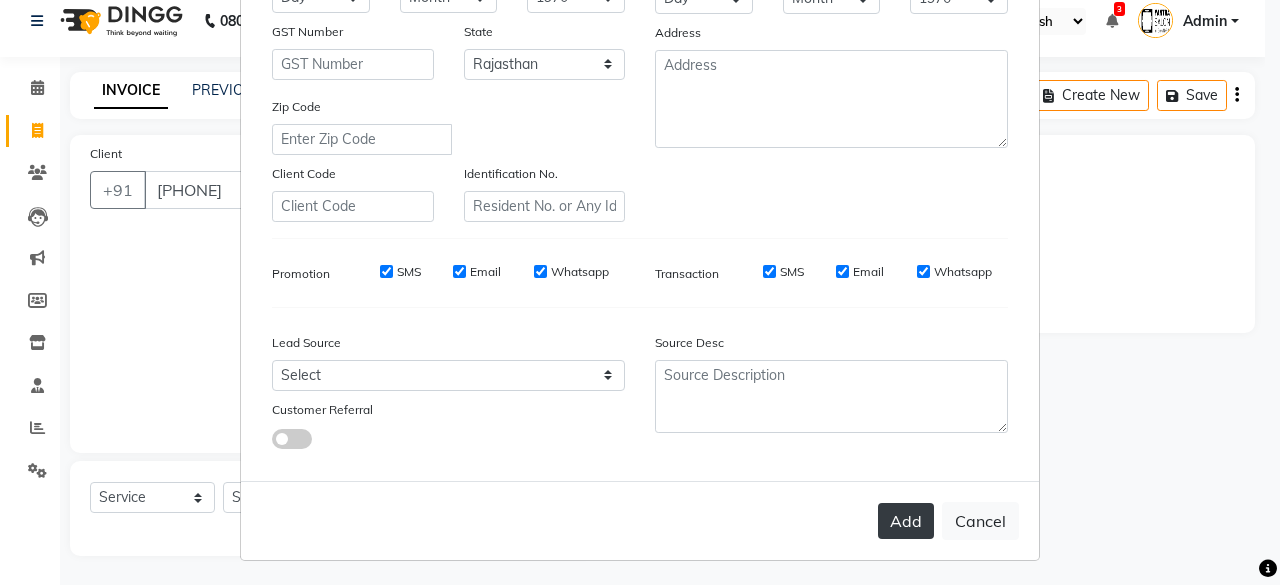 click on "Add" at bounding box center (906, 521) 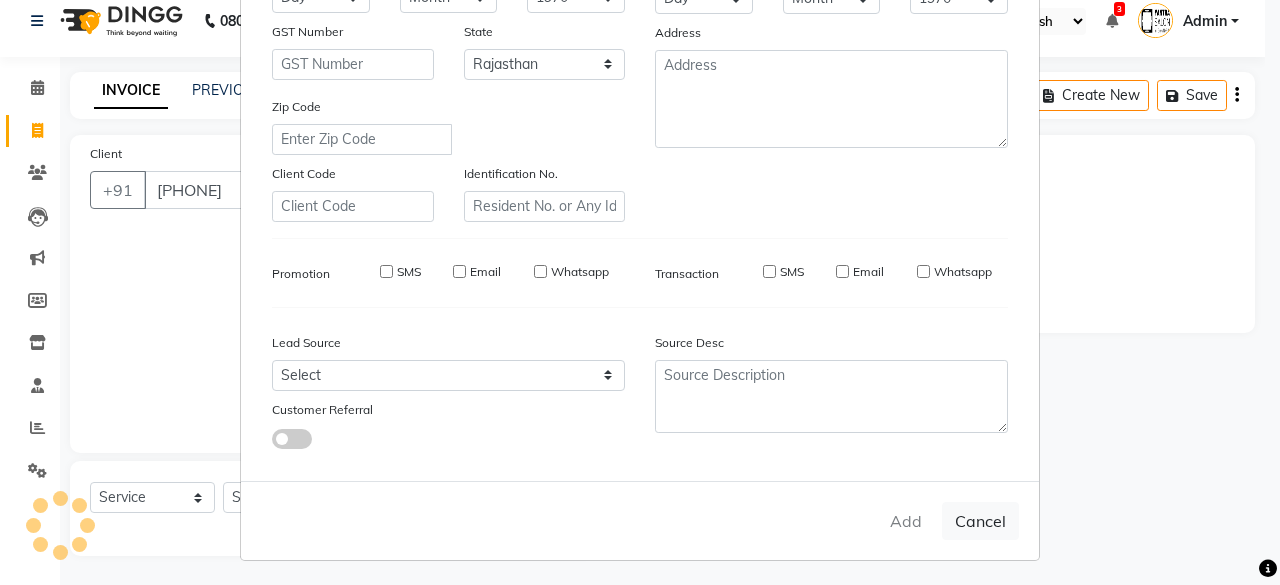 type 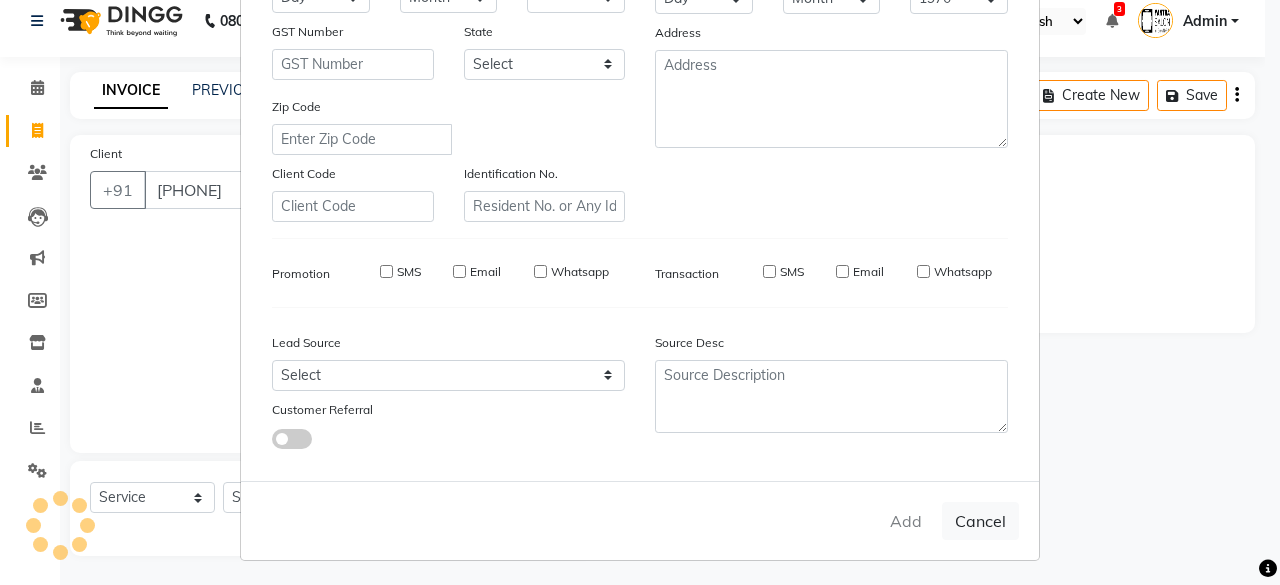 select 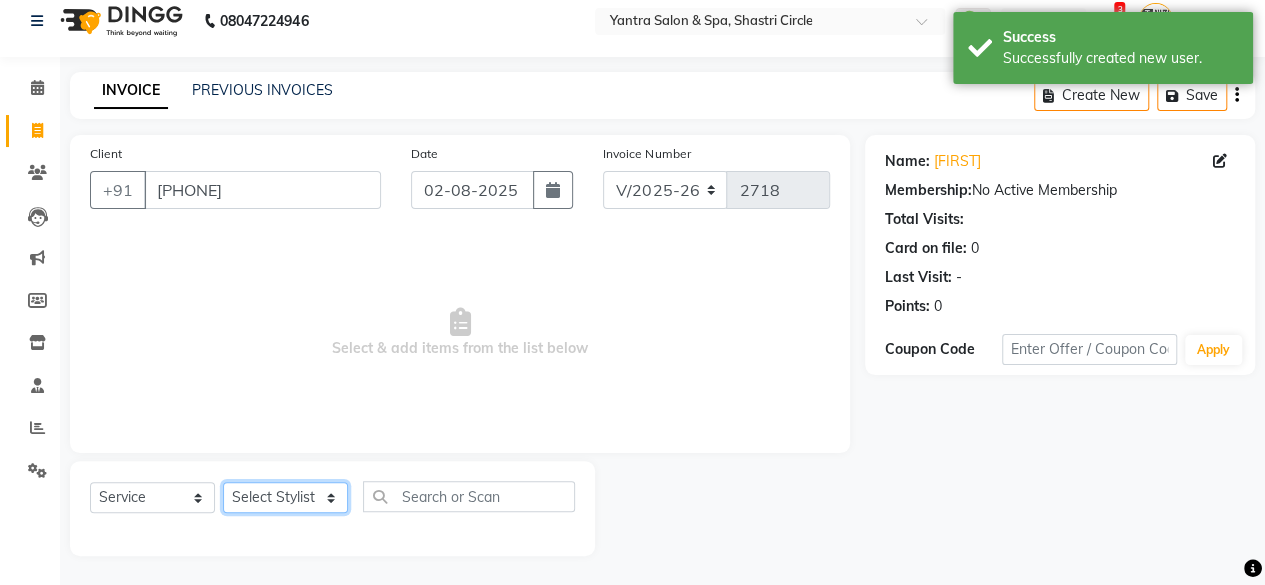 click on "Select Stylist Arvind ASHA bhawna goyal Dev Dimple Director Harsha Hemlata kajal Latika lucky Manager Manisha maam Neelu  Pallavi Pinky Priyanka Rahul Sekhar usha" 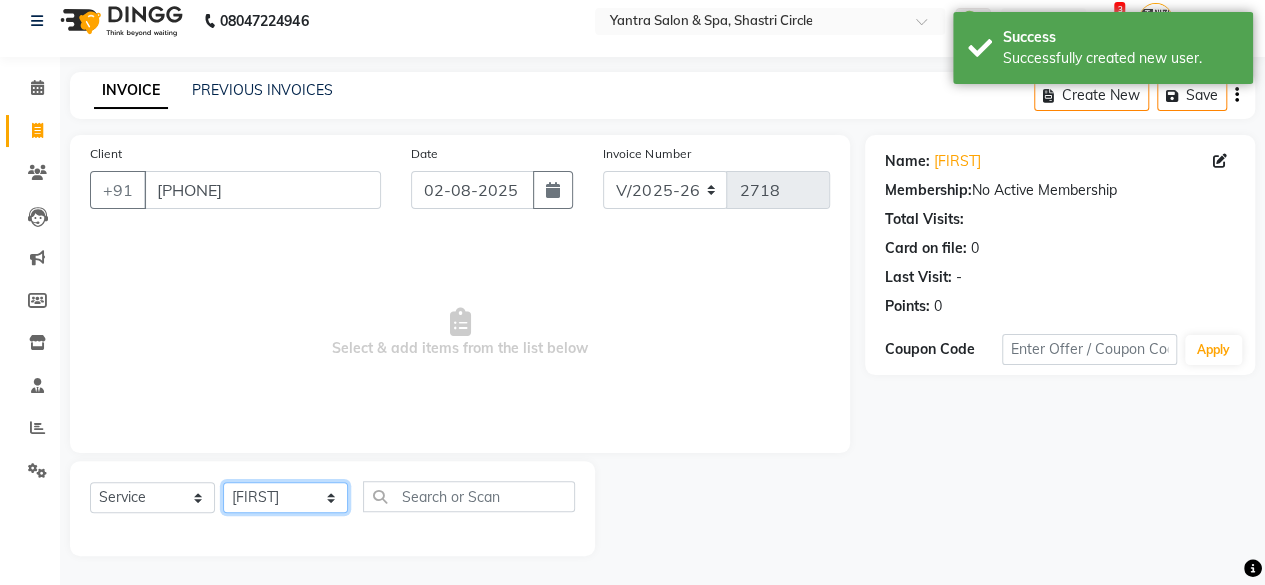 click on "Select Stylist Arvind ASHA bhawna goyal Dev Dimple Director Harsha Hemlata kajal Latika lucky Manager Manisha maam Neelu  Pallavi Pinky Priyanka Rahul Sekhar usha" 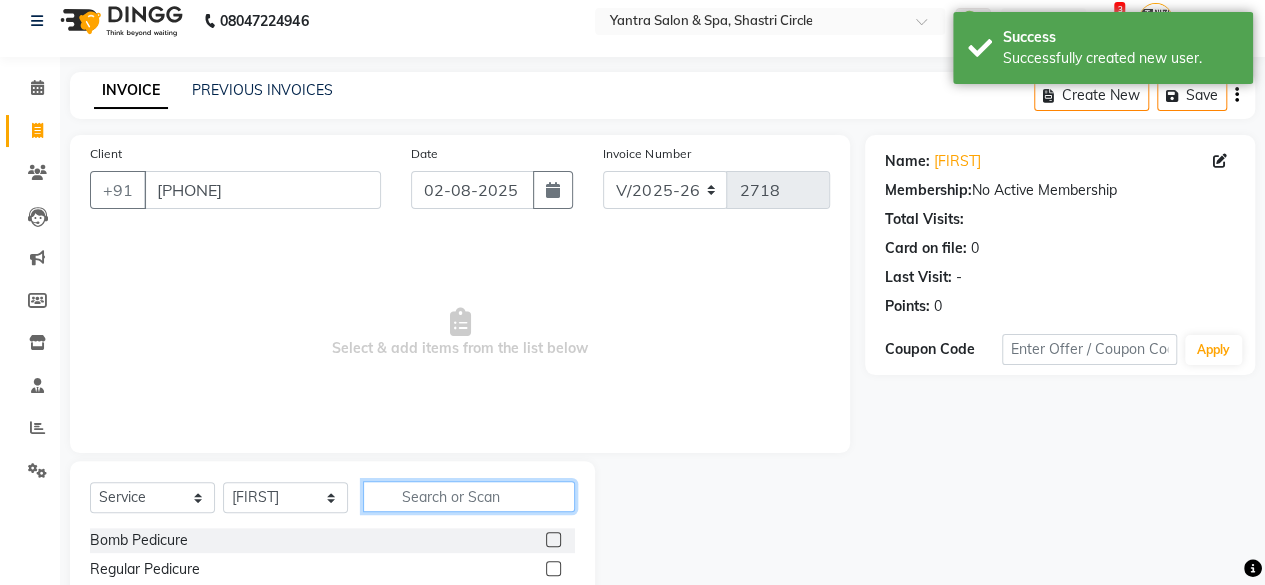 click 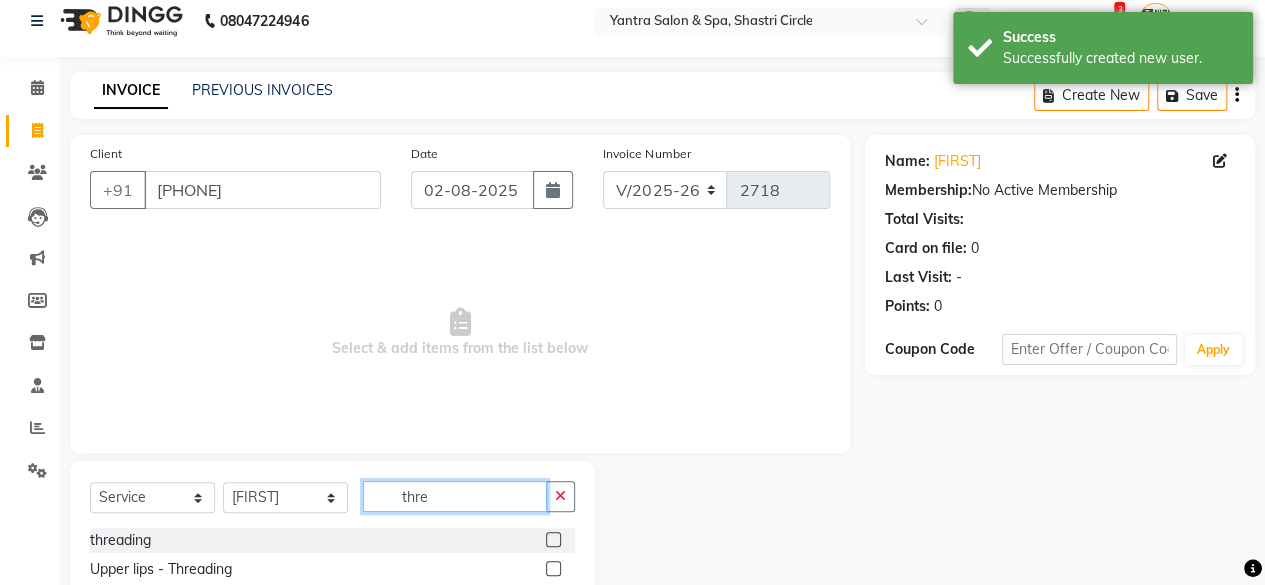 type on "thre" 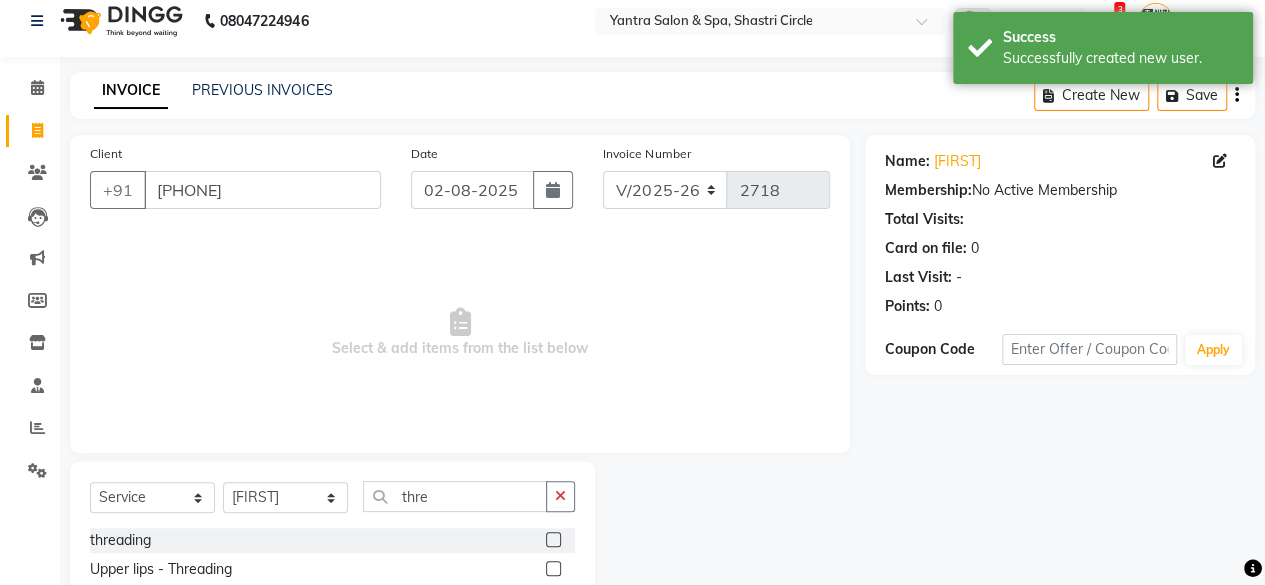 click 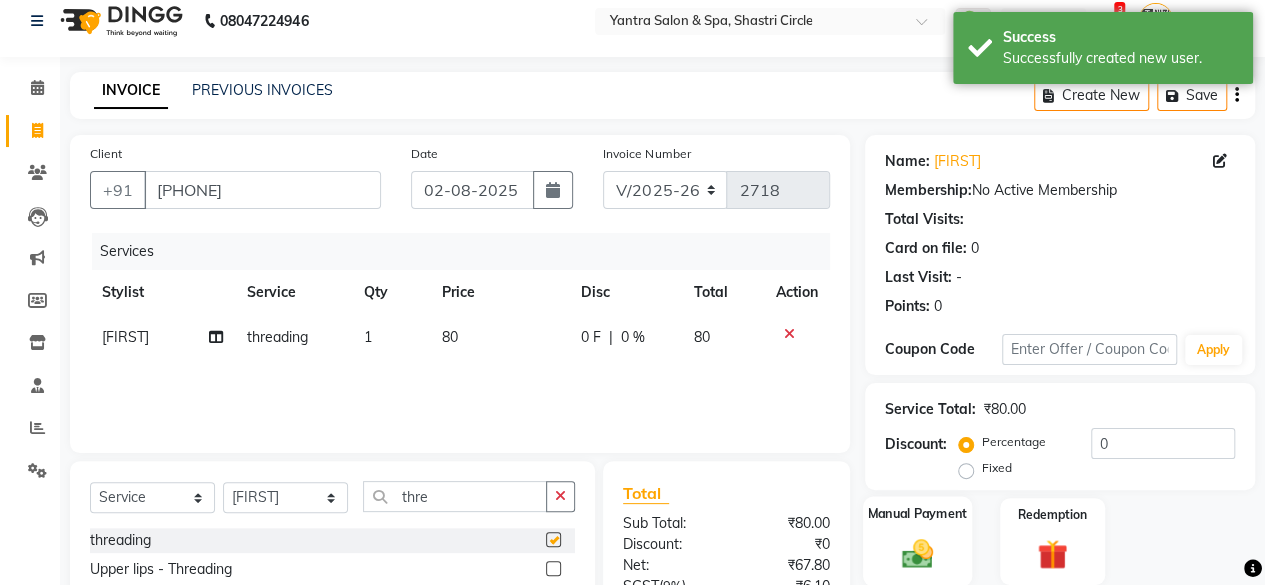 checkbox on "false" 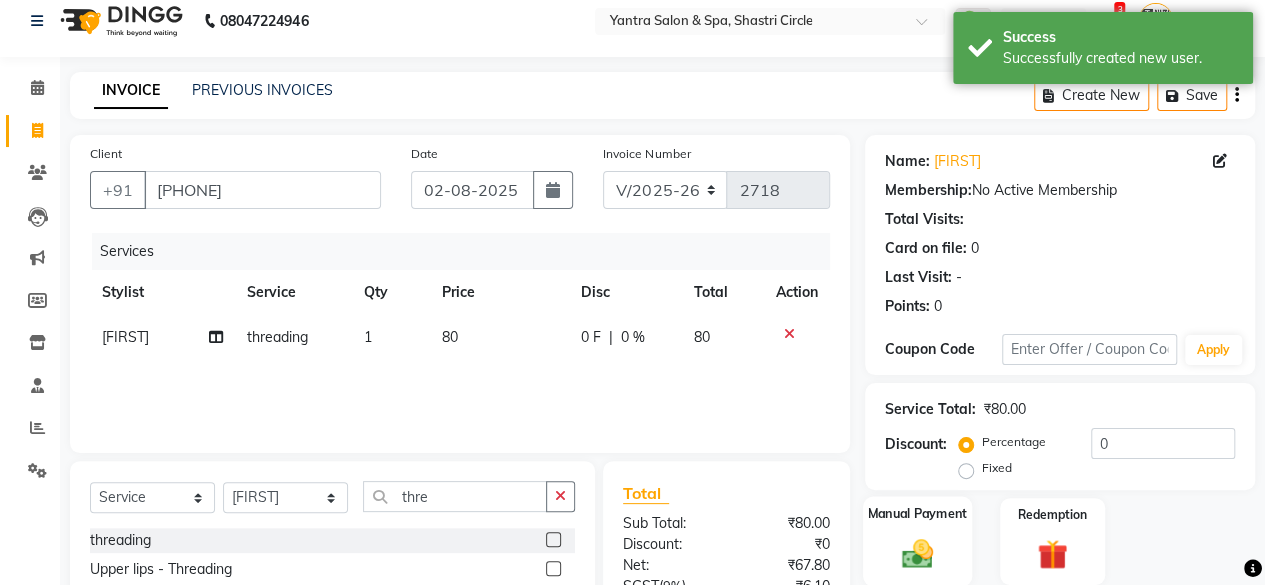 scroll, scrollTop: 213, scrollLeft: 0, axis: vertical 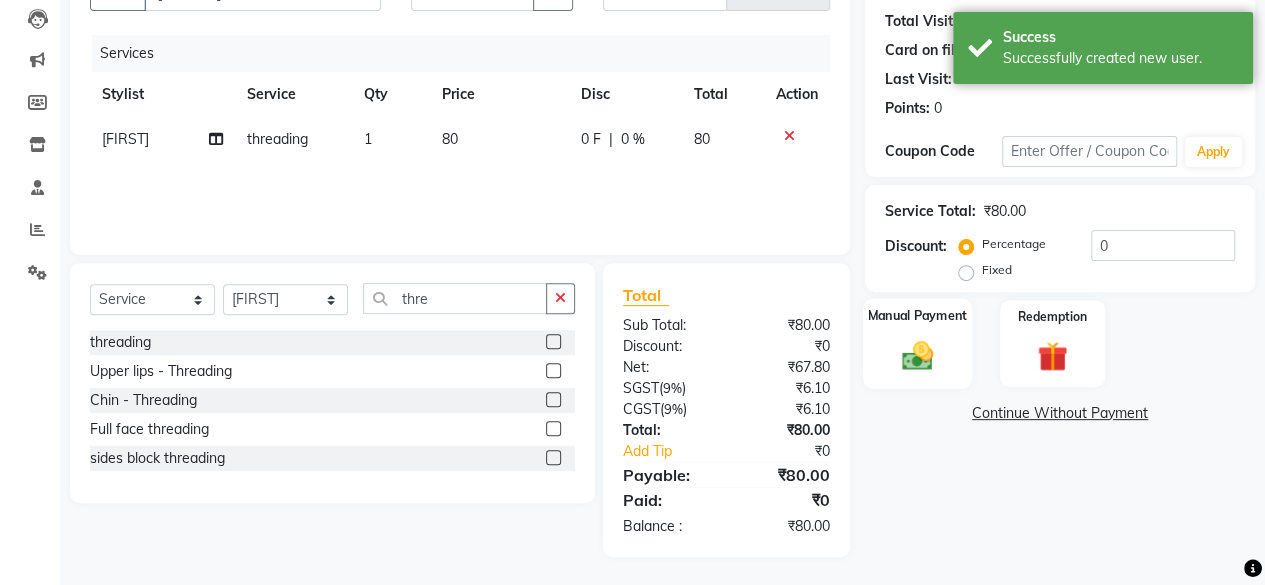 click 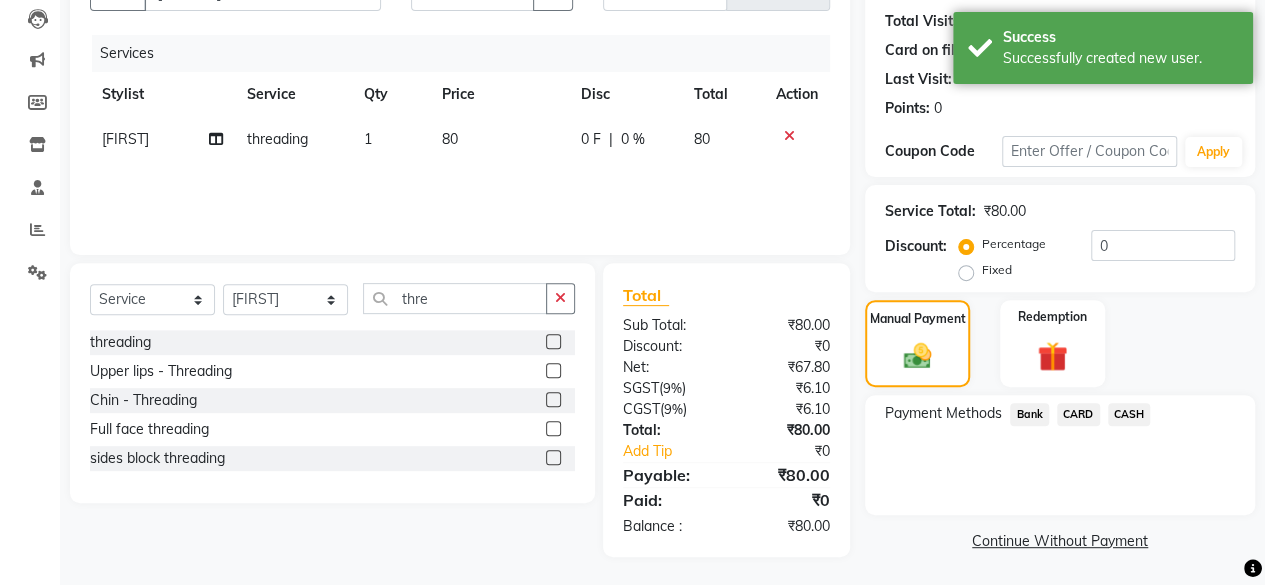 click on "CASH" 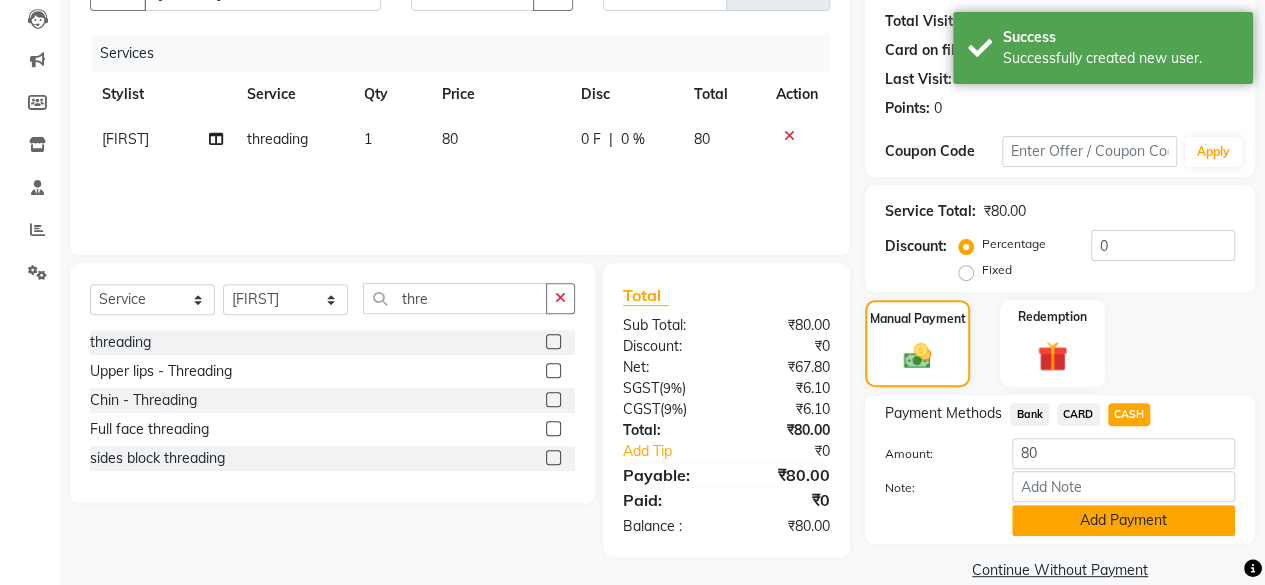 click on "Add Payment" 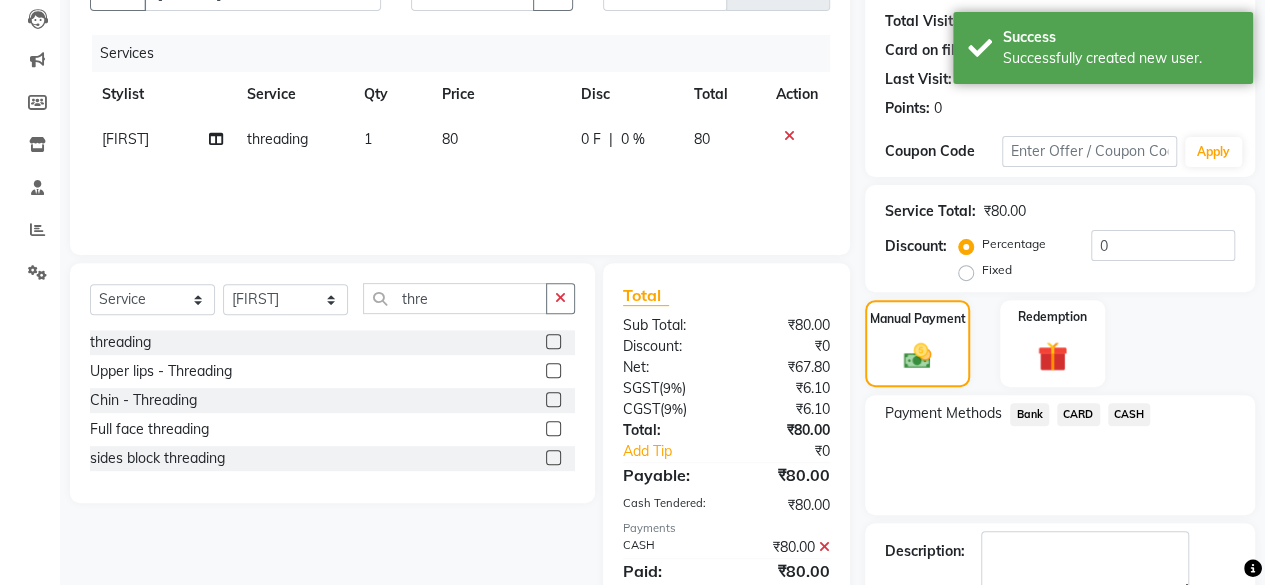 scroll, scrollTop: 324, scrollLeft: 0, axis: vertical 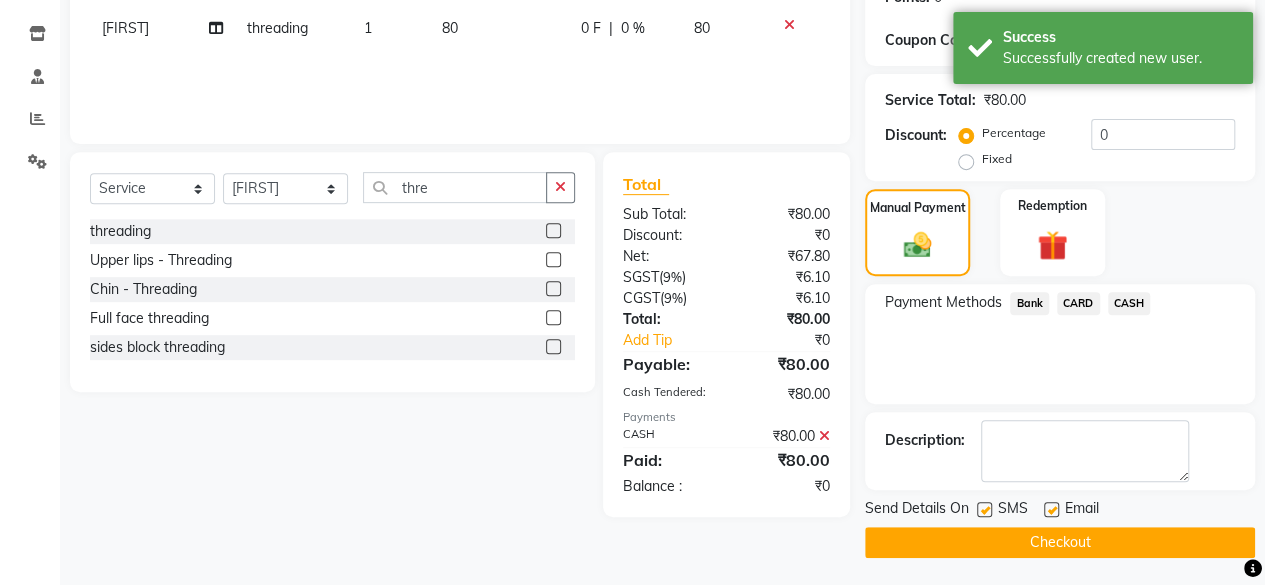 click on "Checkout" 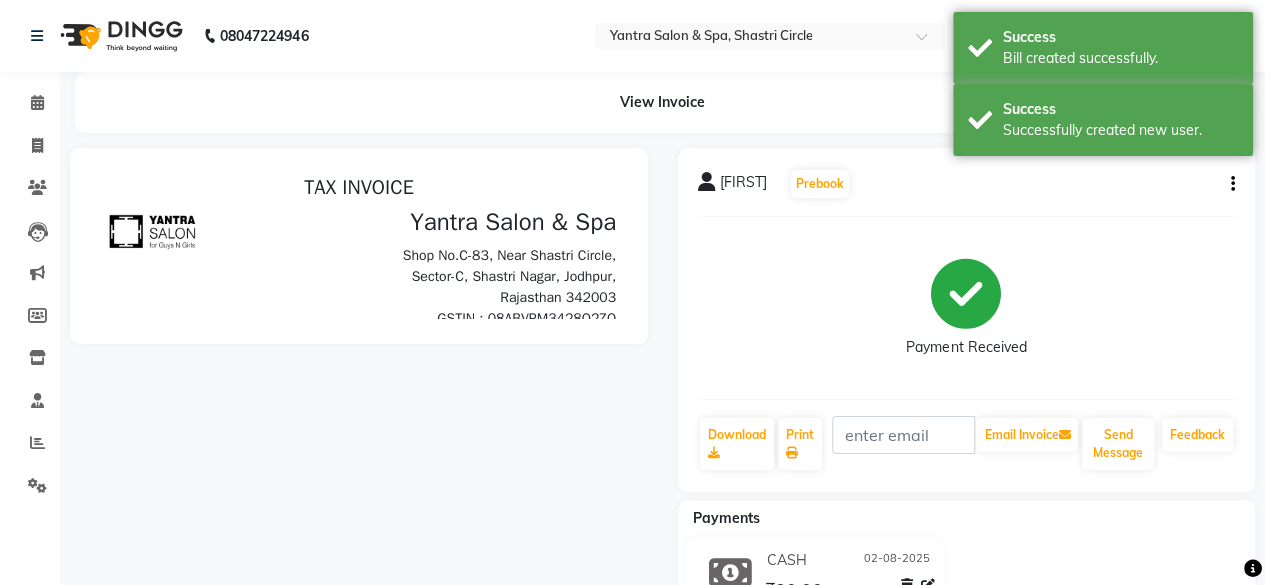 scroll, scrollTop: 0, scrollLeft: 0, axis: both 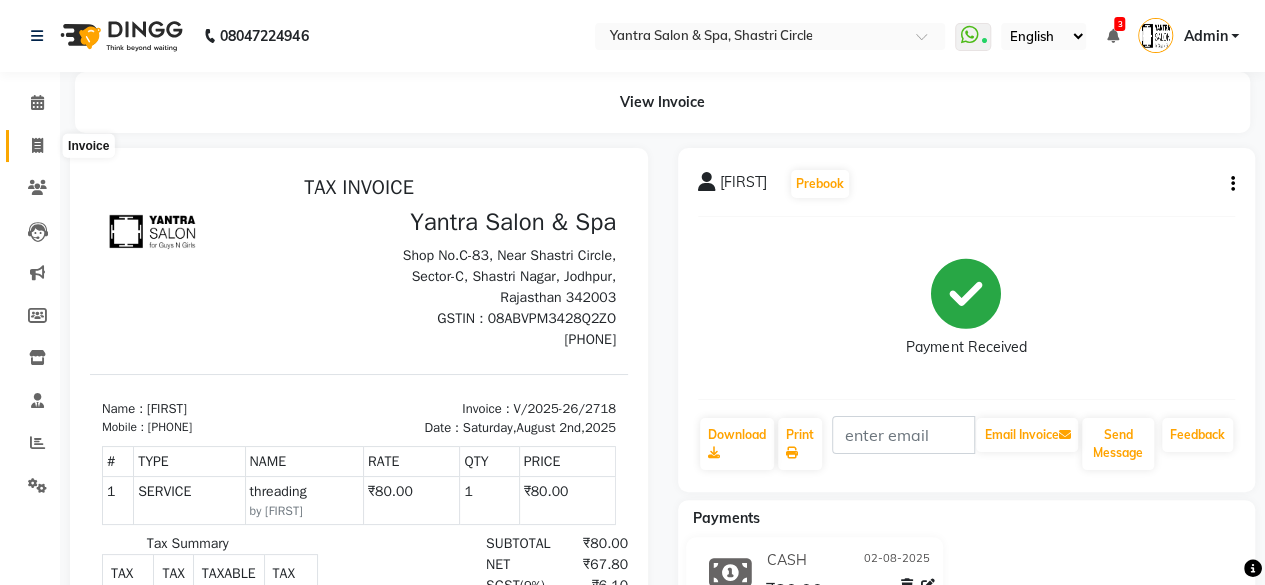 click 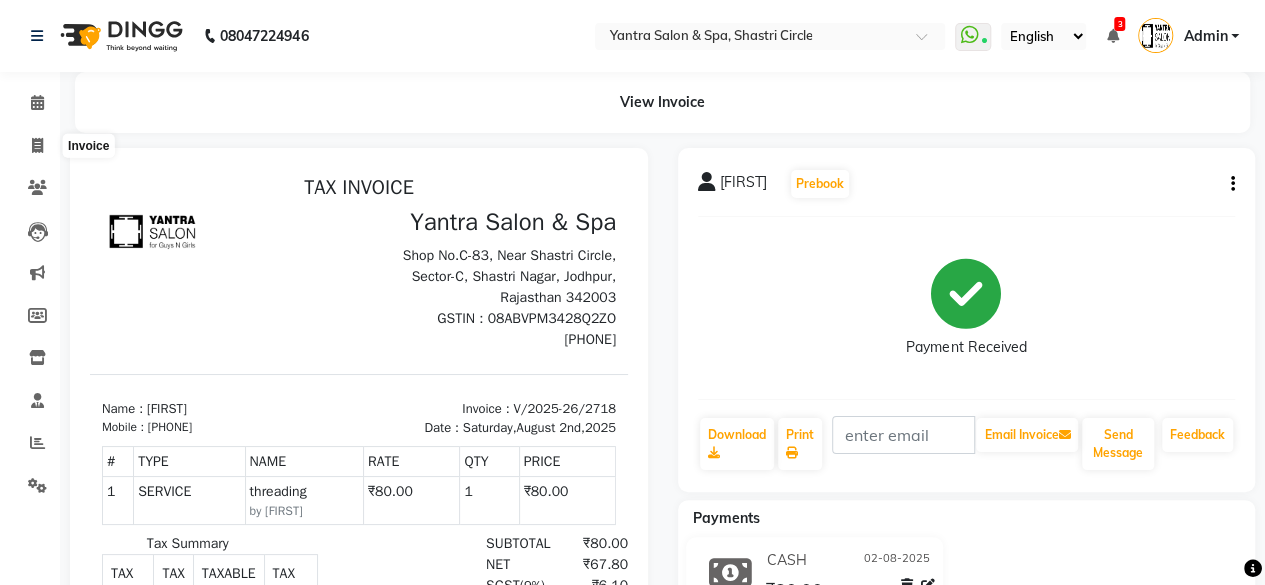 select on "service" 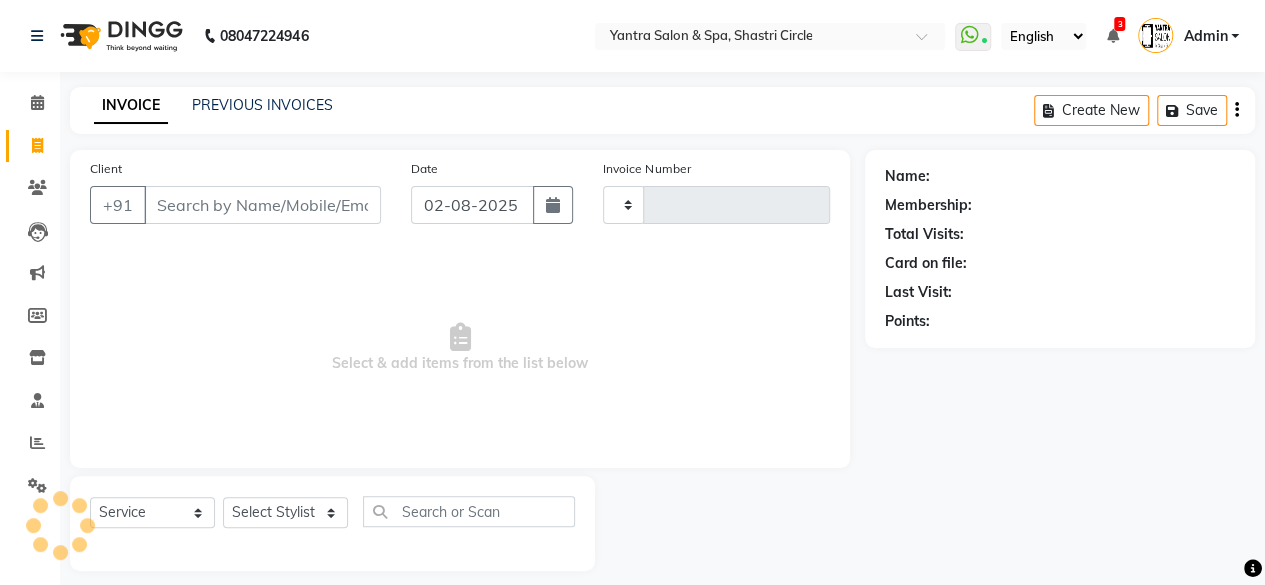 scroll, scrollTop: 15, scrollLeft: 0, axis: vertical 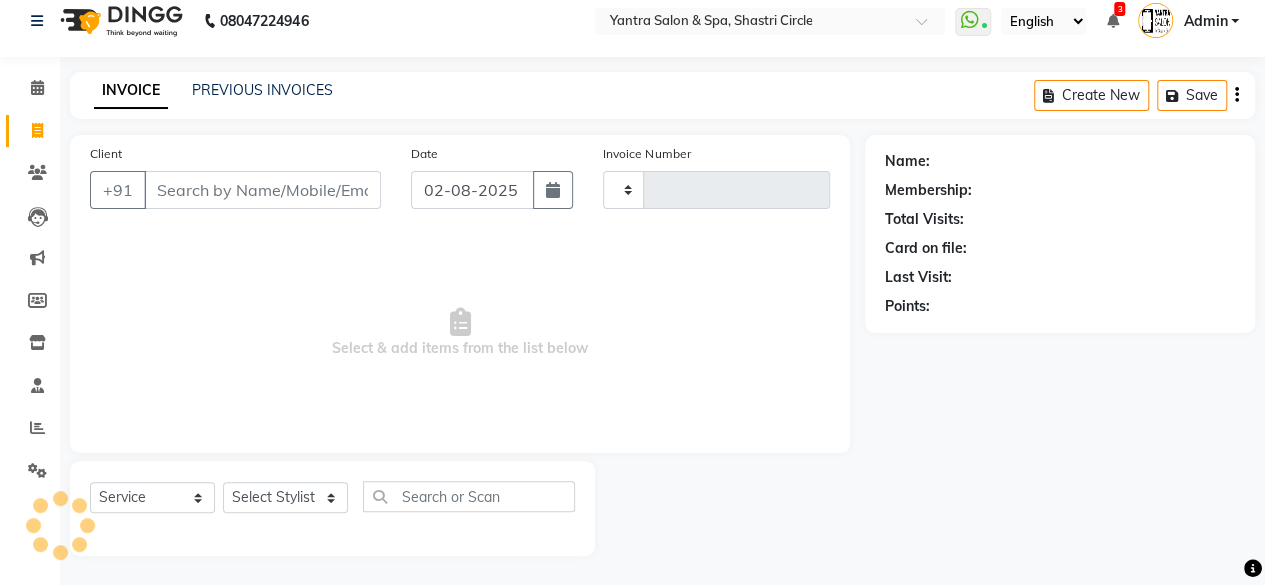 type on "[PHONE]" 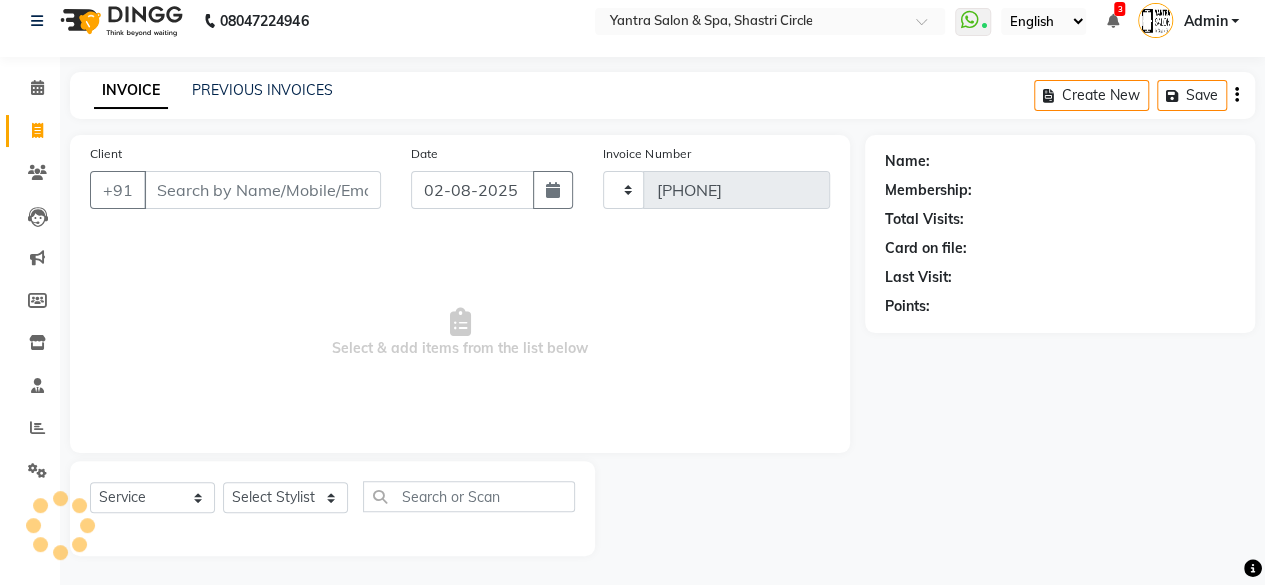 select on "154" 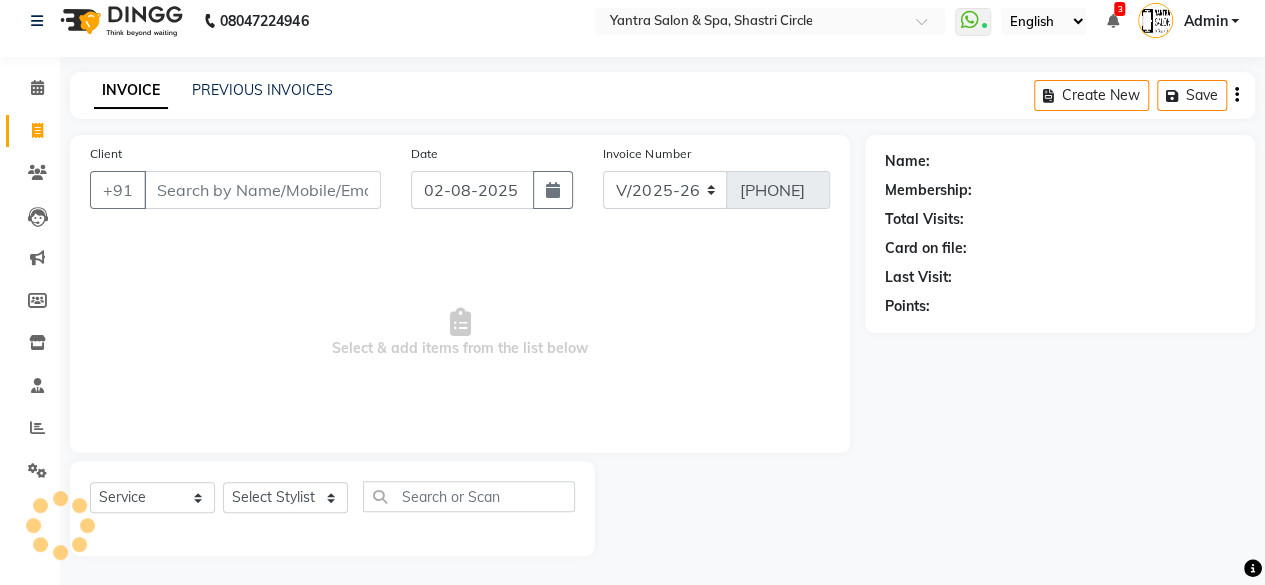 click on "Client" at bounding box center [262, 190] 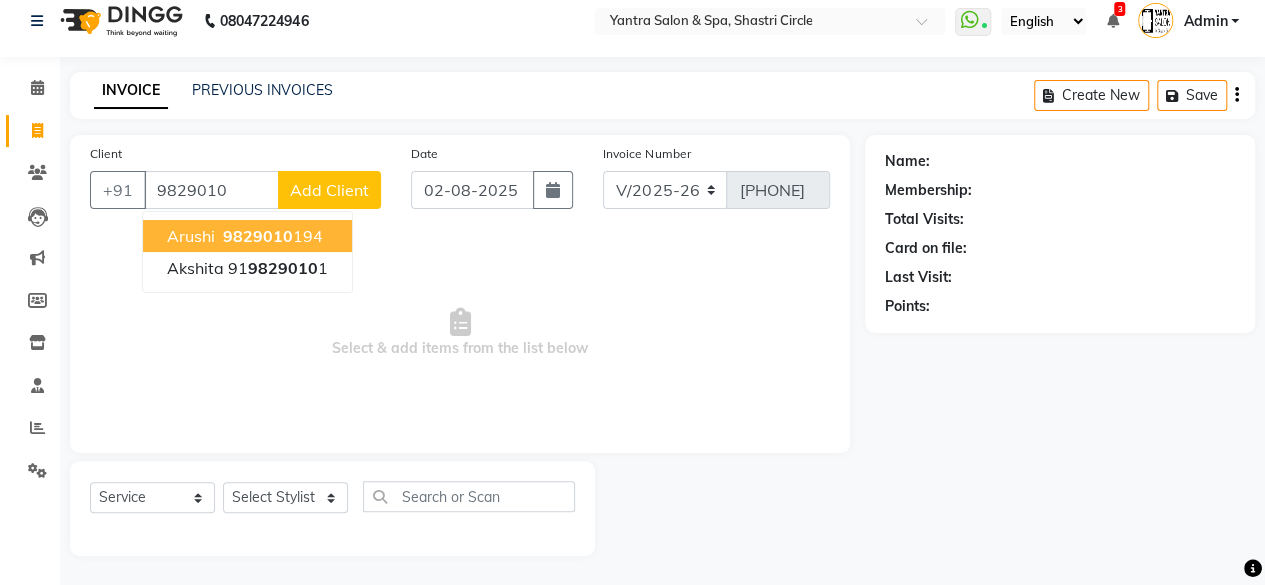 click on "[PHONE]" at bounding box center [271, 236] 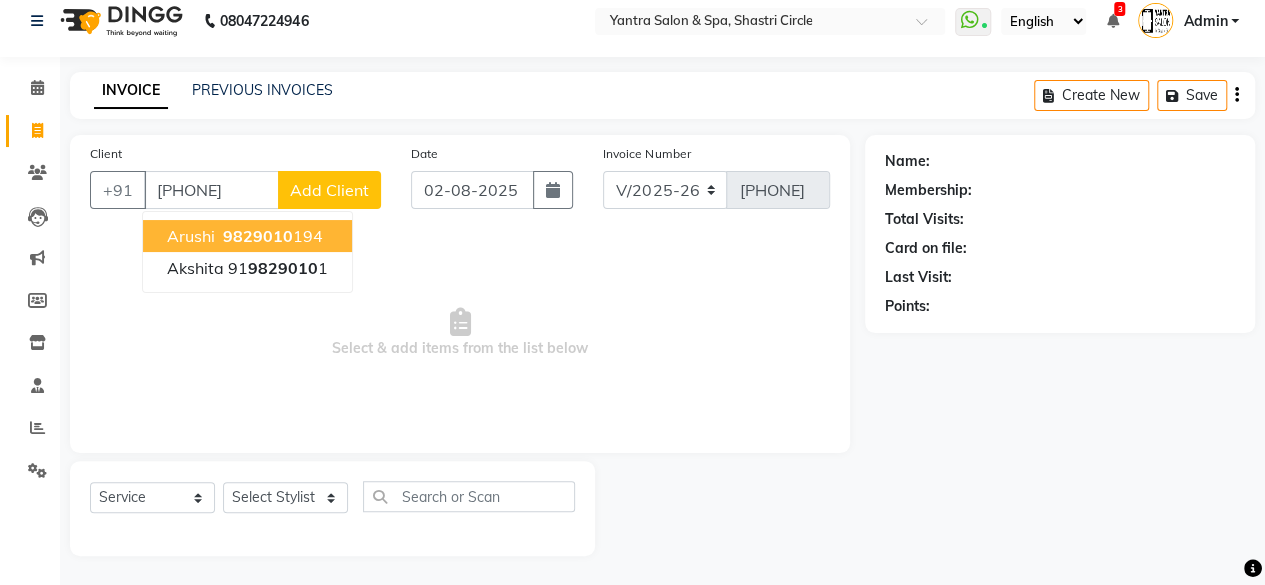 type on "[PHONE]" 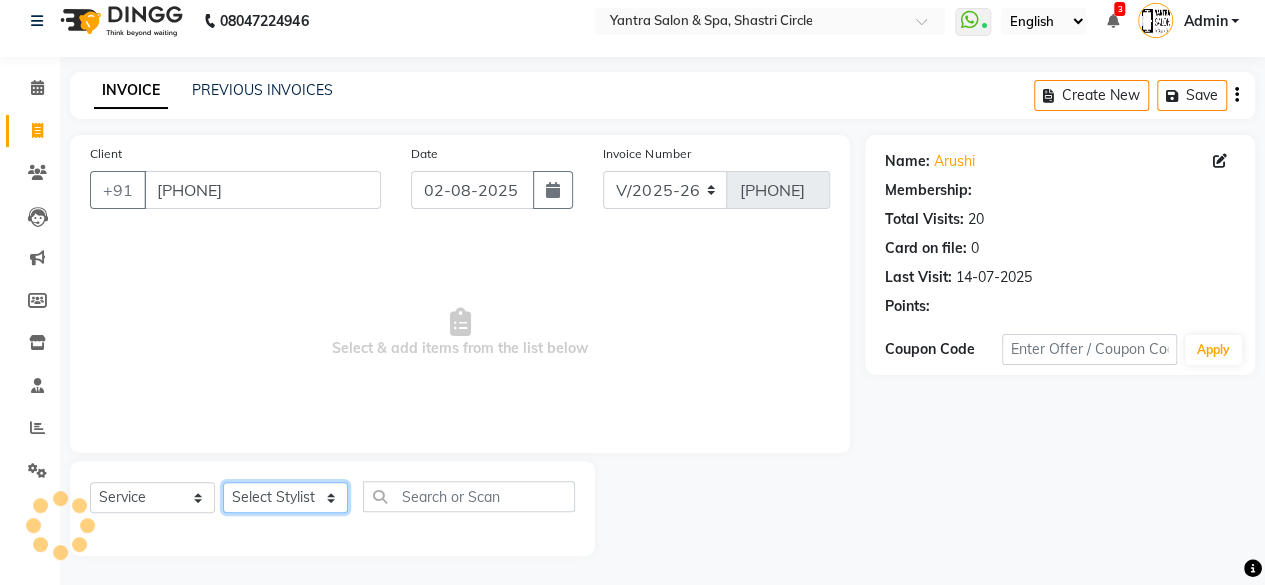 click on "Select Stylist Arvind ASHA bhawna goyal Dev Dimple Director Harsha Hemlata kajal Latika lucky Manager Manisha maam Neelu  Pallavi Pinky Priyanka Rahul Sekhar usha" 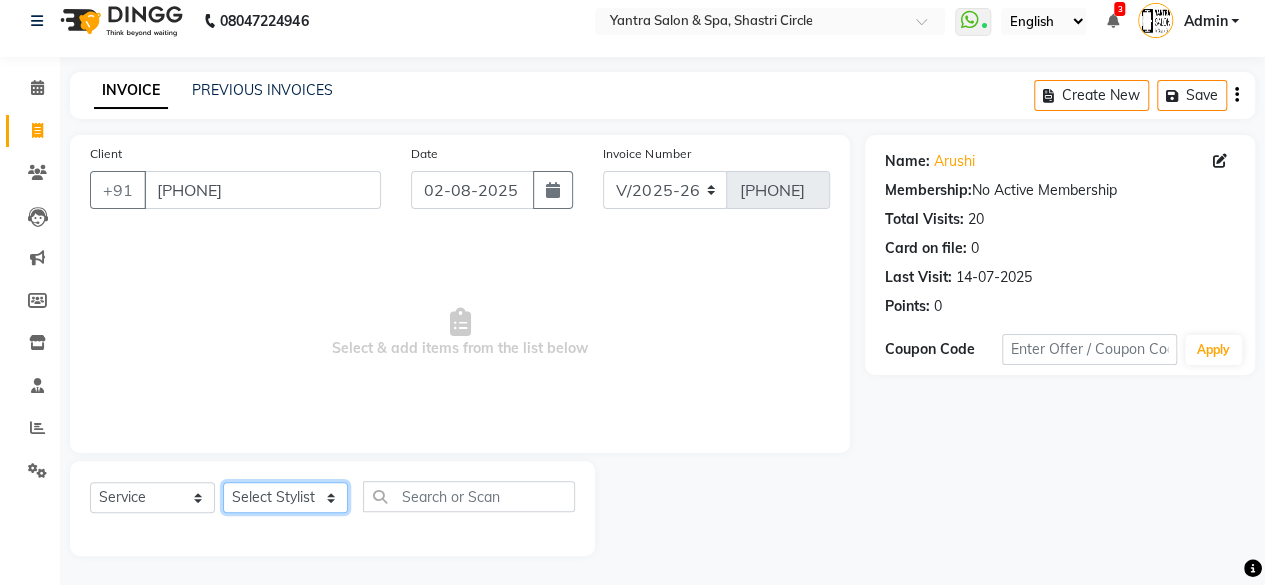 select on "44024" 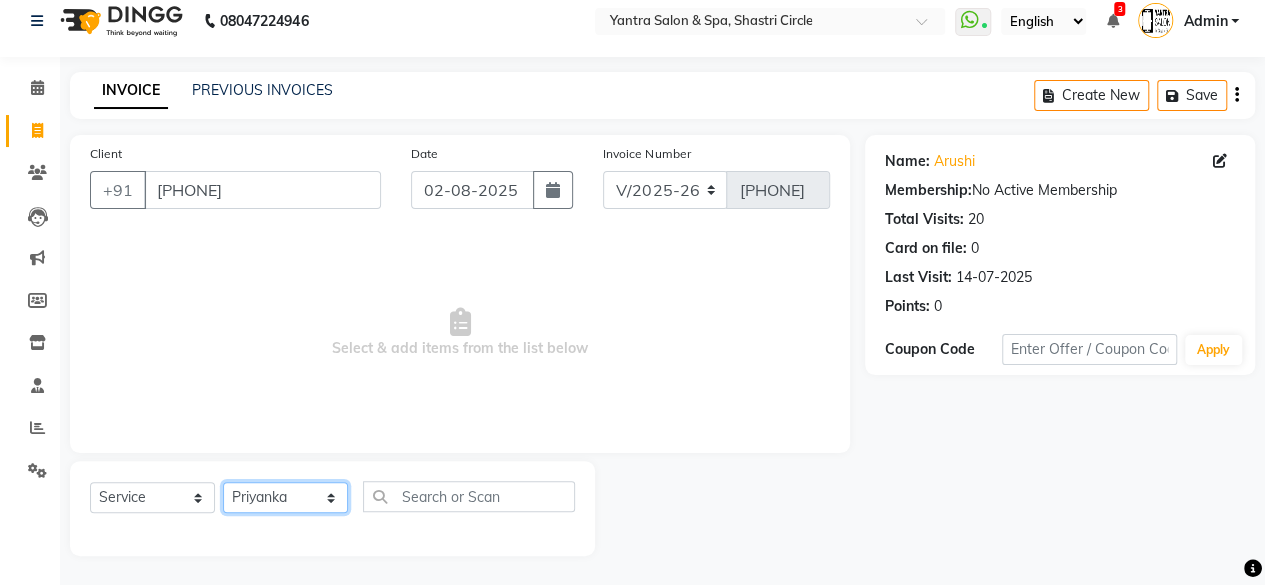 click on "Select Stylist Arvind ASHA bhawna goyal Dev Dimple Director Harsha Hemlata kajal Latika lucky Manager Manisha maam Neelu  Pallavi Pinky Priyanka Rahul Sekhar usha" 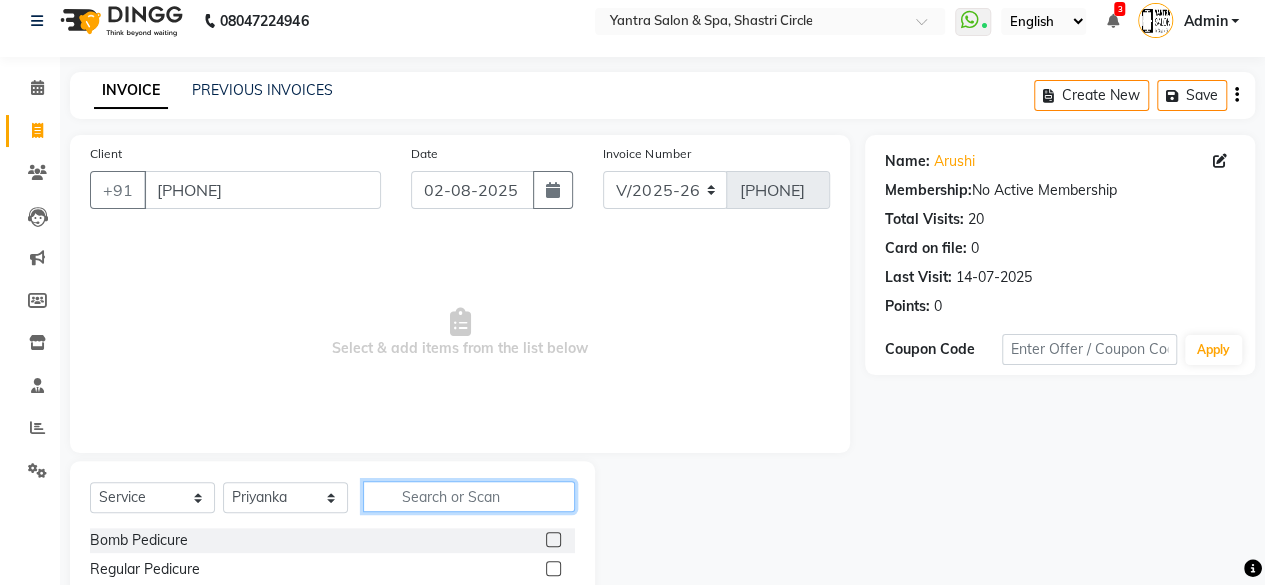 click 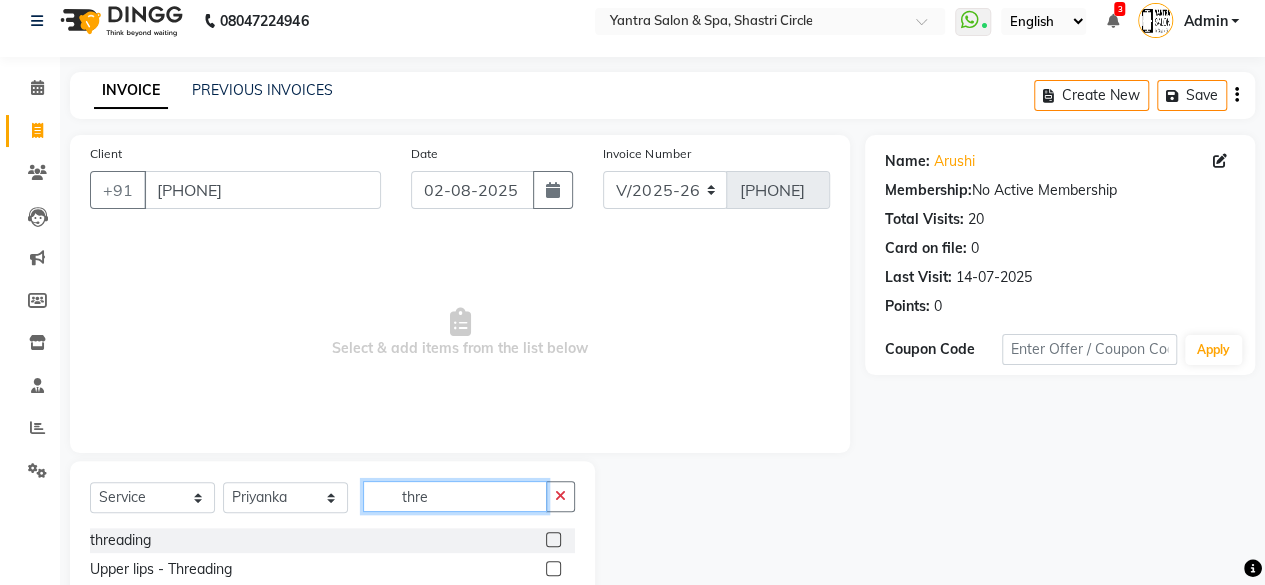 type on "thre" 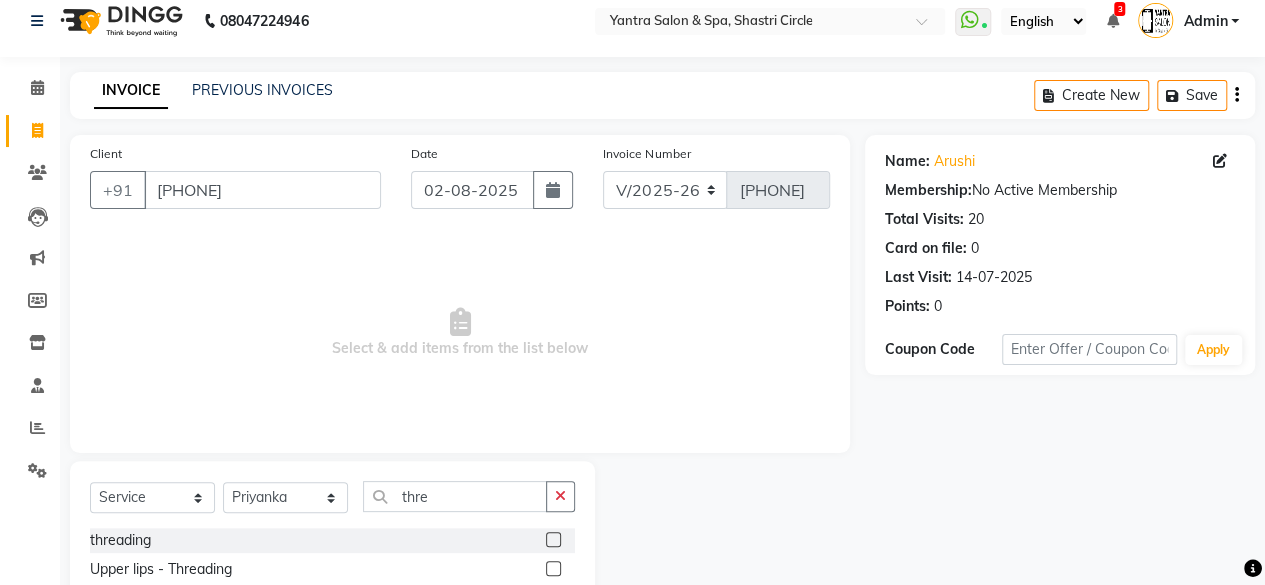 click 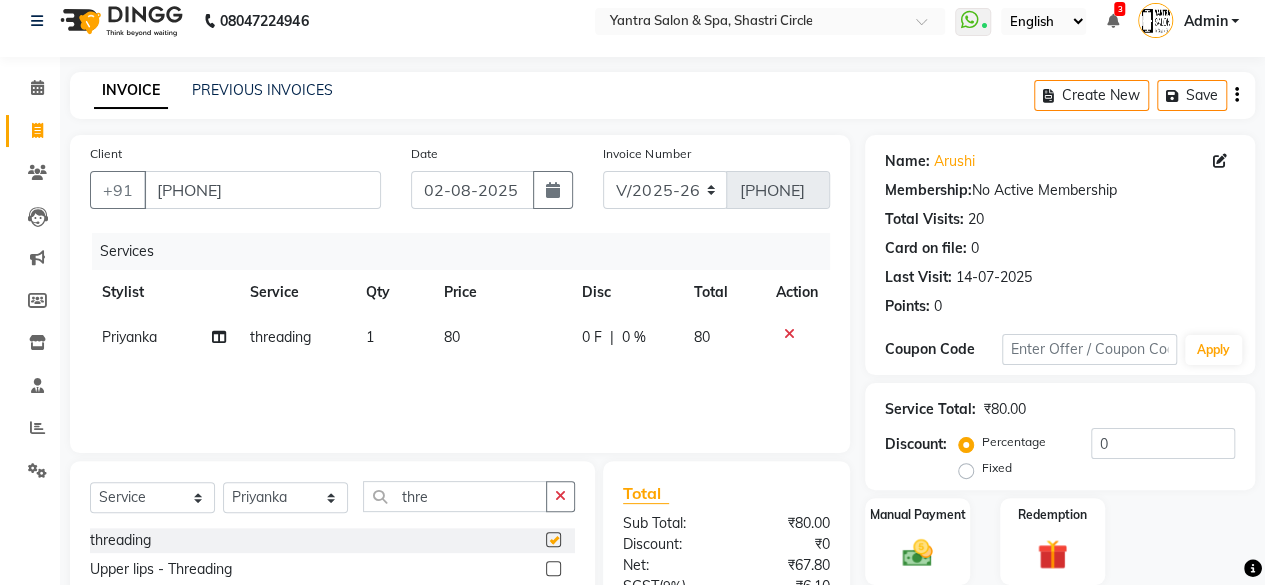 checkbox on "false" 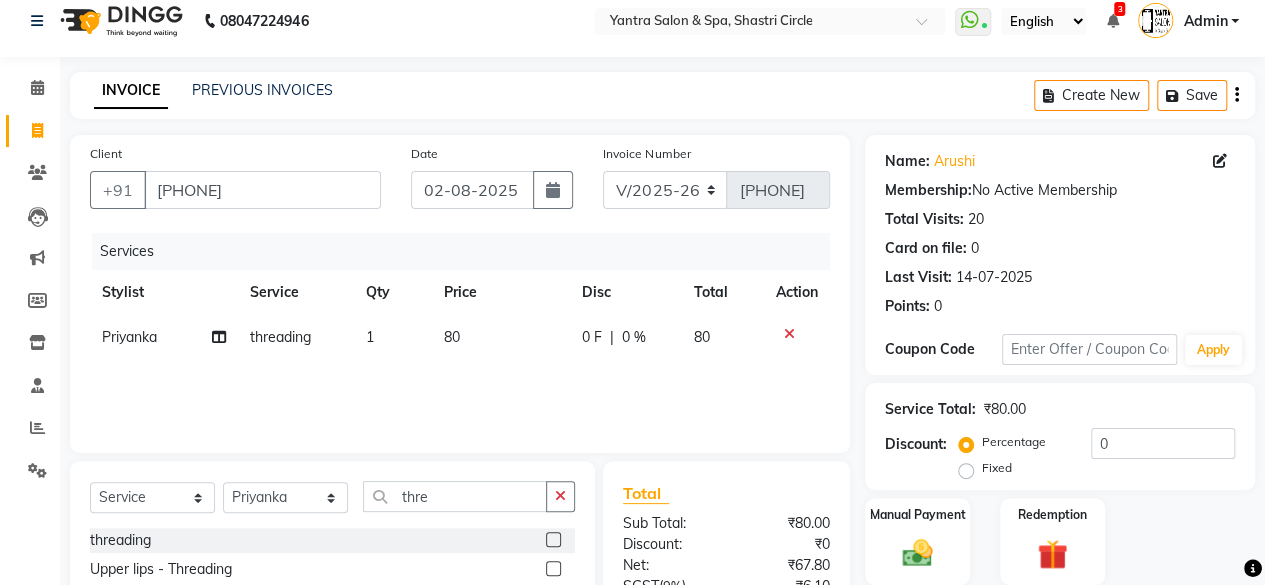 click on "Services Stylist Service Qty Price Disc Total Action [FIRST] threading 1 80 0 F | 0 % 80" 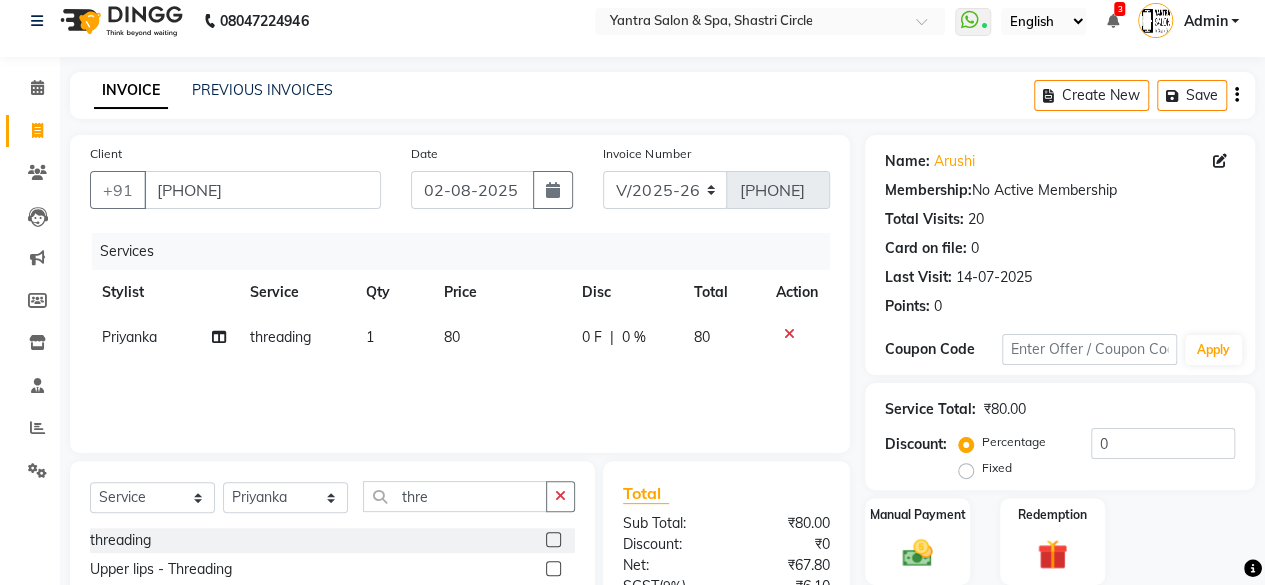 click on "Services Stylist Service Qty Price Disc Total Action [FIRST] threading 1 80 0 F | 0 % 80" 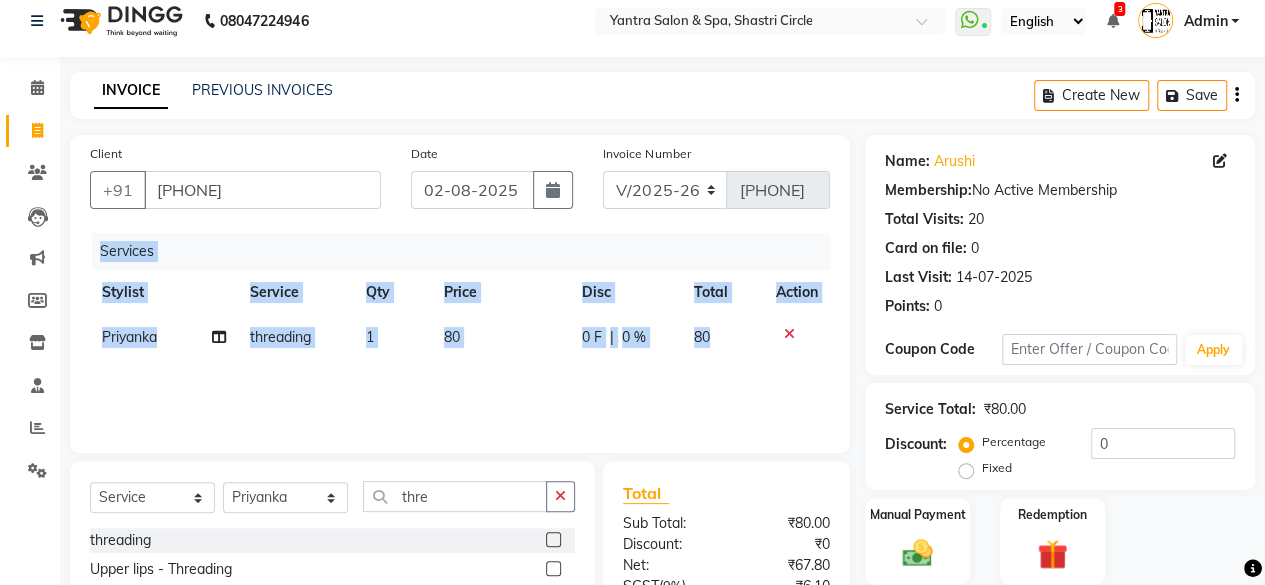 click on "Services Stylist Service Qty Price Disc Total Action [FIRST] threading 1 80 0 F | 0 % 80" 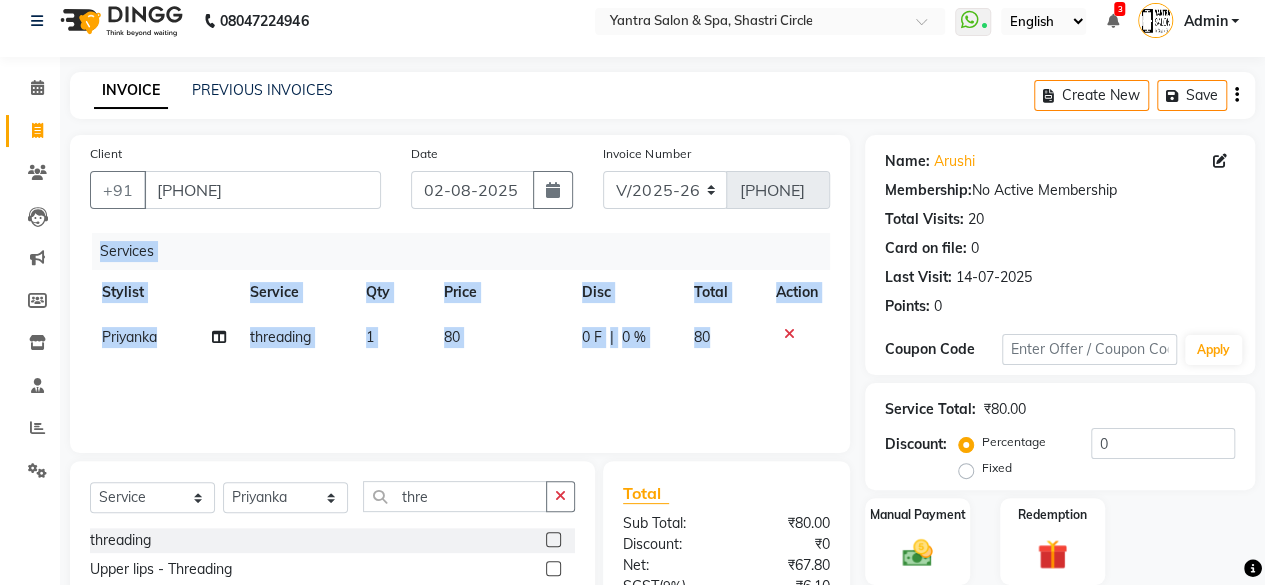 click on "80" 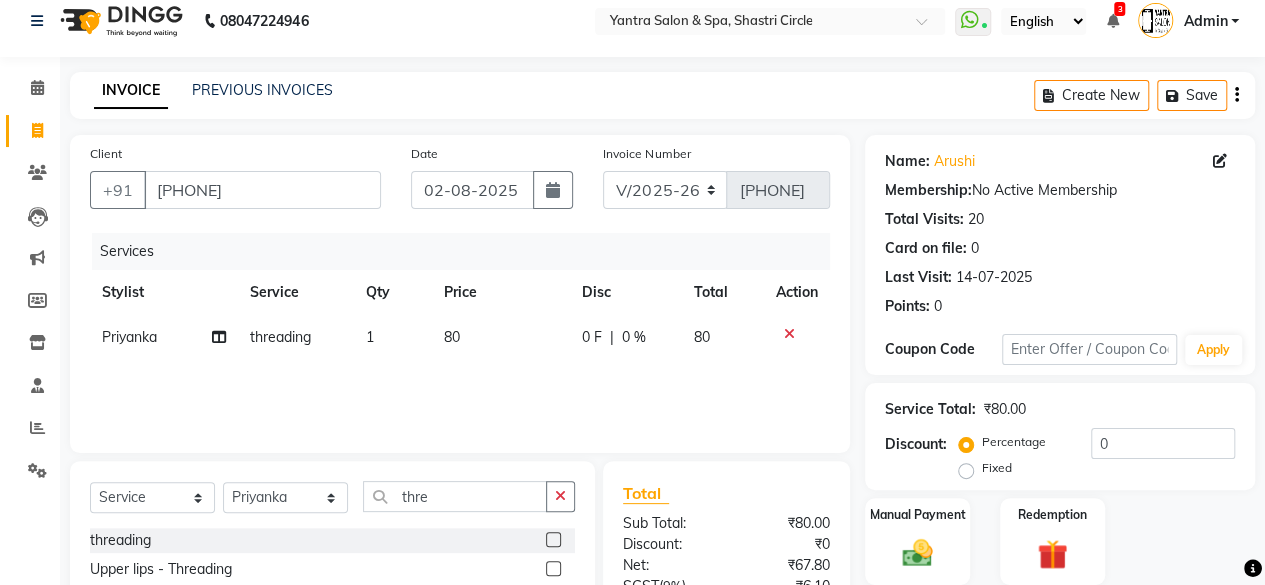select on "44024" 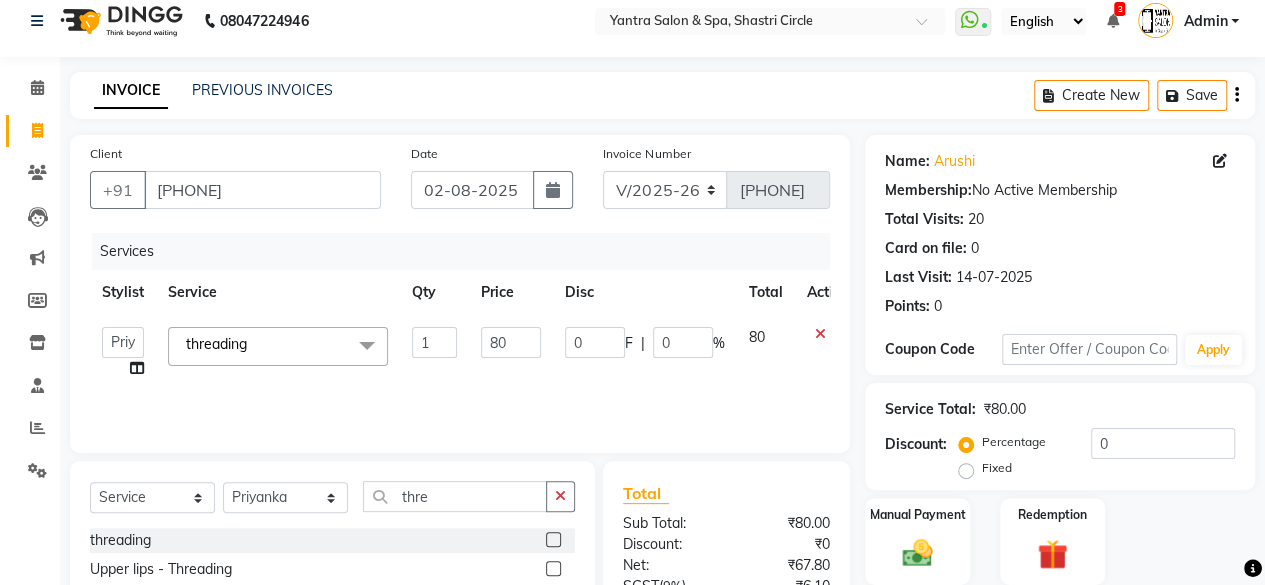 click on "80" 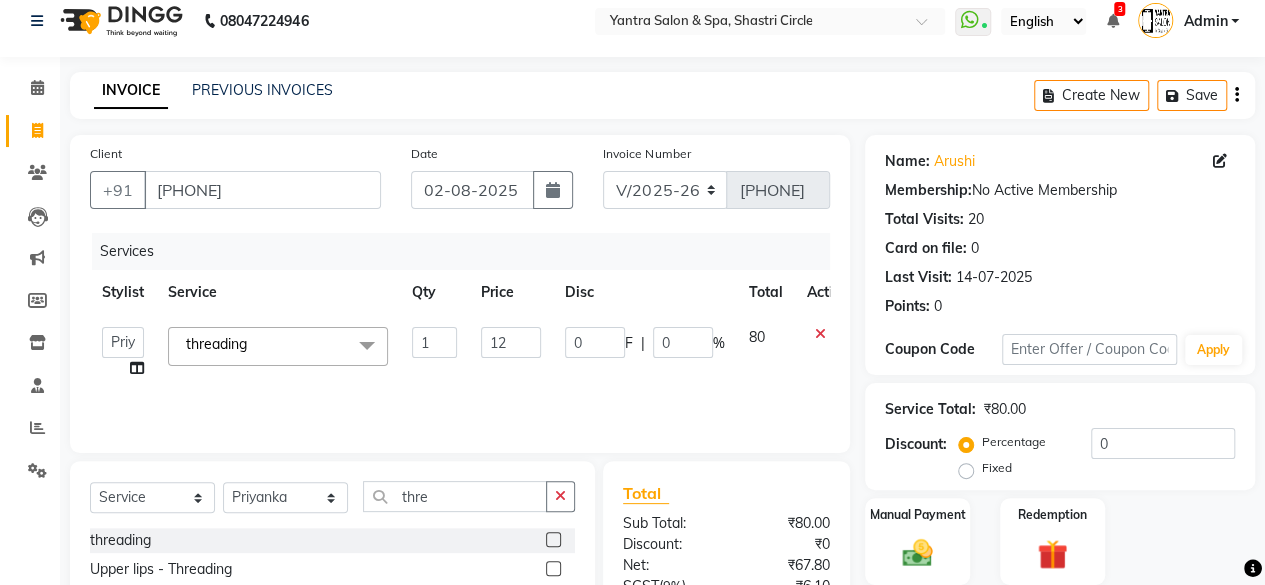 type on "120" 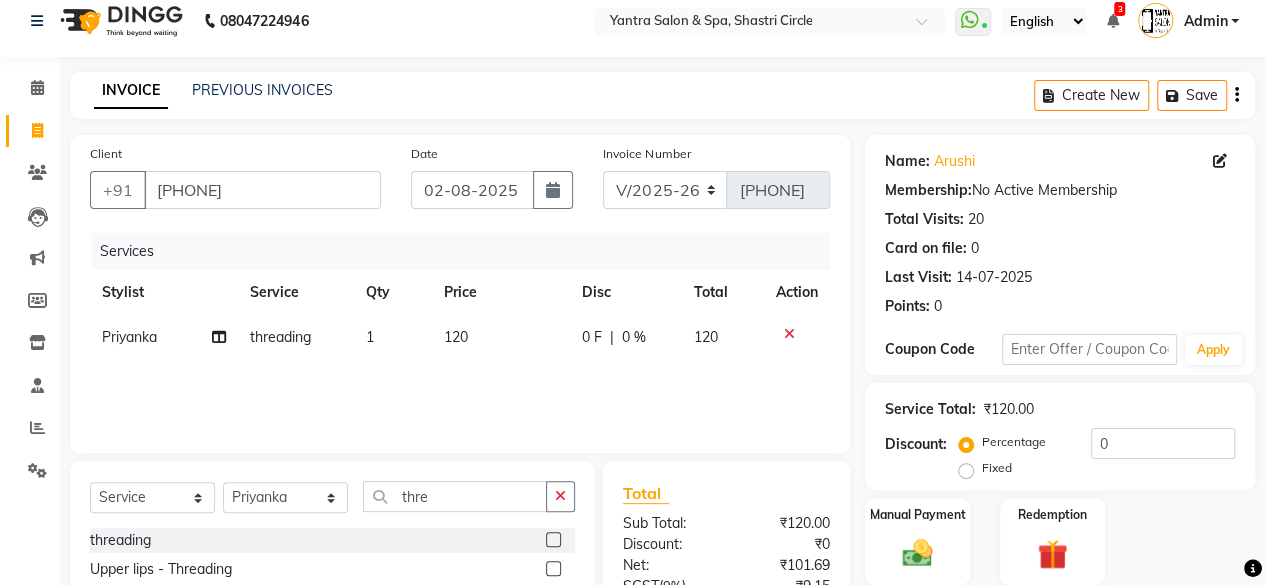 drag, startPoint x: 510, startPoint y: 357, endPoint x: 480, endPoint y: 447, distance: 94.86833 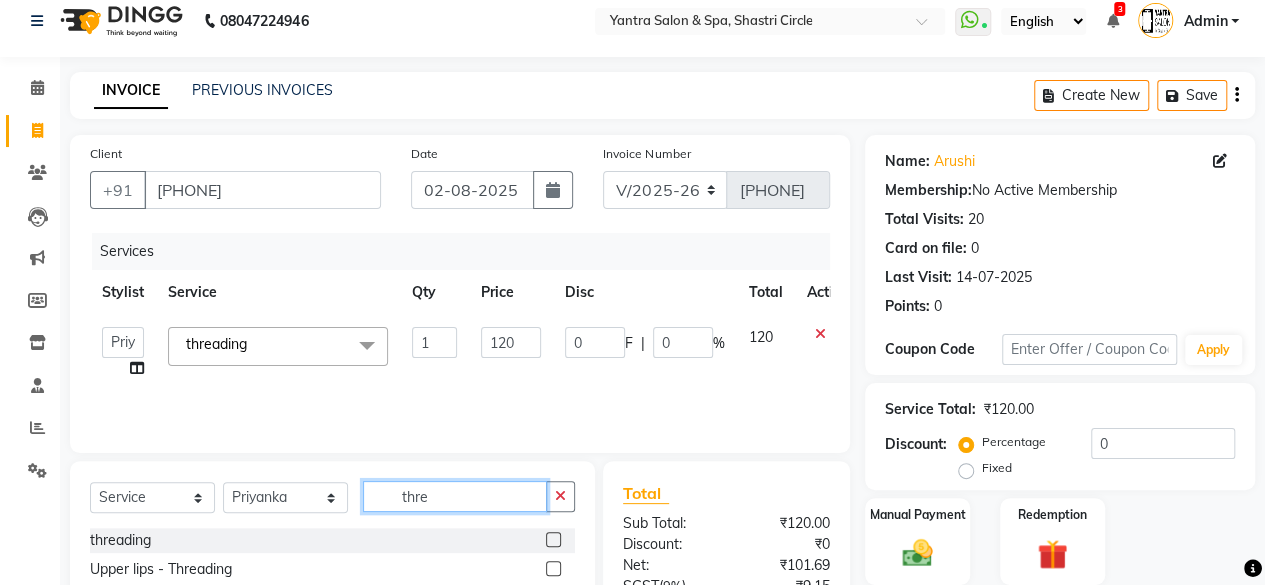 click on "thre" 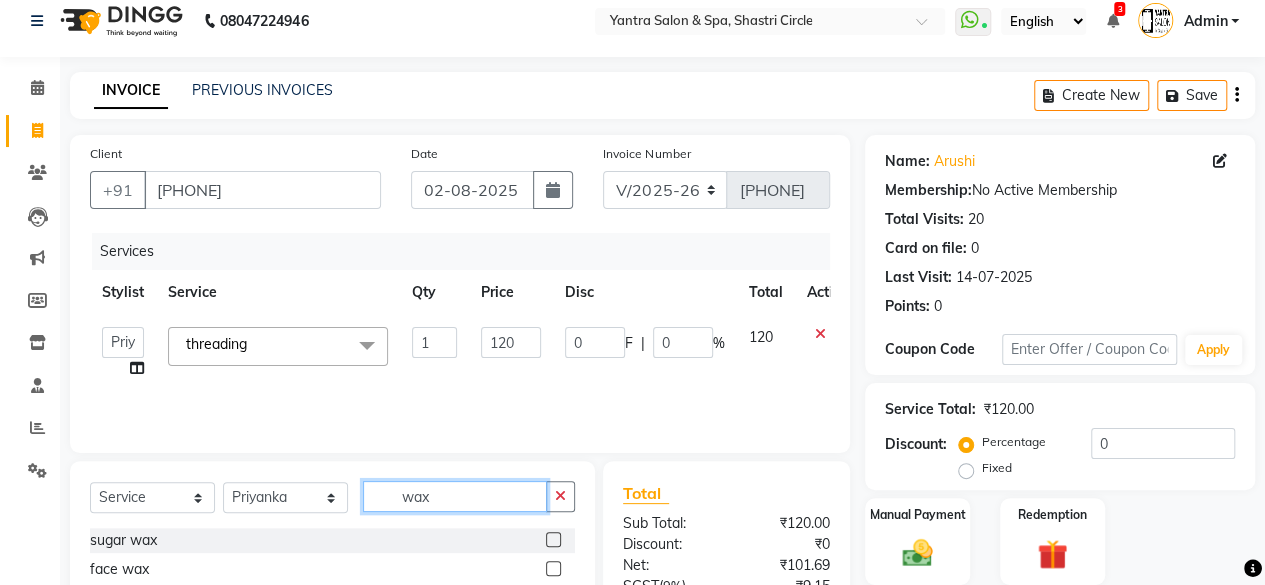 scroll, scrollTop: 215, scrollLeft: 0, axis: vertical 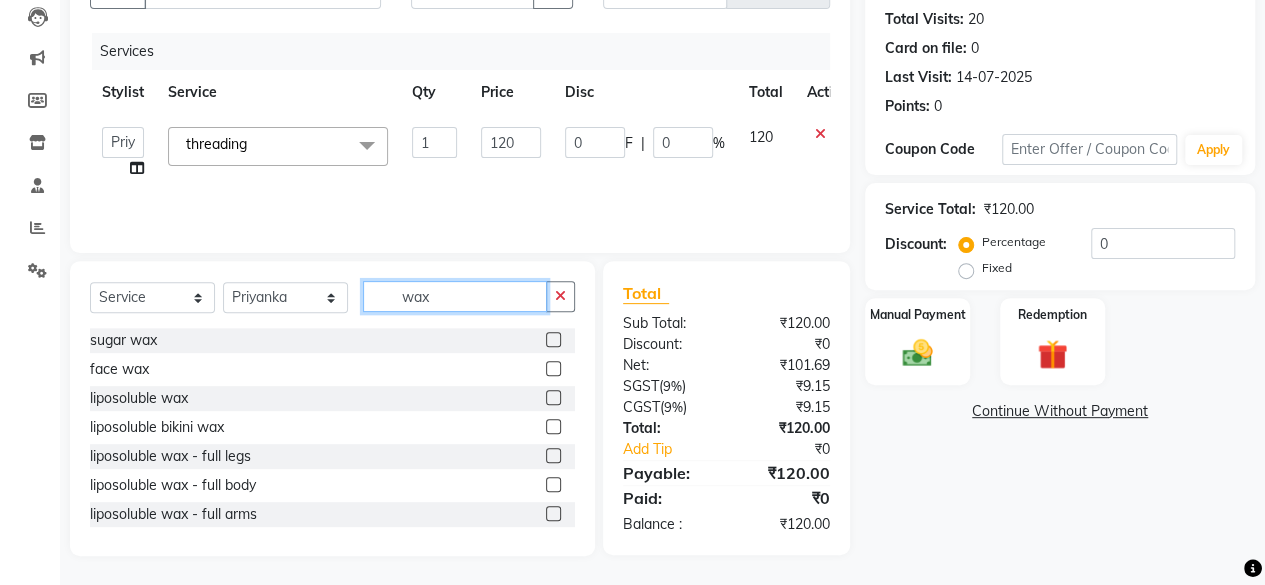 type on "wax" 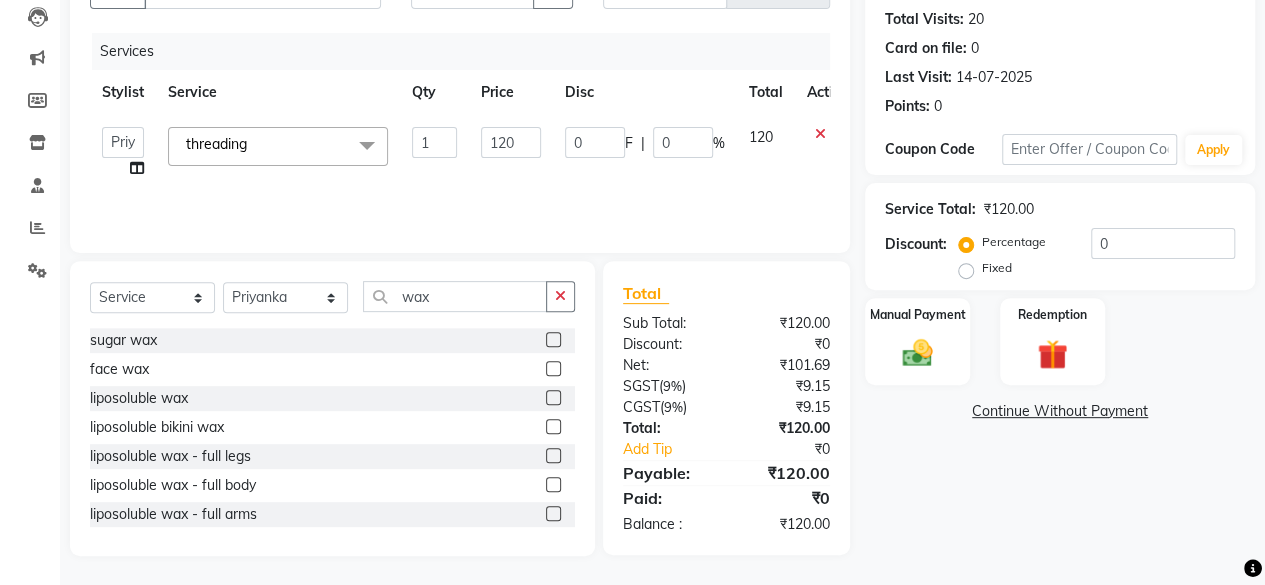 click 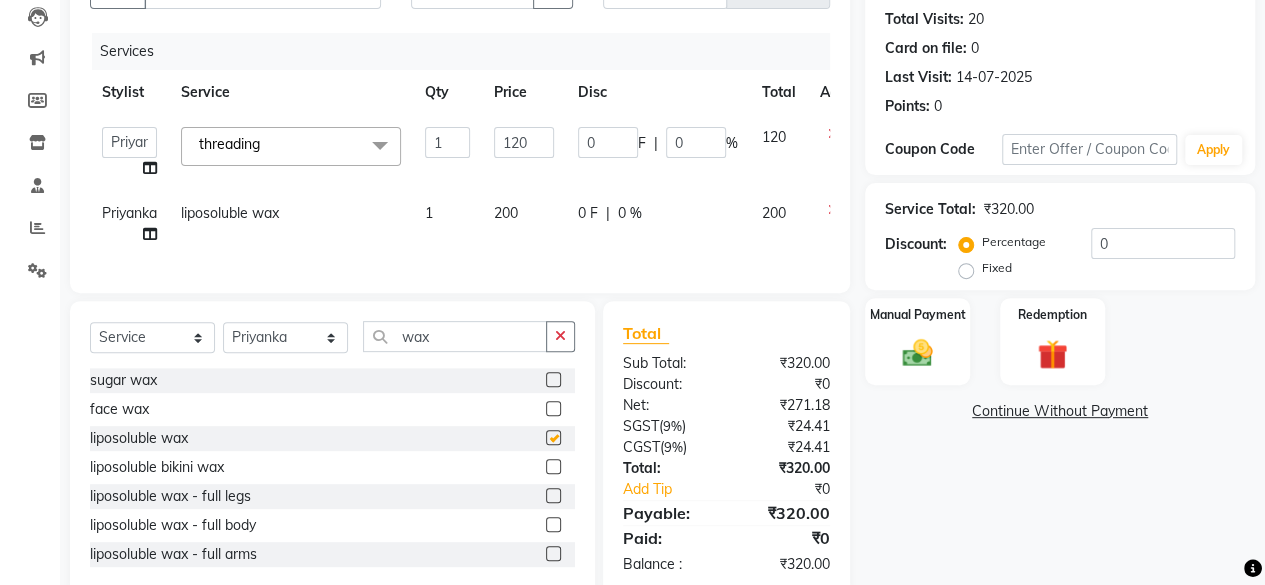 checkbox on "false" 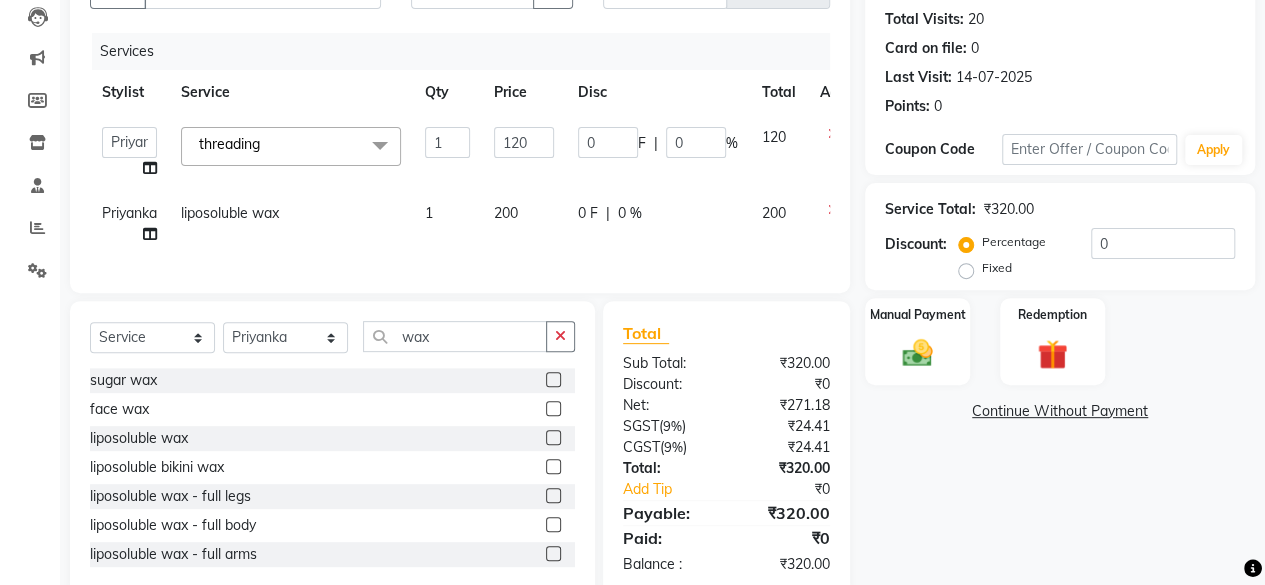 click on "200" 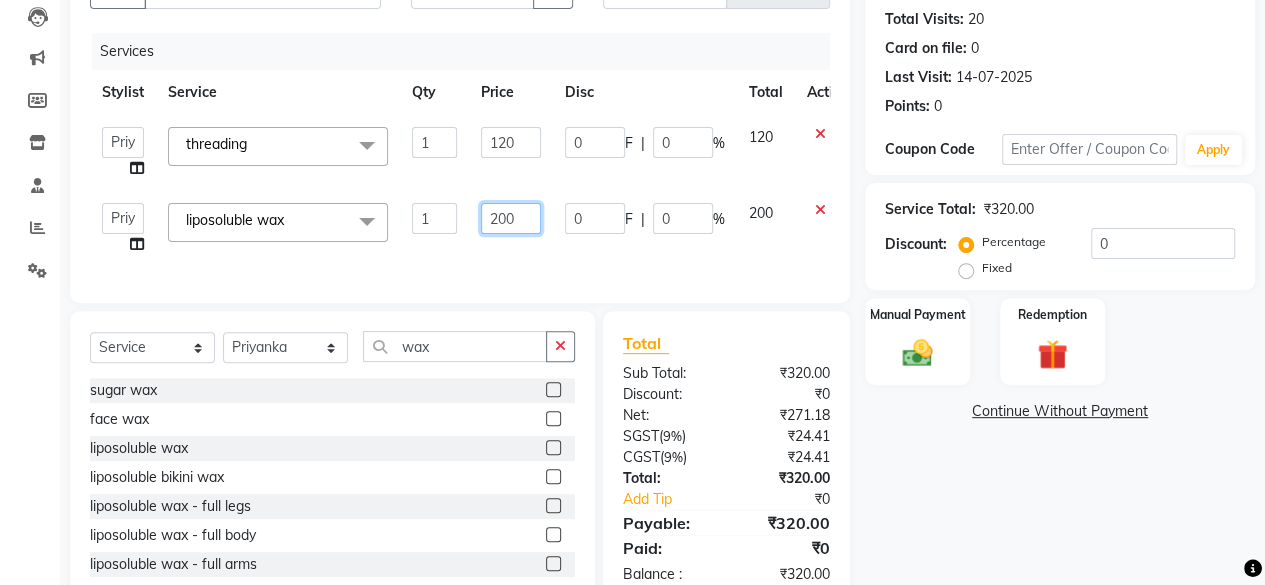 click on "200" 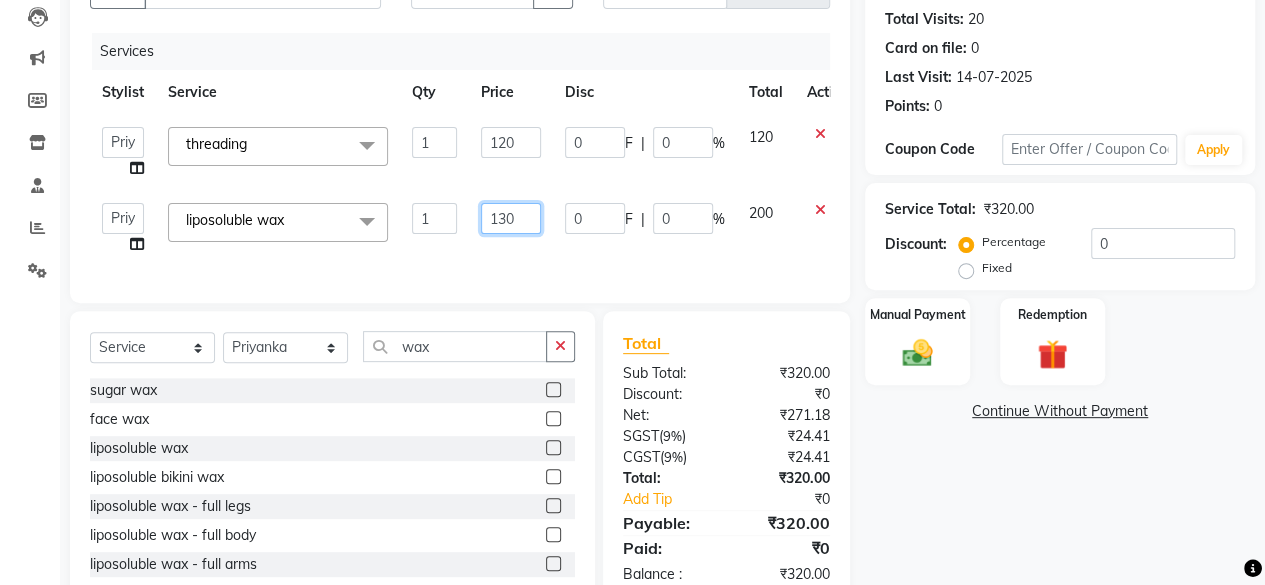 type on "1300" 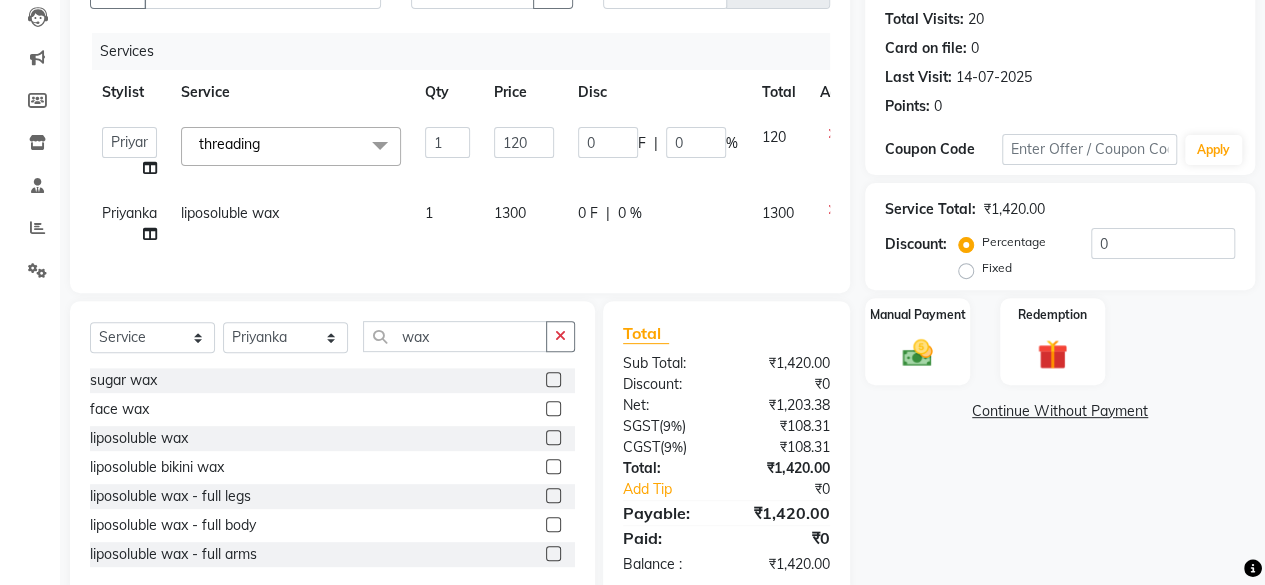 click on "Services Stylist Service Qty Price Disc Total Action  Arvind   ASHA   bhawna goyal   Dev   Dimple   Director   Harsha   Hemlata   kajal   Latika   lucky   Manager   Manisha maam   Neelu    Pallavi   Pinky   Priyanka   Rahul   Sekhar   usha  threading  x Bomb Pedicure Regular Pedicure Cracked Heal Treatment Alga Apothecary Pedicure Gel polish remover  Donut Pedicure candle Pedicure Avl Express Pedicure Avl Pedicruise pedicure Avl Pedipure pedicure Pedi Pai pedicure Under arms polish Kanpeki body spa Regular Manicure Bomb Manicure Alga Apothecary Manicure Nail Extensions Gel nail pent Pedi Pai manicure Donut manicure Avl express manicure Avl Pedicruise manicure Avl Pedipure manicure Candle manicure Back polish Foot Massage Head Massage Back Massage Hand & Shoulder Massage Body Spa Relaxing Body Massage Aromatherapy Associates - Renewing Rose Aromatherapy Associates - intense nourishment Aromatherapy Associates Body Massage Full Body Bleach Body Polishing body scrub  face bleach back scrub bleach Saree Draping" 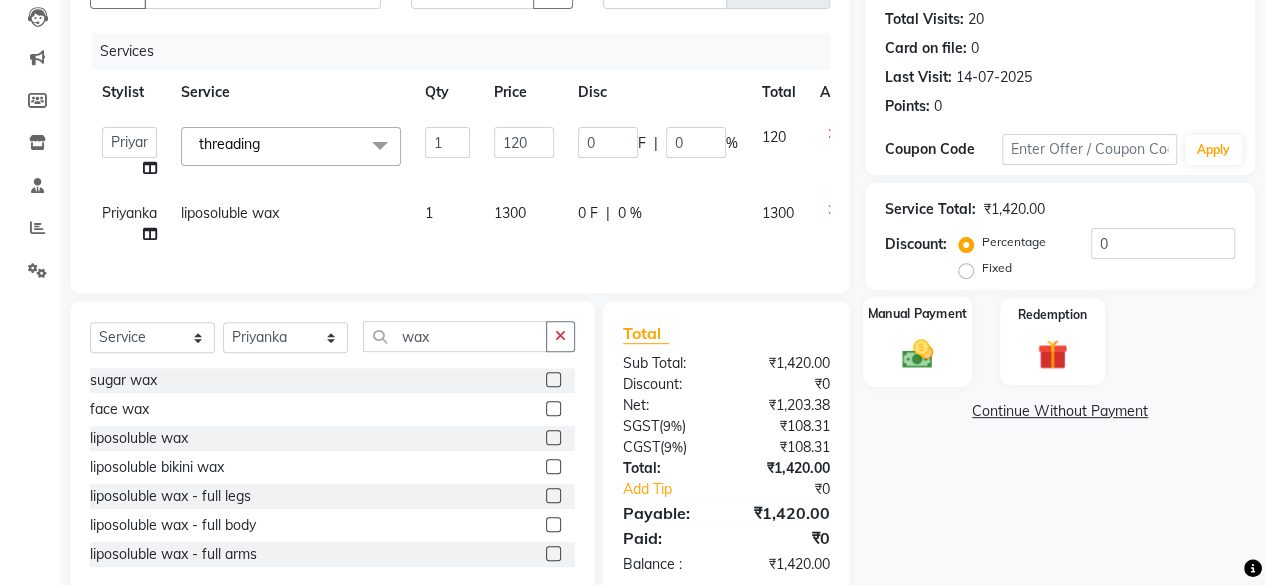 scroll, scrollTop: 270, scrollLeft: 0, axis: vertical 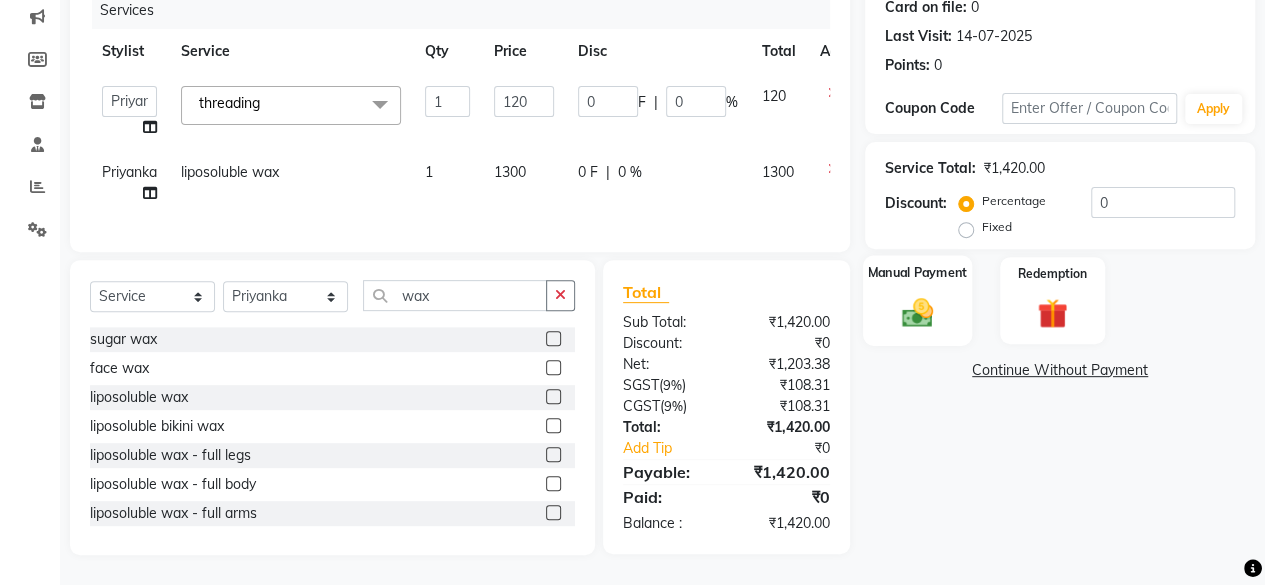 click on "Manual Payment" 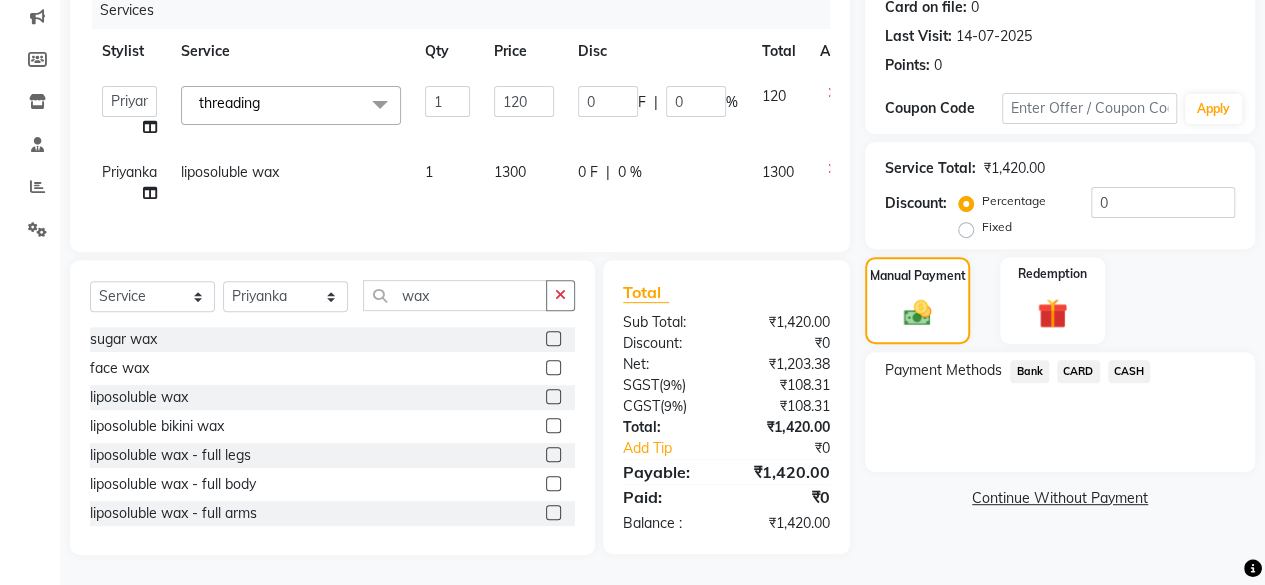 click on "CASH" 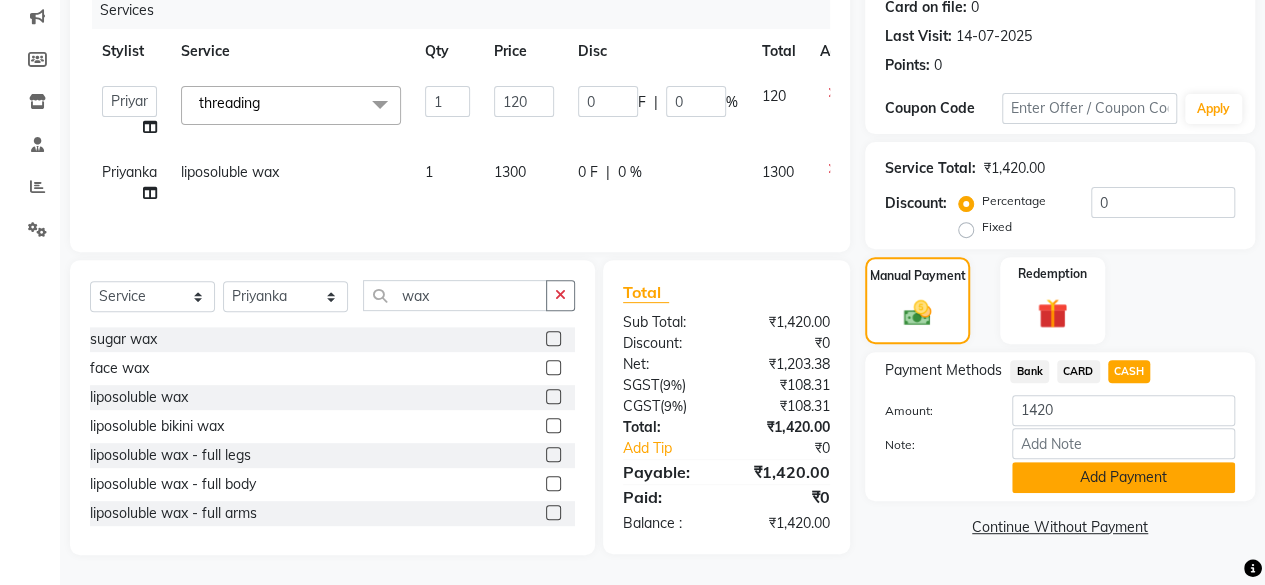 click on "Add Payment" 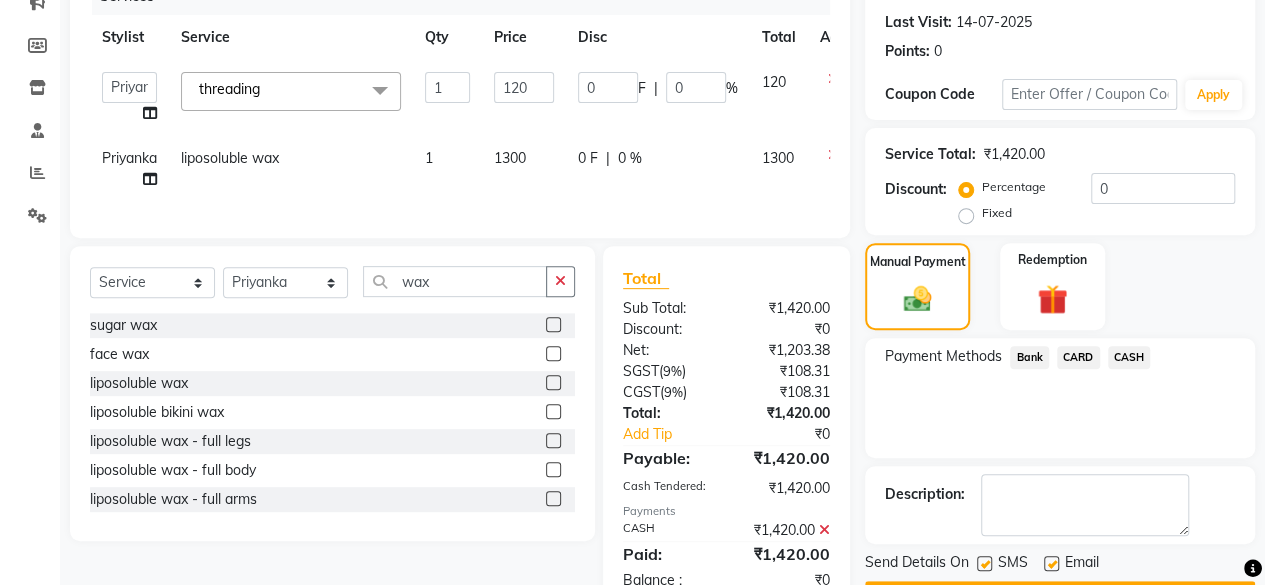 scroll, scrollTop: 339, scrollLeft: 0, axis: vertical 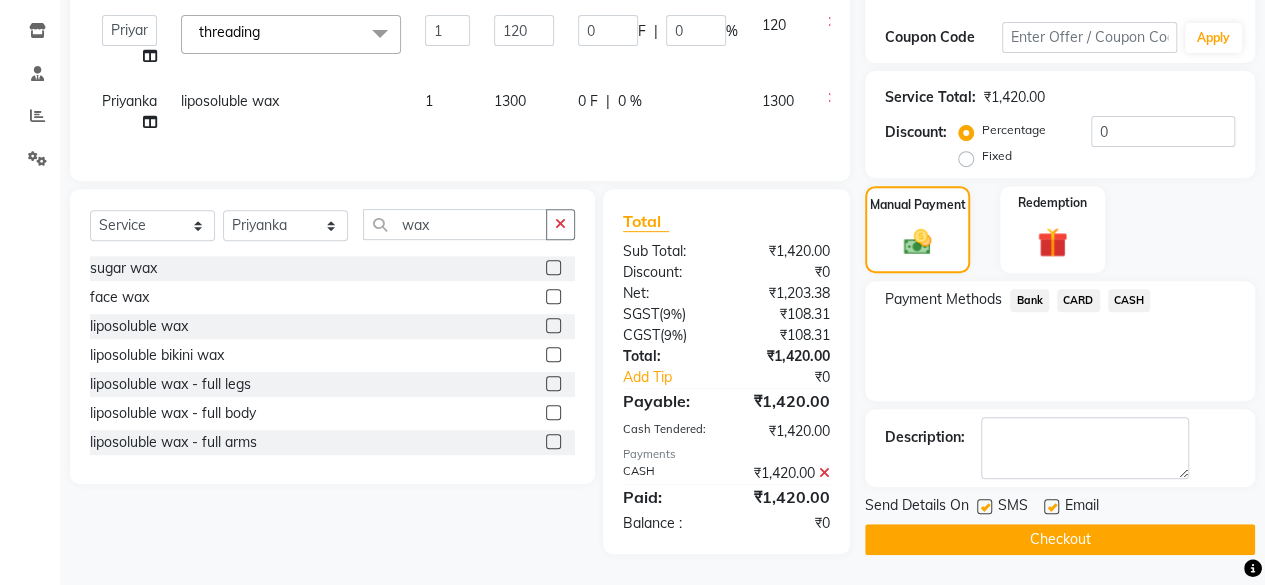 click on "Checkout" 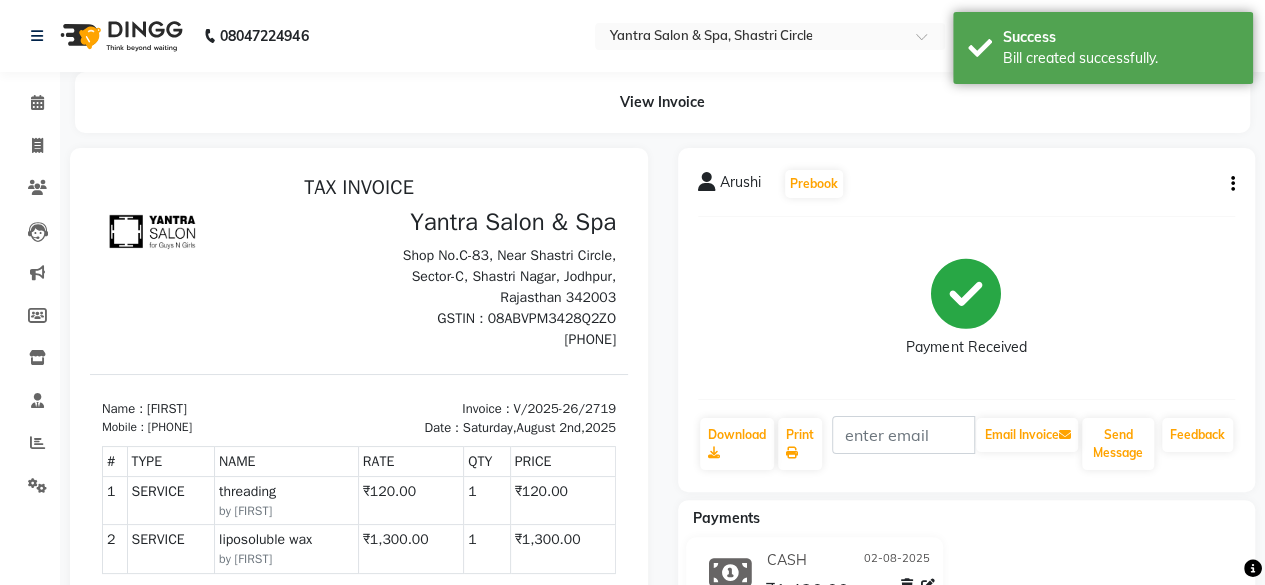 scroll, scrollTop: 0, scrollLeft: 0, axis: both 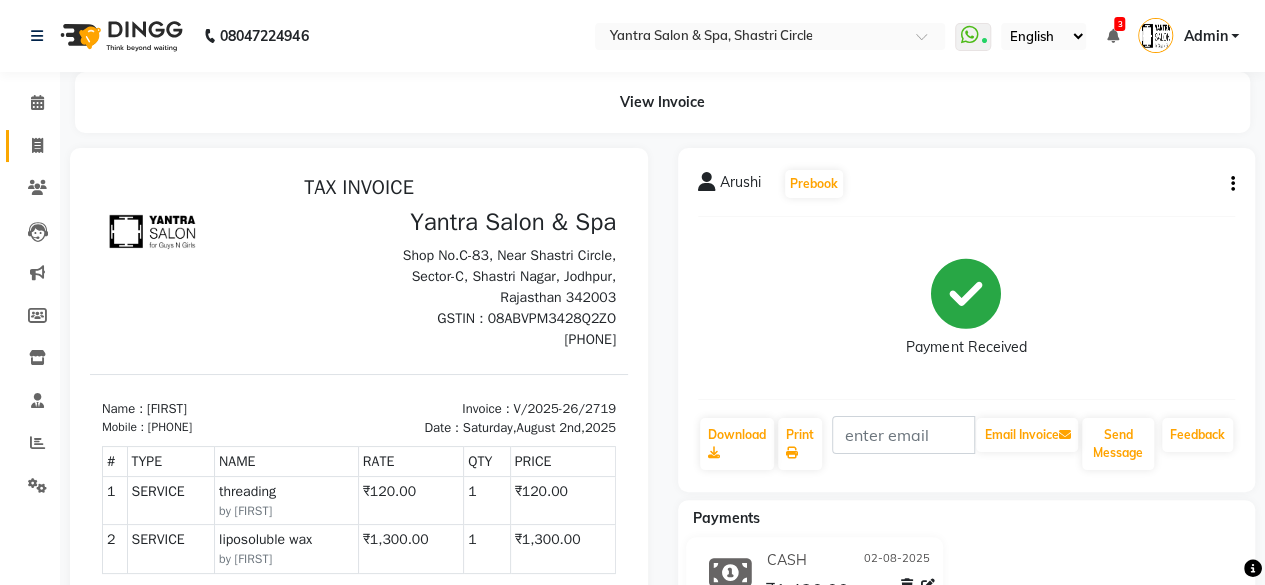 click on "Invoice" 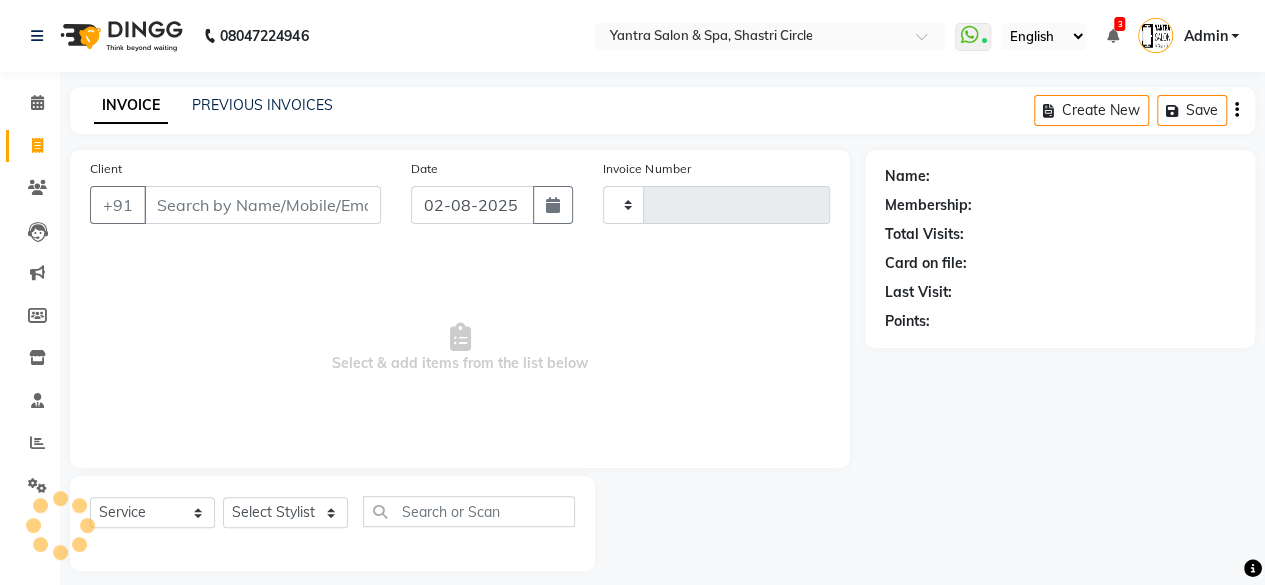 type on "2720" 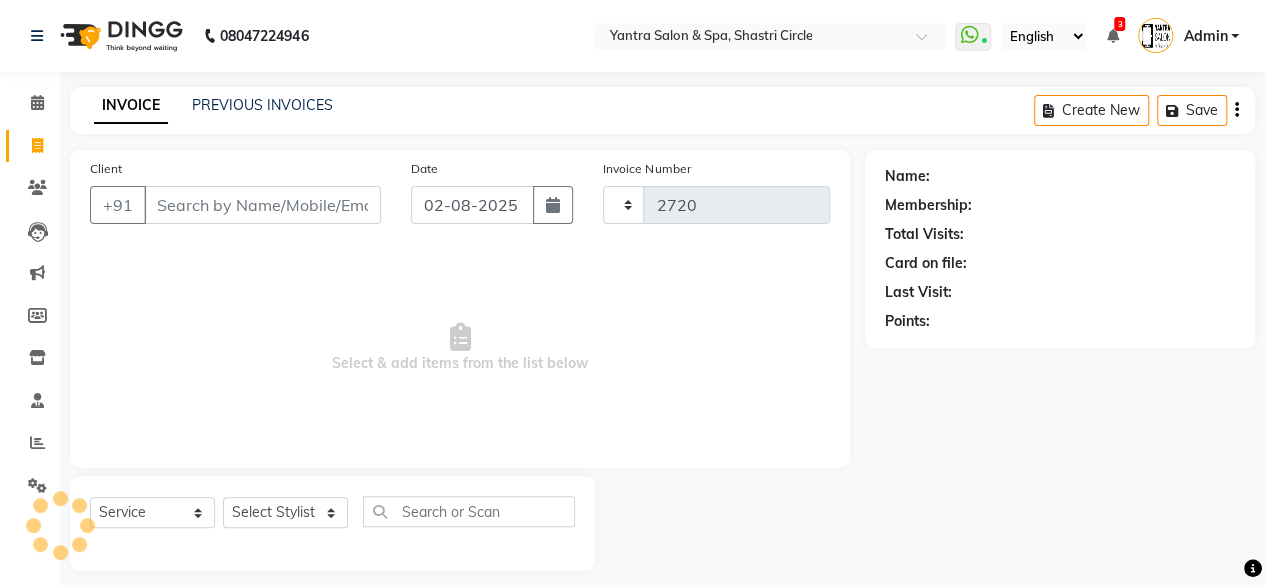 scroll, scrollTop: 15, scrollLeft: 0, axis: vertical 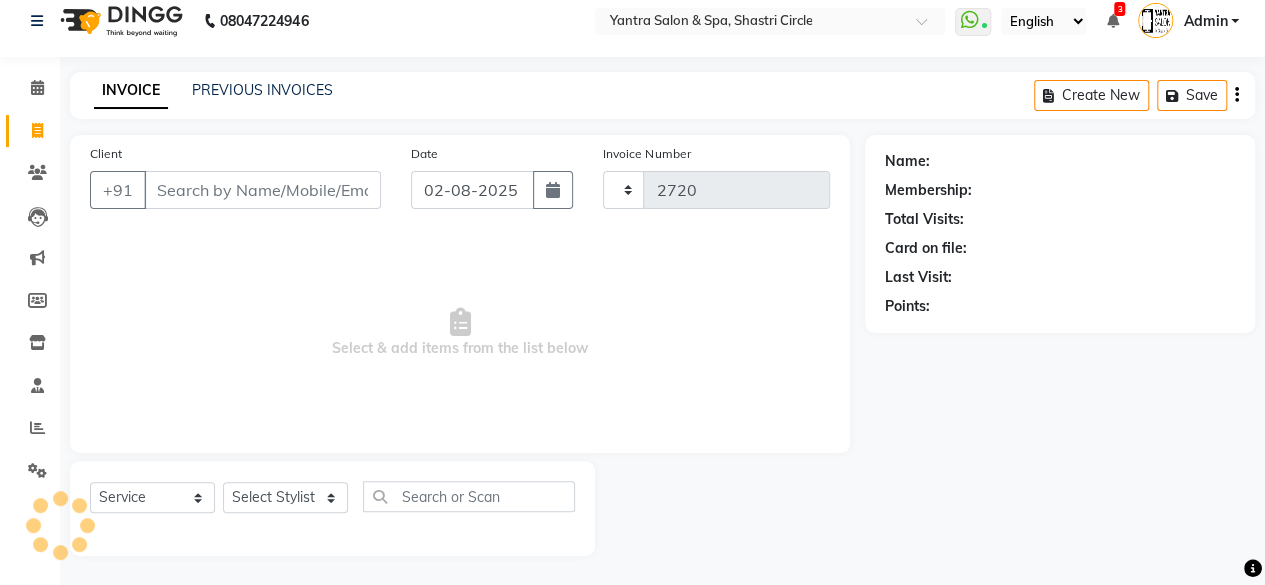select on "154" 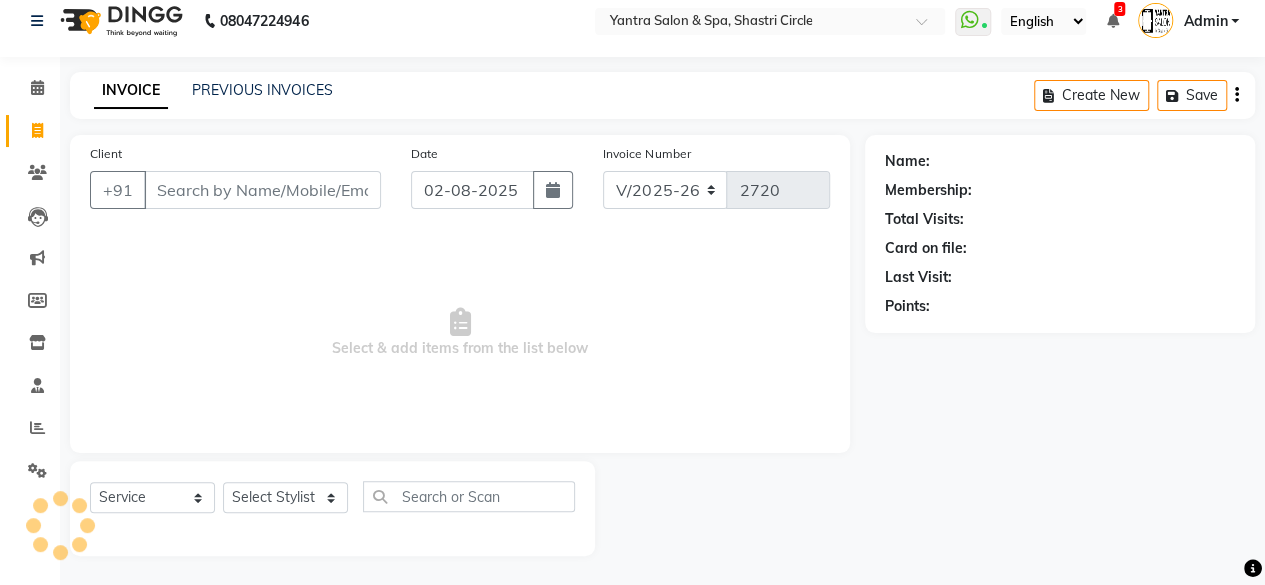 click on "Client" at bounding box center (262, 190) 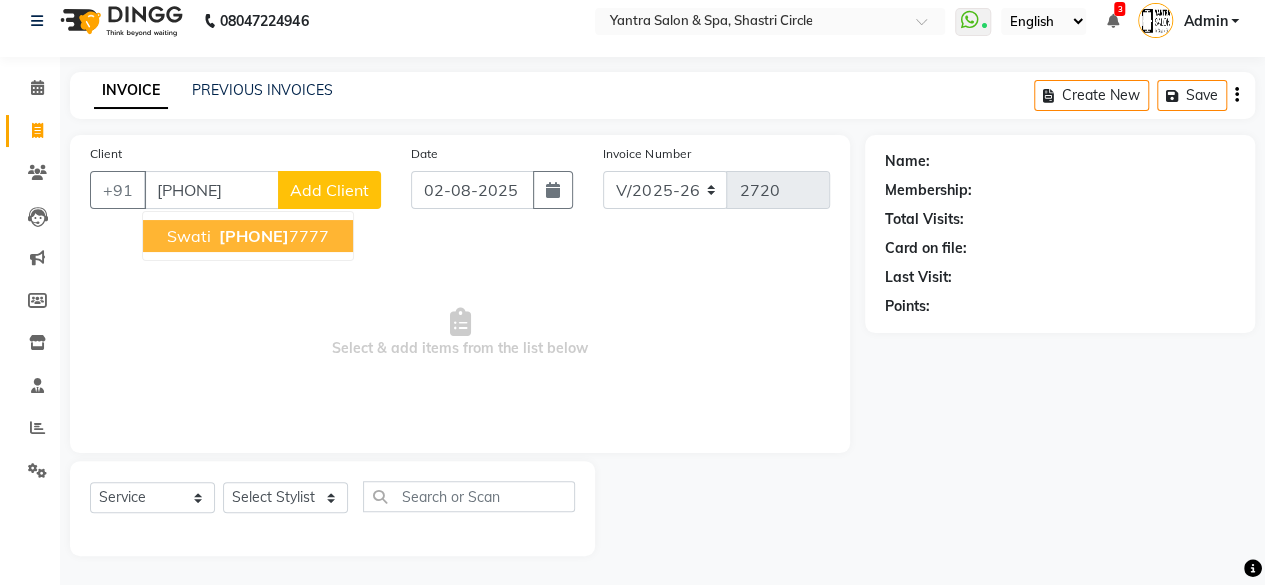 click on "[PHONE]" at bounding box center [254, 236] 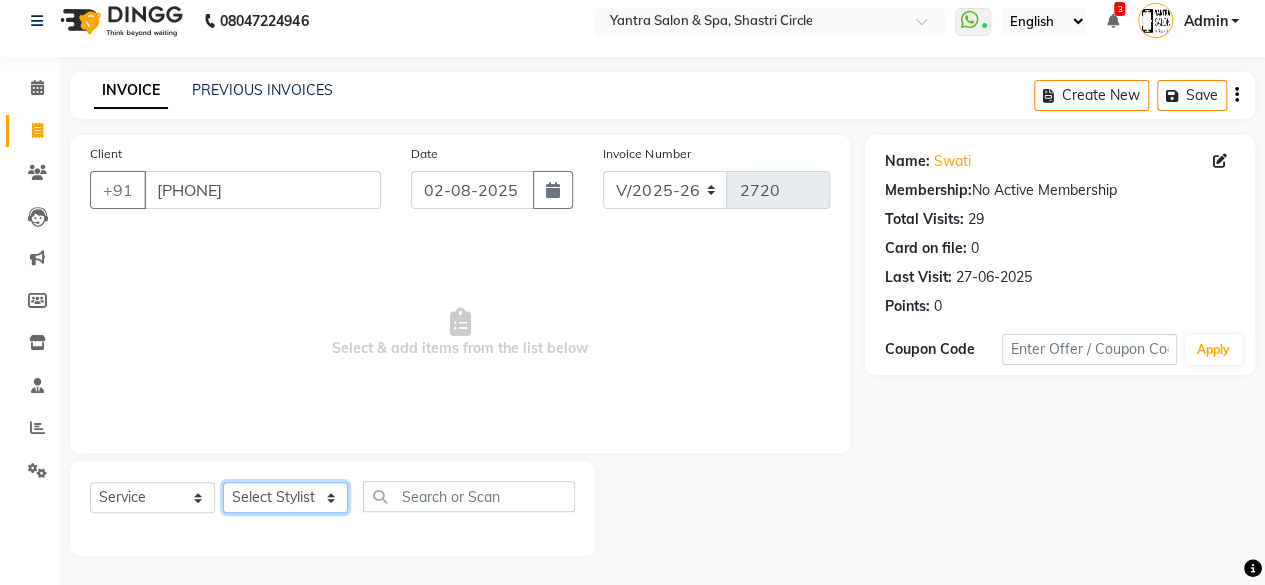 click on "Select Stylist Arvind ASHA bhawna goyal Dev Dimple Director Harsha Hemlata kajal Latika lucky Manager Manisha maam Neelu  Pallavi Pinky Priyanka Rahul Sekhar usha" 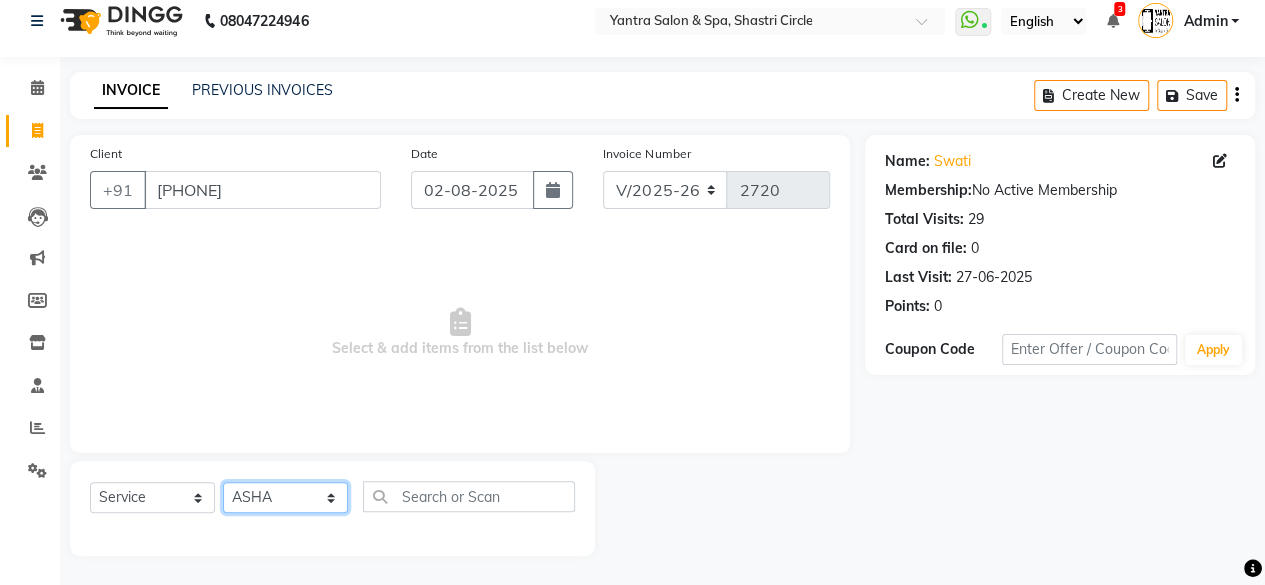 click on "Select Stylist Arvind ASHA bhawna goyal Dev Dimple Director Harsha Hemlata kajal Latika lucky Manager Manisha maam Neelu  Pallavi Pinky Priyanka Rahul Sekhar usha" 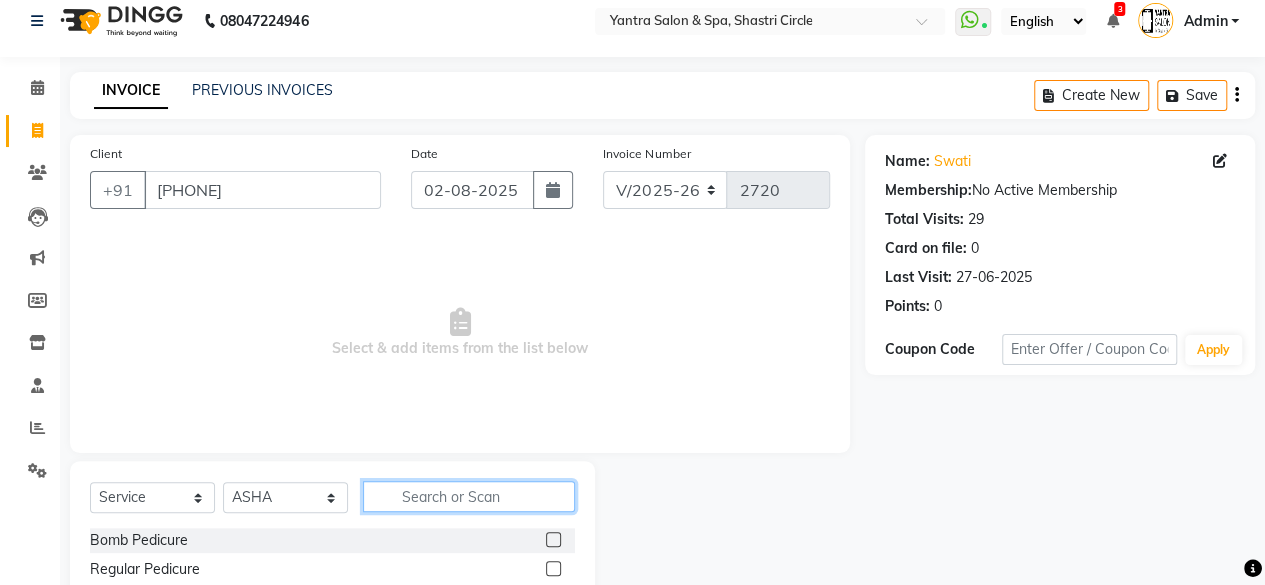 click 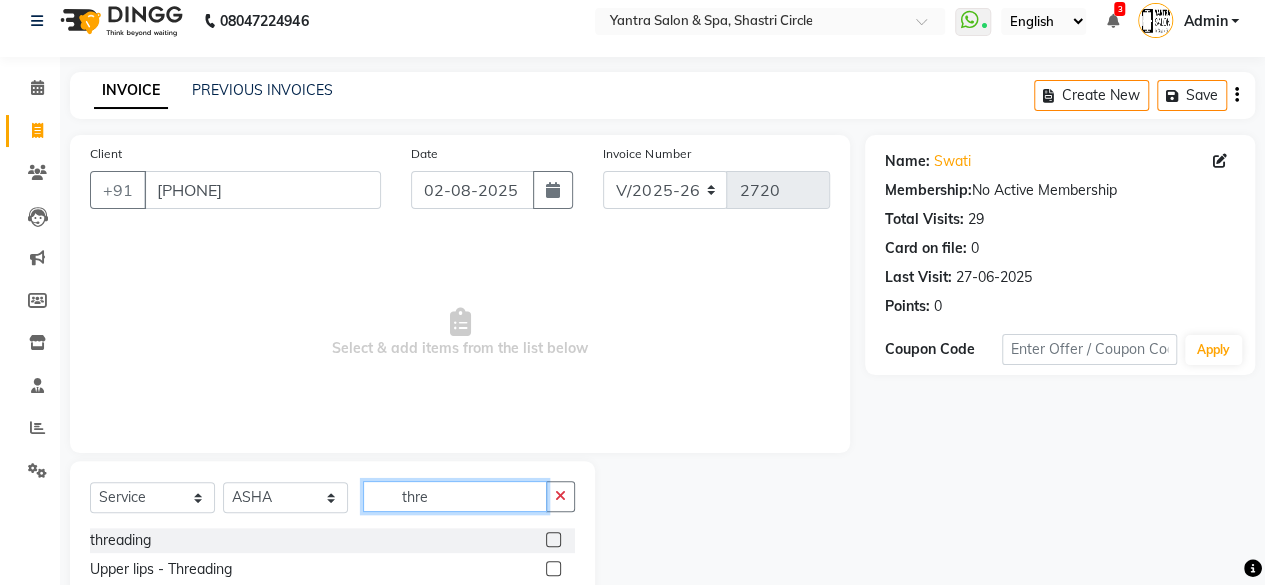 type on "thre" 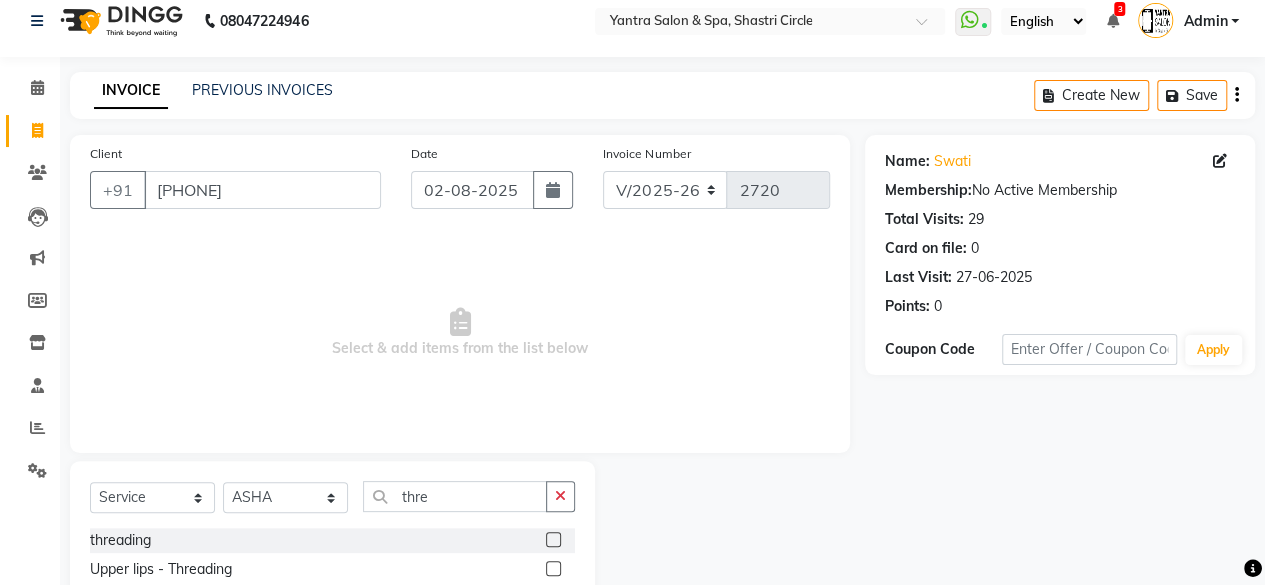 click 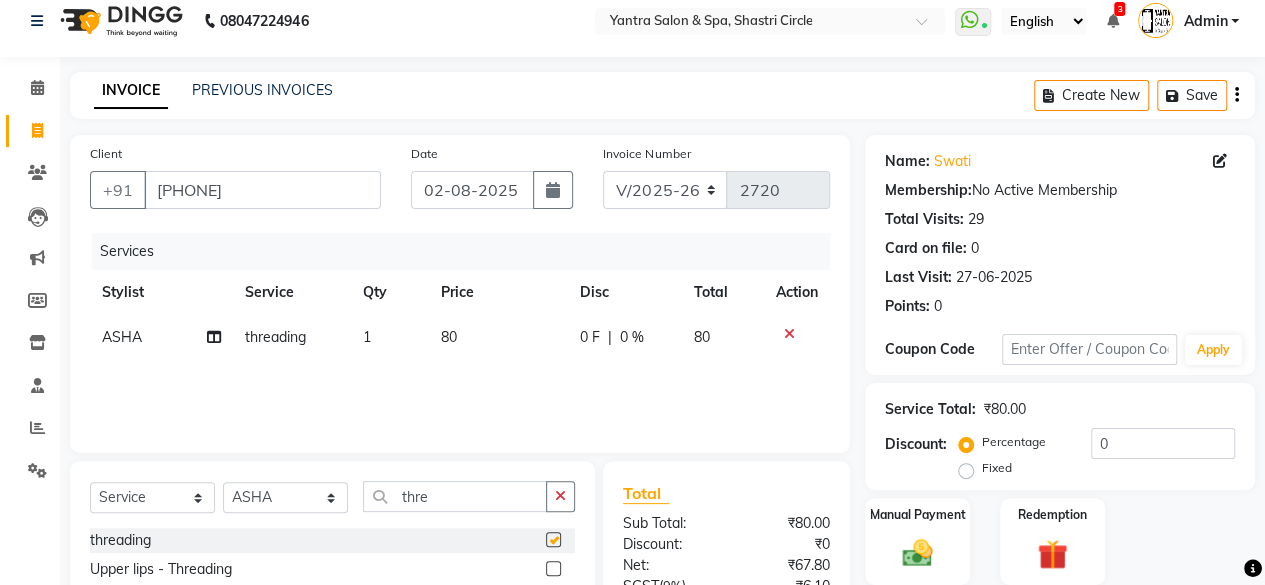 checkbox on "false" 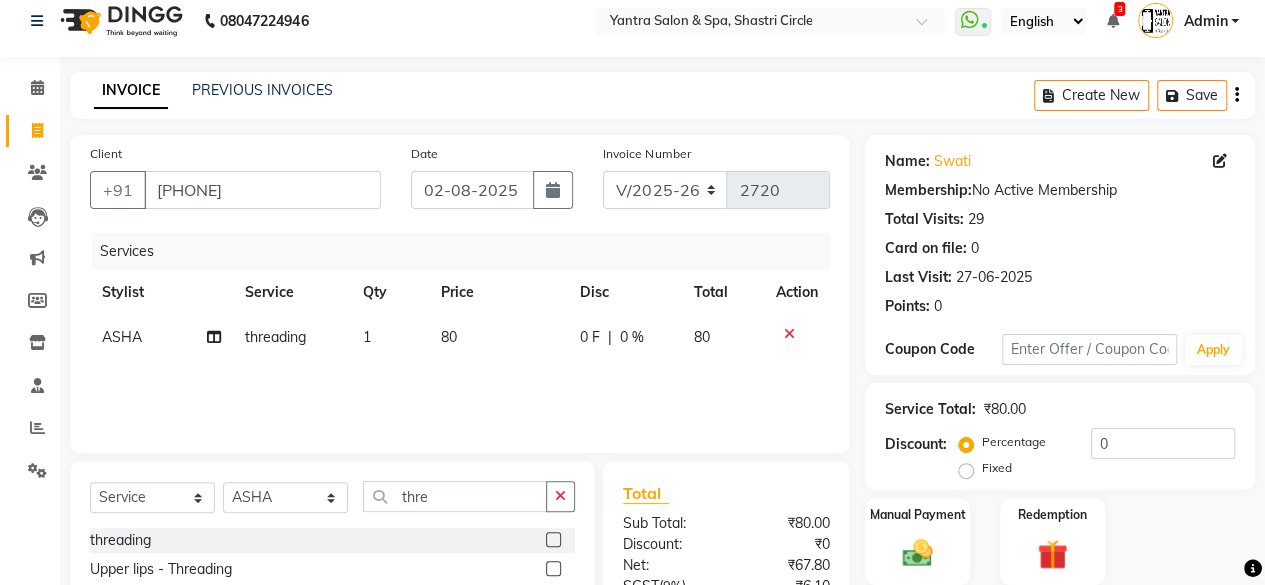 click on "80" 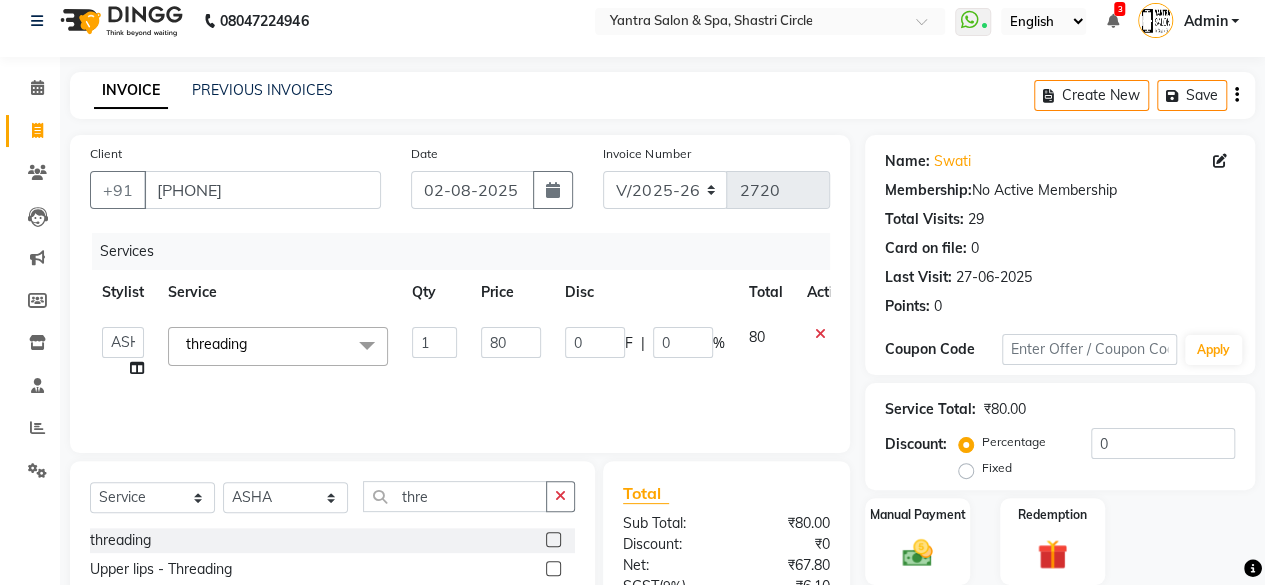 click on "80" 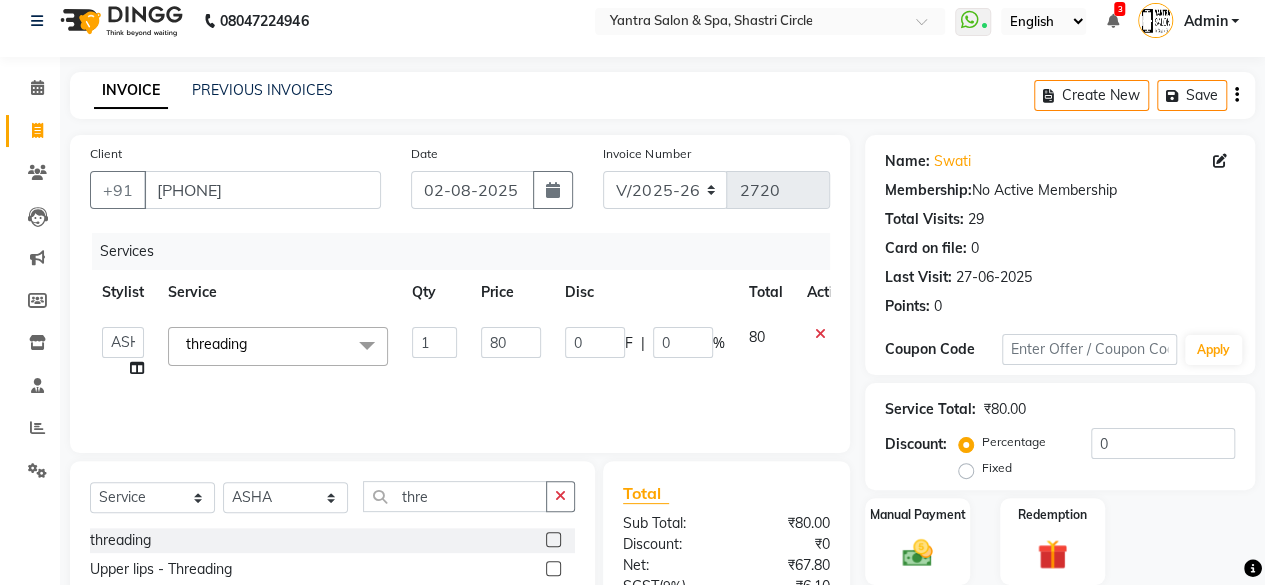 click on "80" 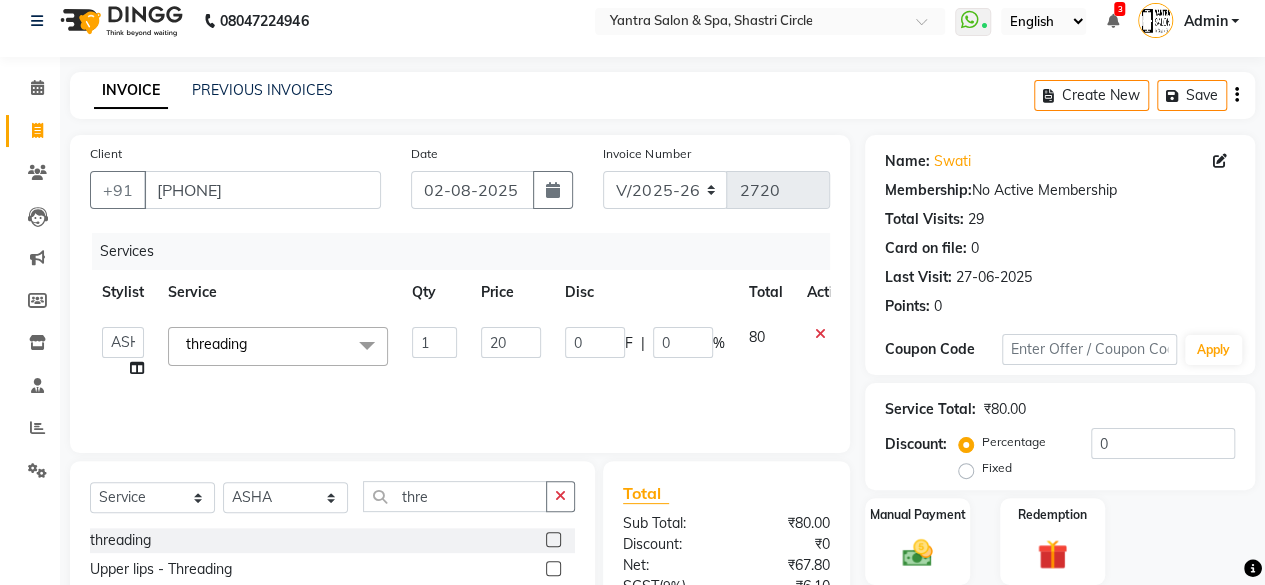 type on "200" 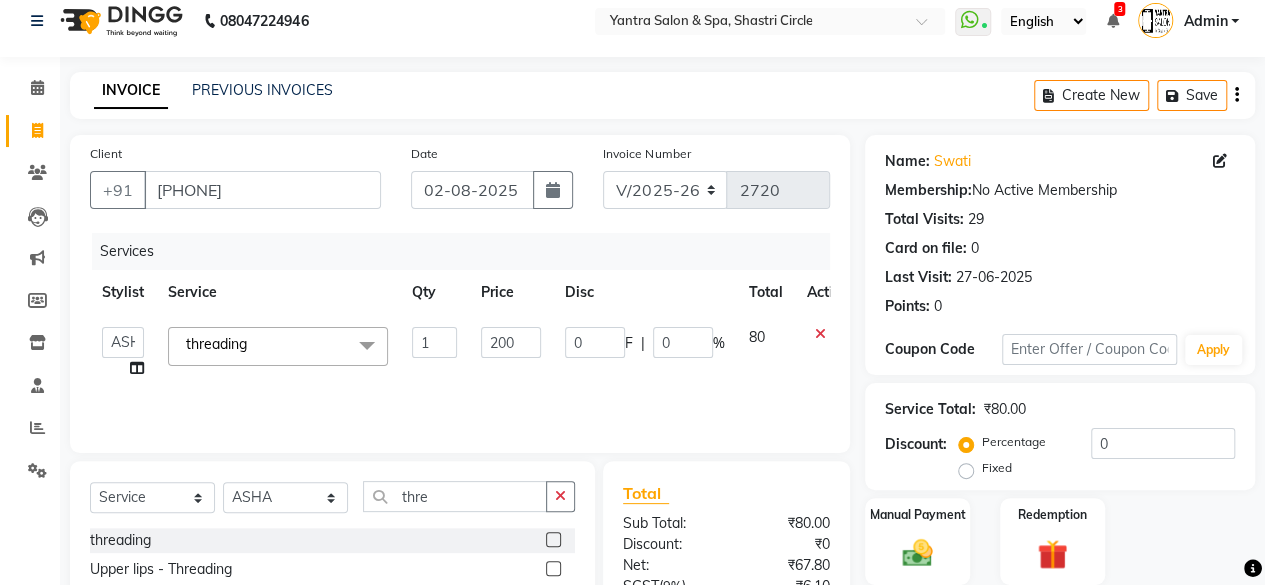 click on "Services Stylist Service Qty Price Disc Total Action  Arvind   ASHA   bhawna goyal   Dev   Dimple   Director   Harsha   Hemlata   kajal   Latika   lucky   Manager   Manisha maam   Neelu    Pallavi   Pinky   Priyanka   Rahul   Sekhar   usha  threading  x Bomb Pedicure Regular Pedicure Cracked Heal Treatment Alga Apothecary Pedicure Gel polish remover  Donut Pedicure candle Pedicure Avl Express Pedicure Avl Pedicruise pedicure Avl Pedipure pedicure Pedi Pai pedicure Under arms polish Kanpeki body spa Regular Manicure Bomb Manicure Alga Apothecary Manicure Nail Extensions Gel nail pent Pedi Pai manicure Donut manicure Avl express manicure Avl Pedicruise manicure Avl Pedipure manicure Candle manicure Back polish Foot Massage Head Massage Back Massage Hand & Shoulder Massage Body Spa Relaxing Body Massage Aromatherapy Associates - Renewing Rose Aromatherapy Associates - intense nourishment Aromatherapy Associates Body Massage Full Body Bleach Body Polishing body scrub  face bleach back scrub bleach Saree Draping" 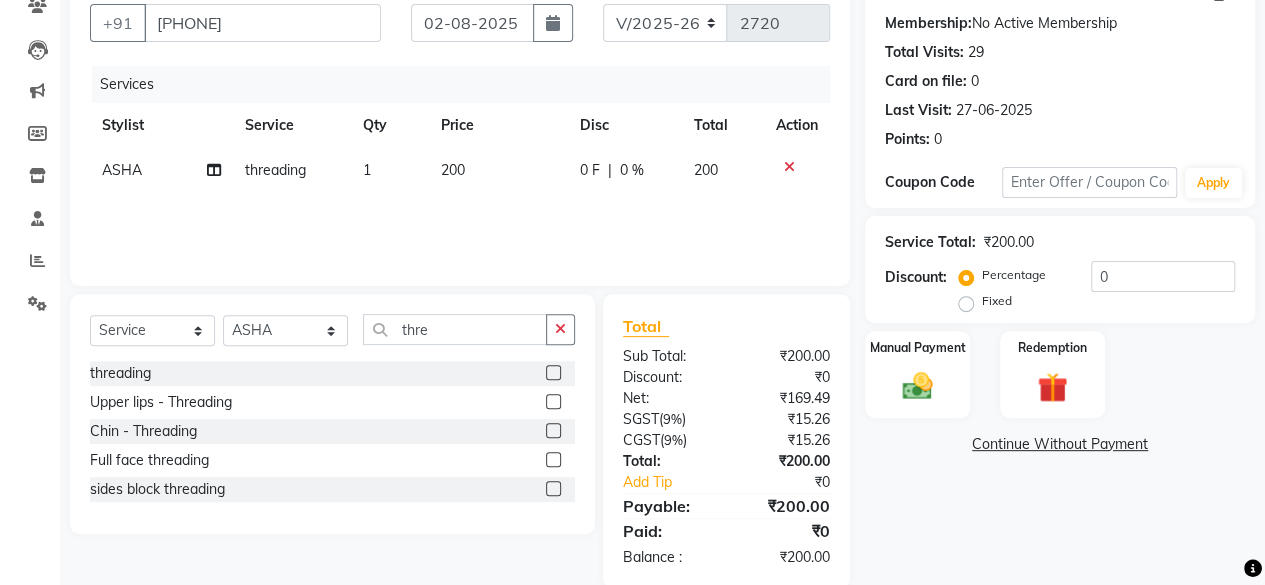 scroll, scrollTop: 213, scrollLeft: 0, axis: vertical 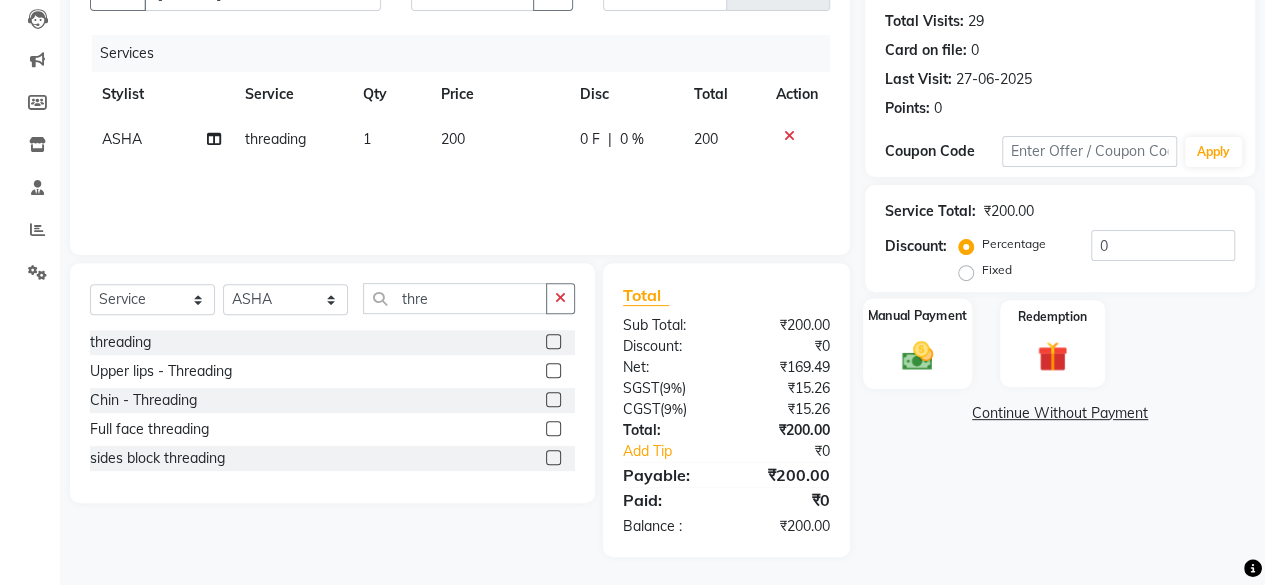 click on "Manual Payment" 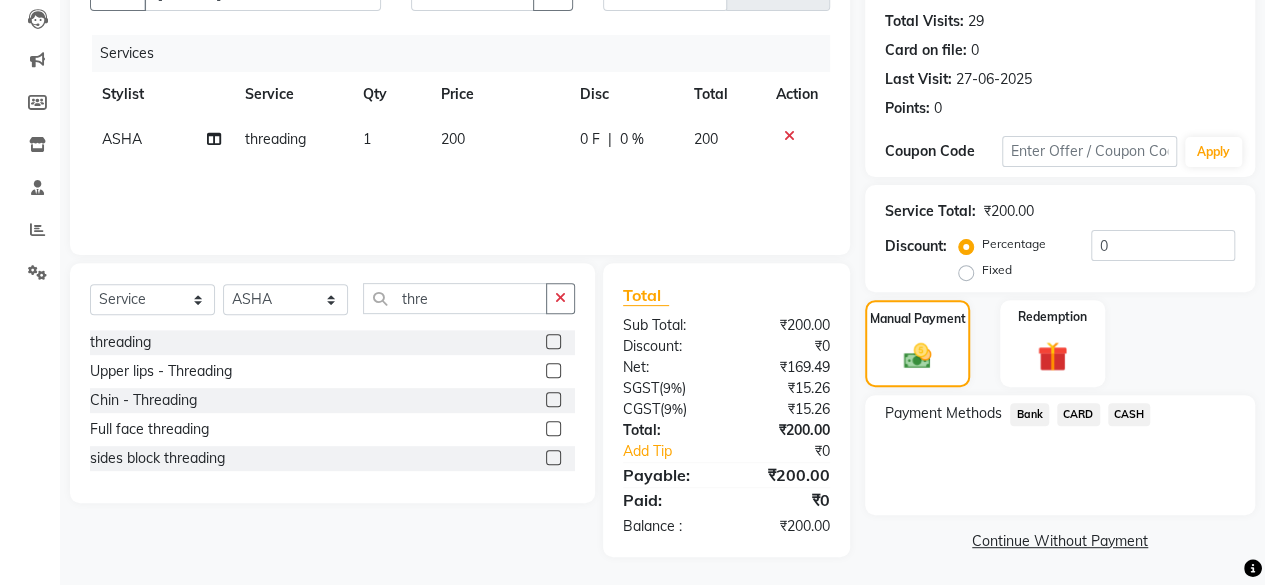 click on "CASH" 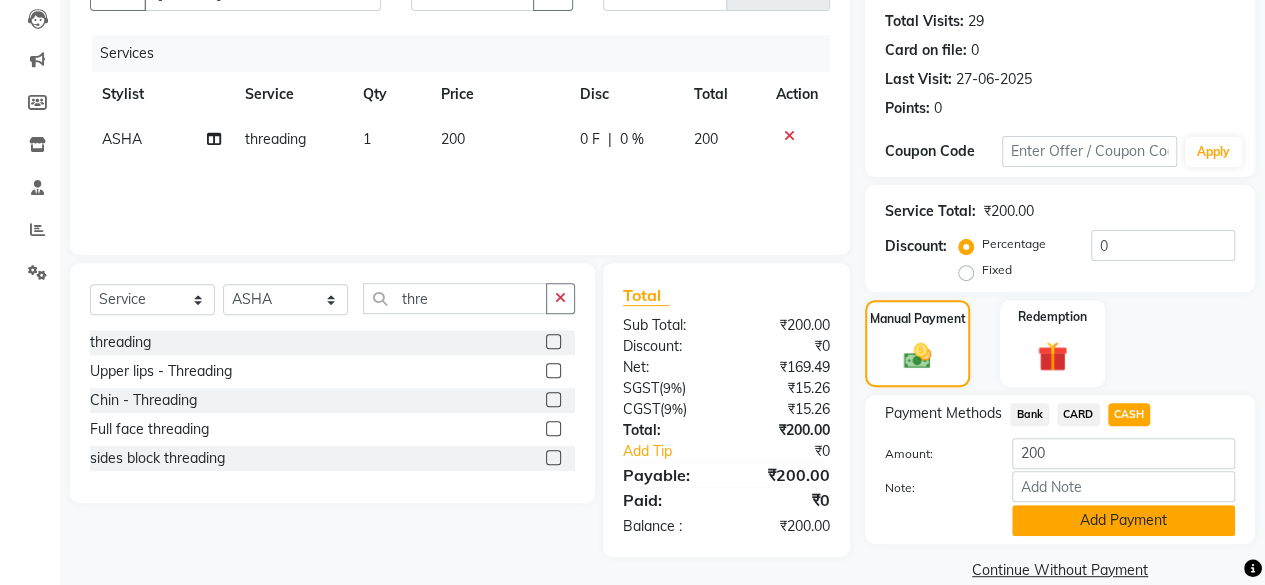 click on "Add Payment" 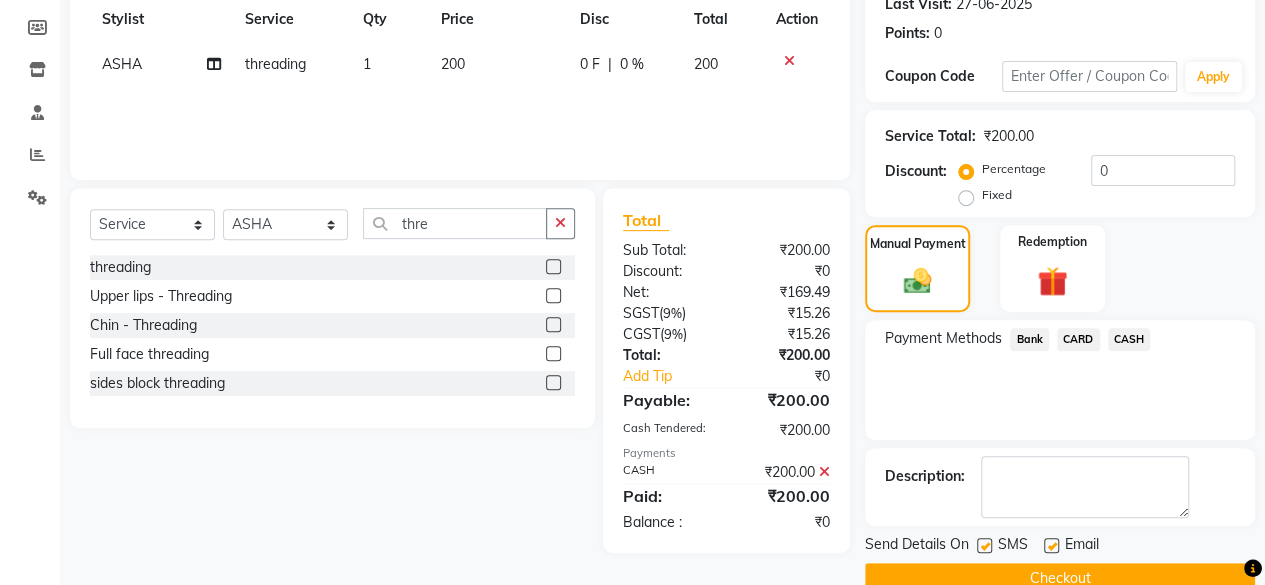 scroll, scrollTop: 324, scrollLeft: 0, axis: vertical 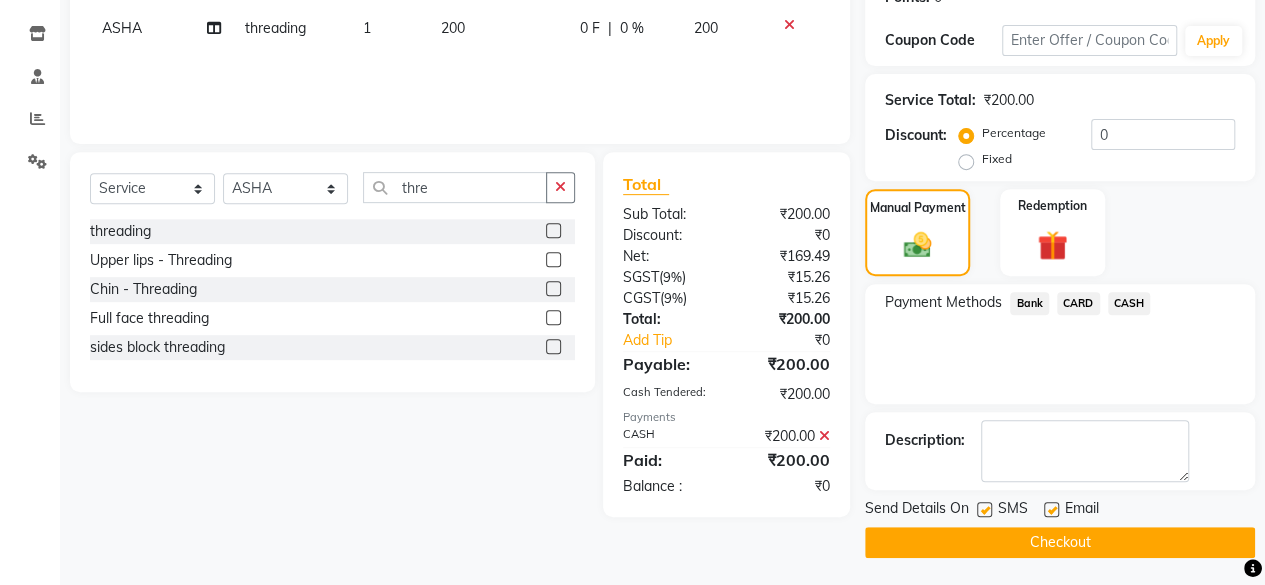 click on "Checkout" 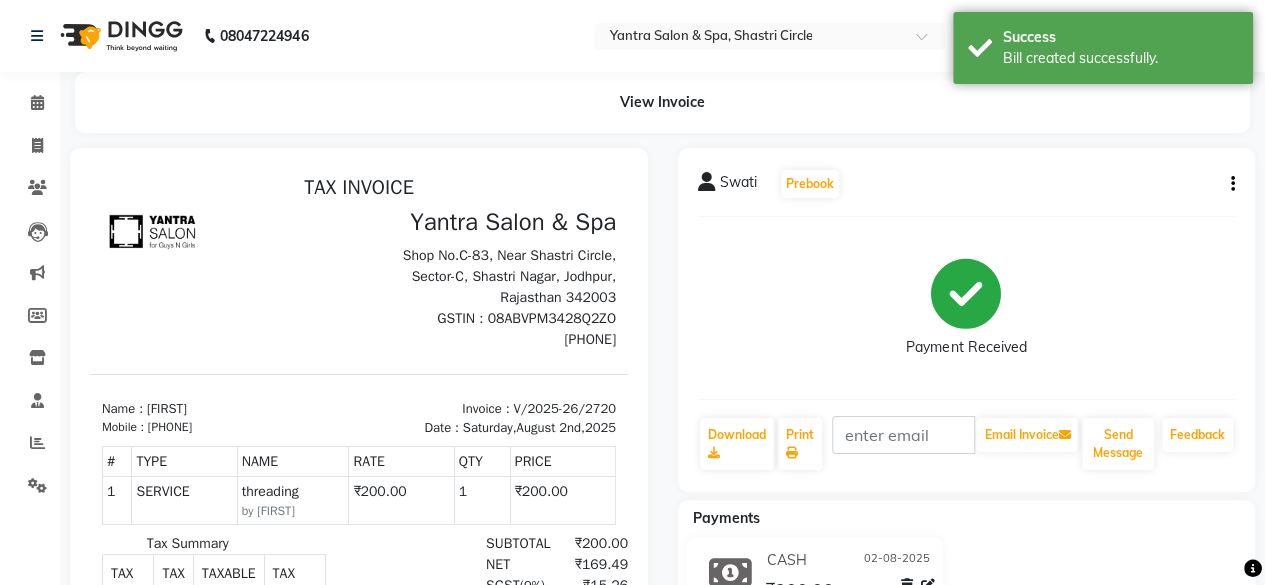 scroll, scrollTop: 0, scrollLeft: 0, axis: both 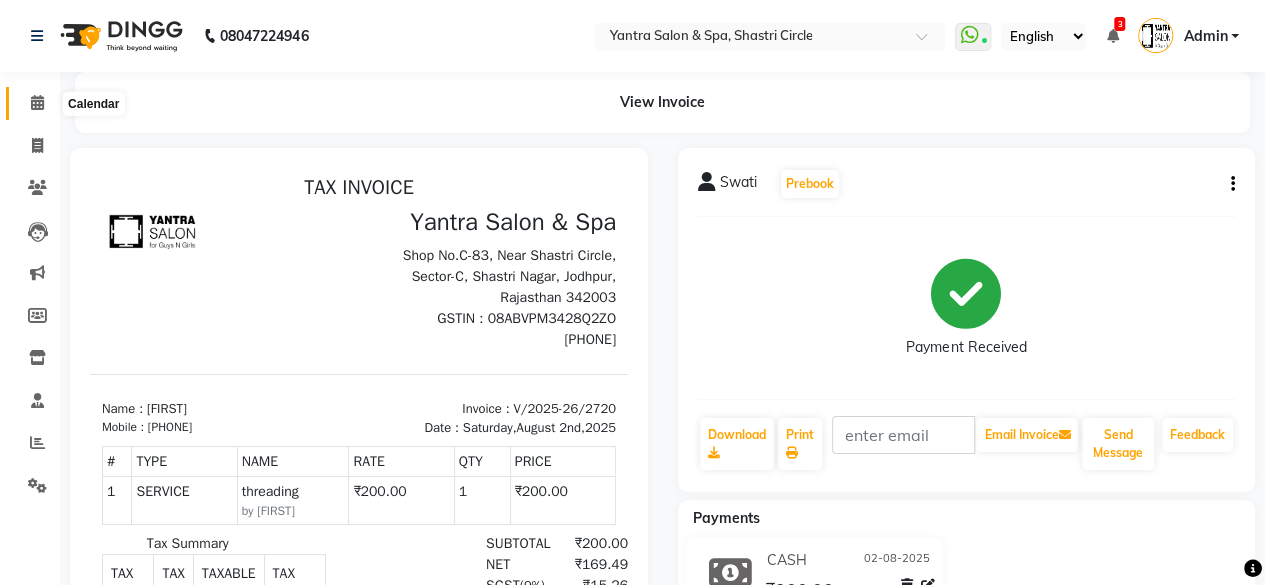 click 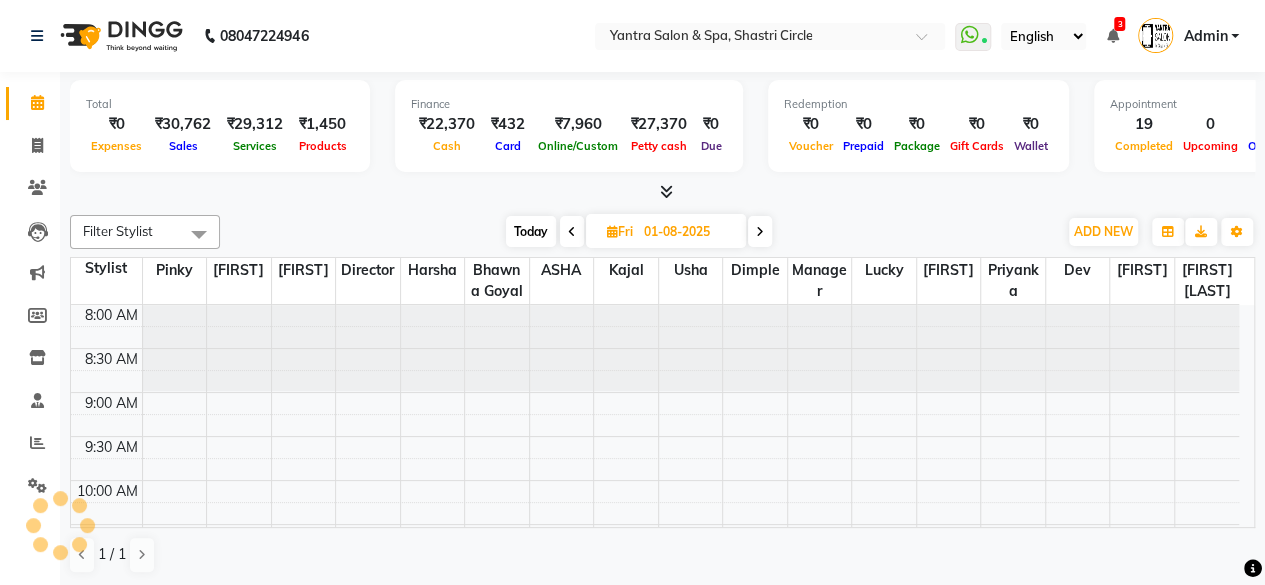 scroll, scrollTop: 0, scrollLeft: 0, axis: both 